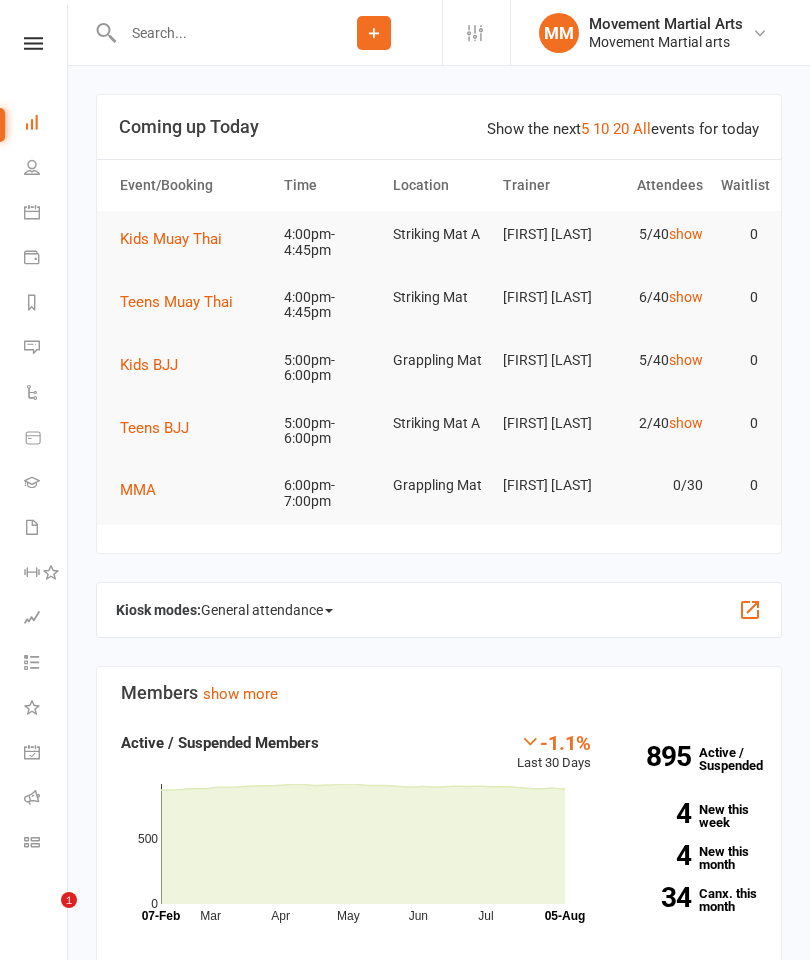 scroll, scrollTop: 0, scrollLeft: 0, axis: both 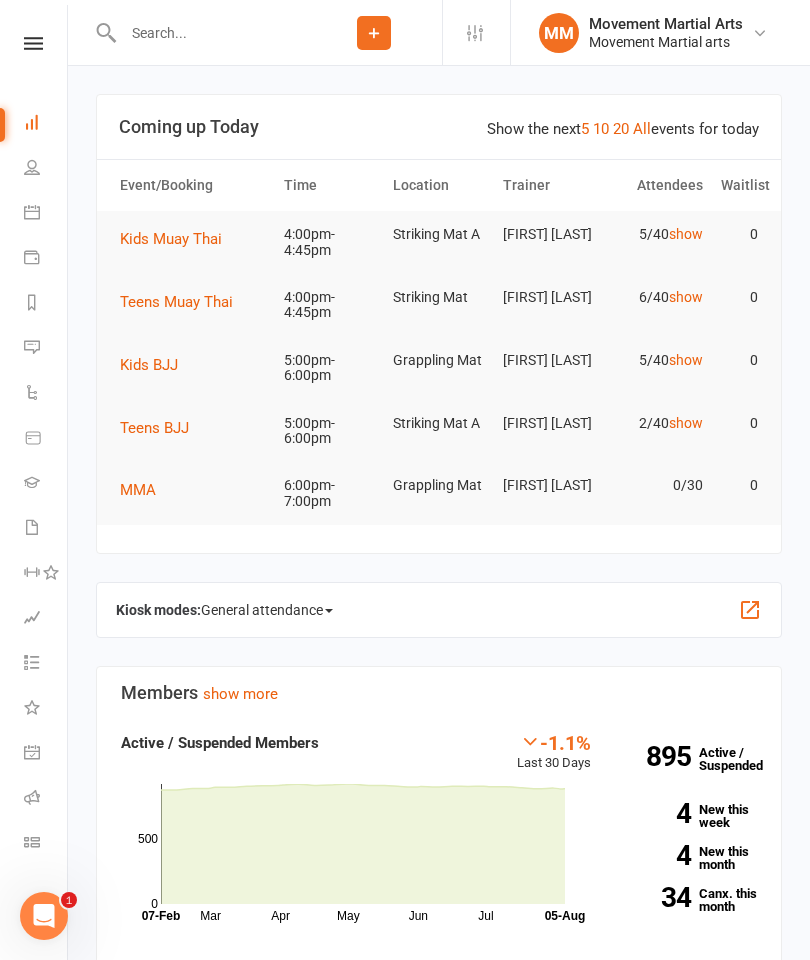 click at bounding box center [211, 33] 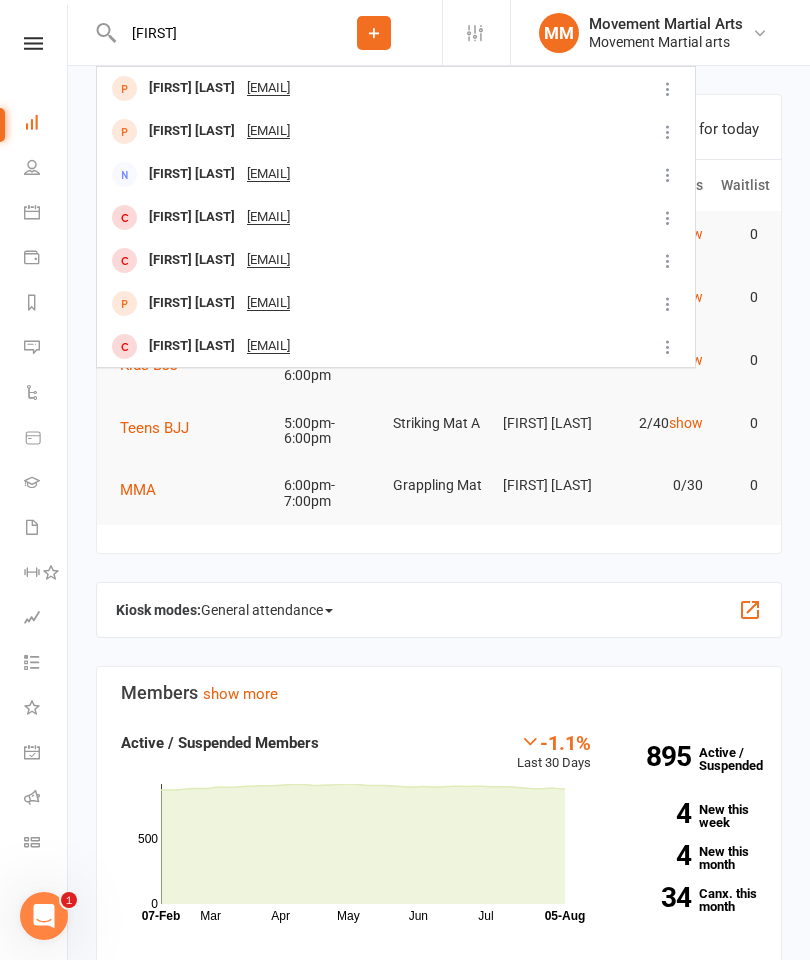 type on "[FIRST]" 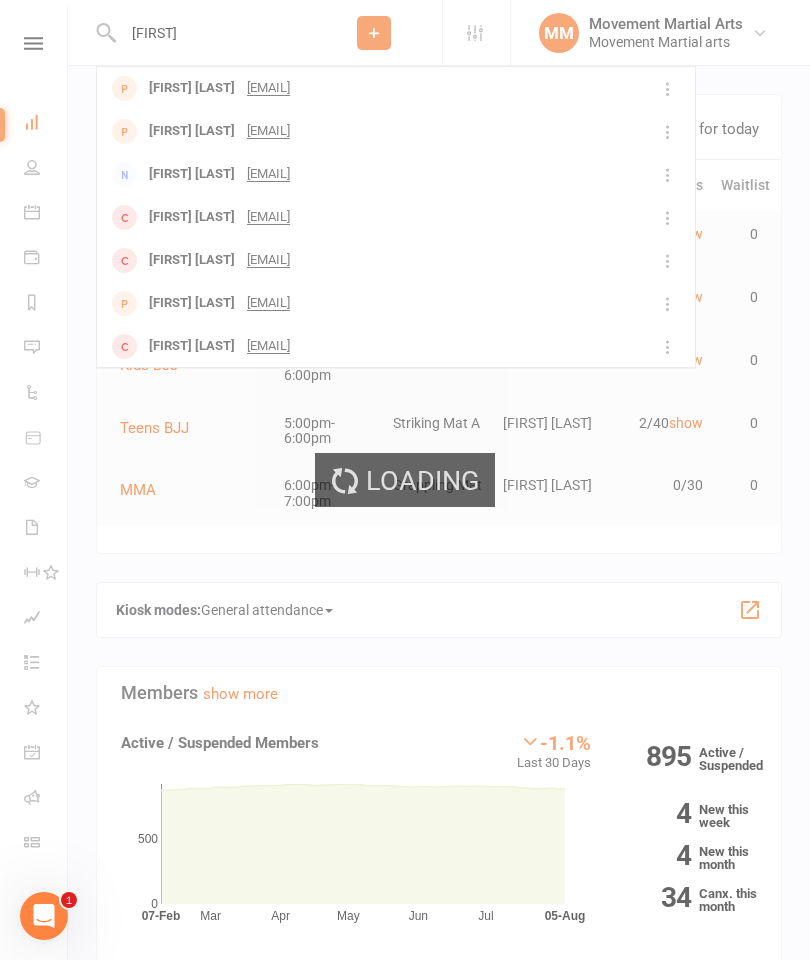 type 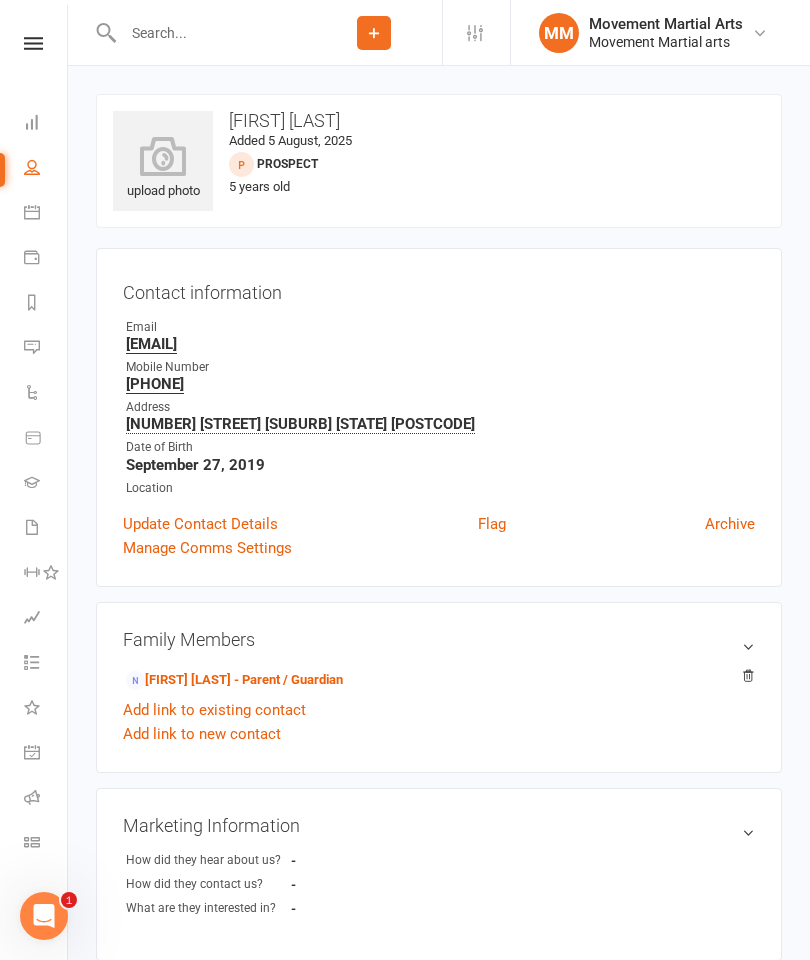 click on "[FIRST] [LAST] - Parent / Guardian" at bounding box center (234, 680) 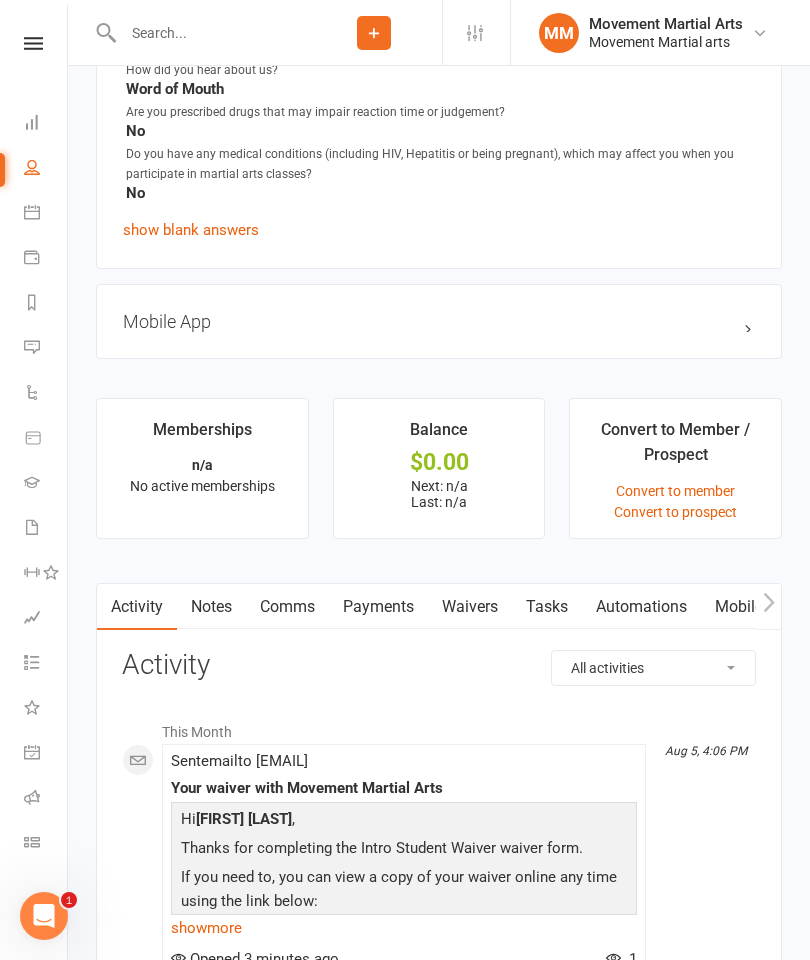 click on "Waivers" at bounding box center [470, 607] 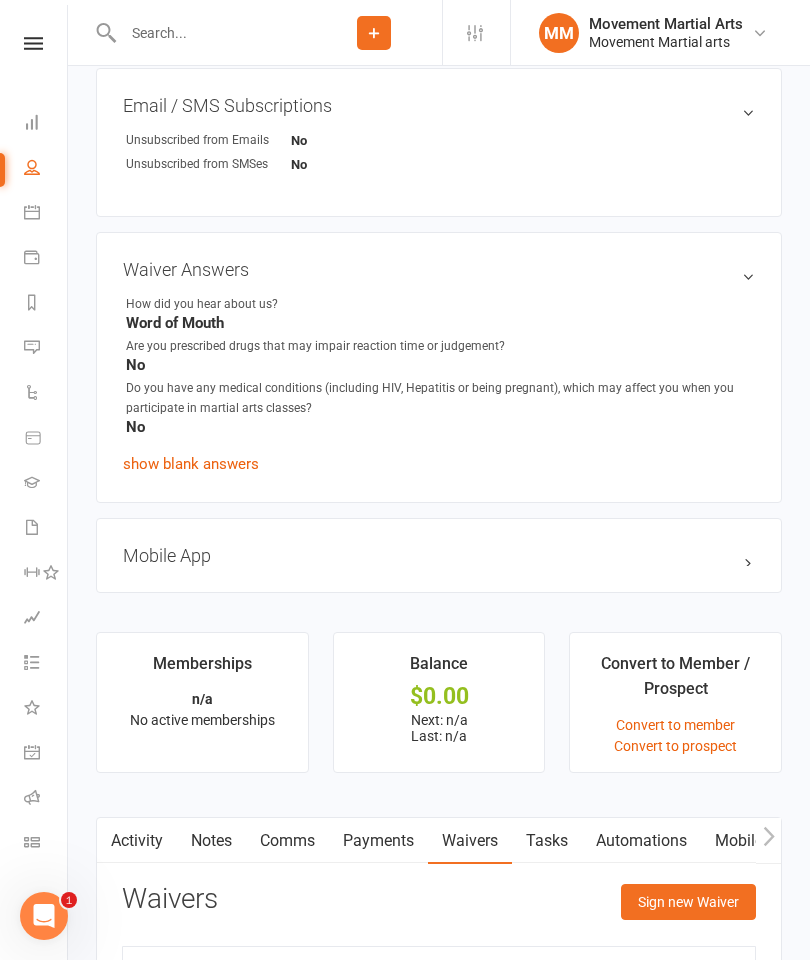 click on "Sign new Waiver" at bounding box center (688, 902) 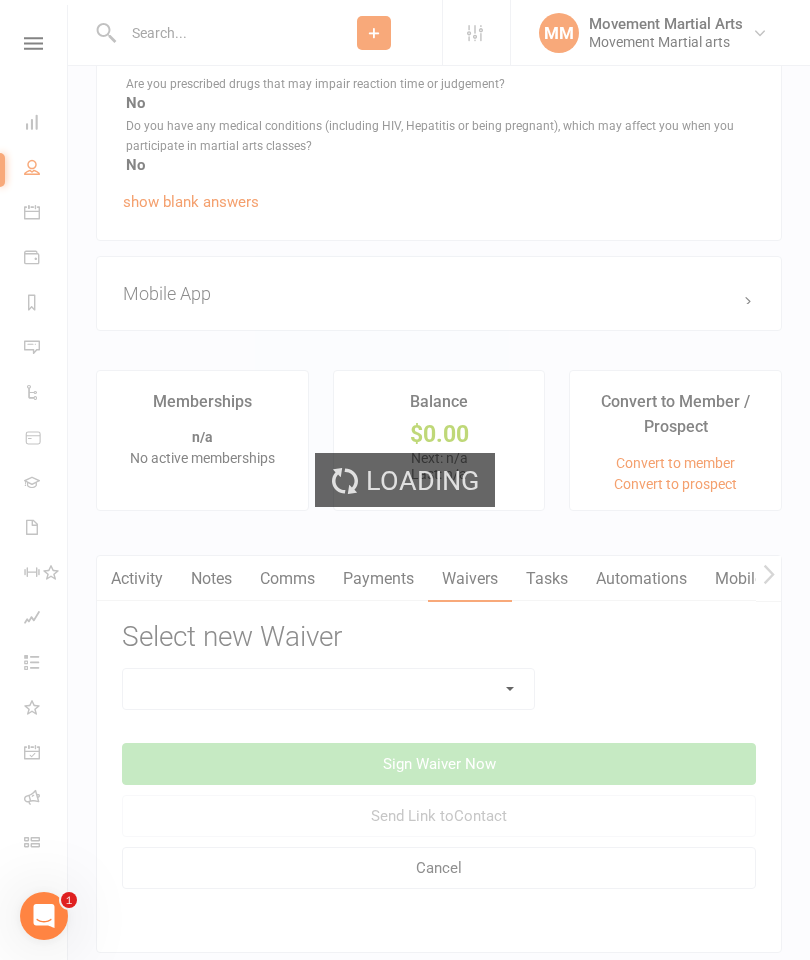 scroll, scrollTop: 1347, scrollLeft: 0, axis: vertical 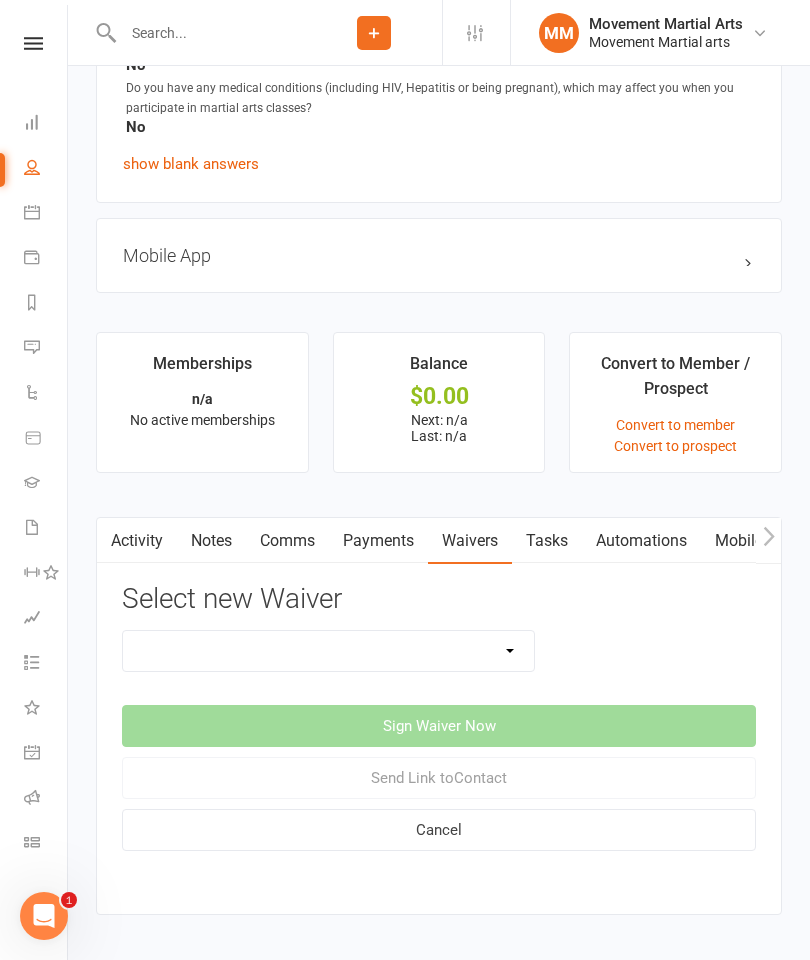 click on "Intro Student Waiver Membership Contract Membership Contract (2019) Direct Debit Membership Contract (2019) Up Front Membership Contract (2020) Direct Debit Membership Contract (2020) Up Front Membership Contract (2022) Direct Debit Membership Contract (2022) Up Front Membership Contract (2023) Direct Debit Membership Contract (2023) Up Front Membership Contract (2024) Direct Debit Membership Contract (2024) Up Front Membership Contract (2025) Direct Debit Membership Contract (2025) Up Front Membership Contract Direct Debit Old Don"T Use Updating Payment Details" at bounding box center (328, 651) 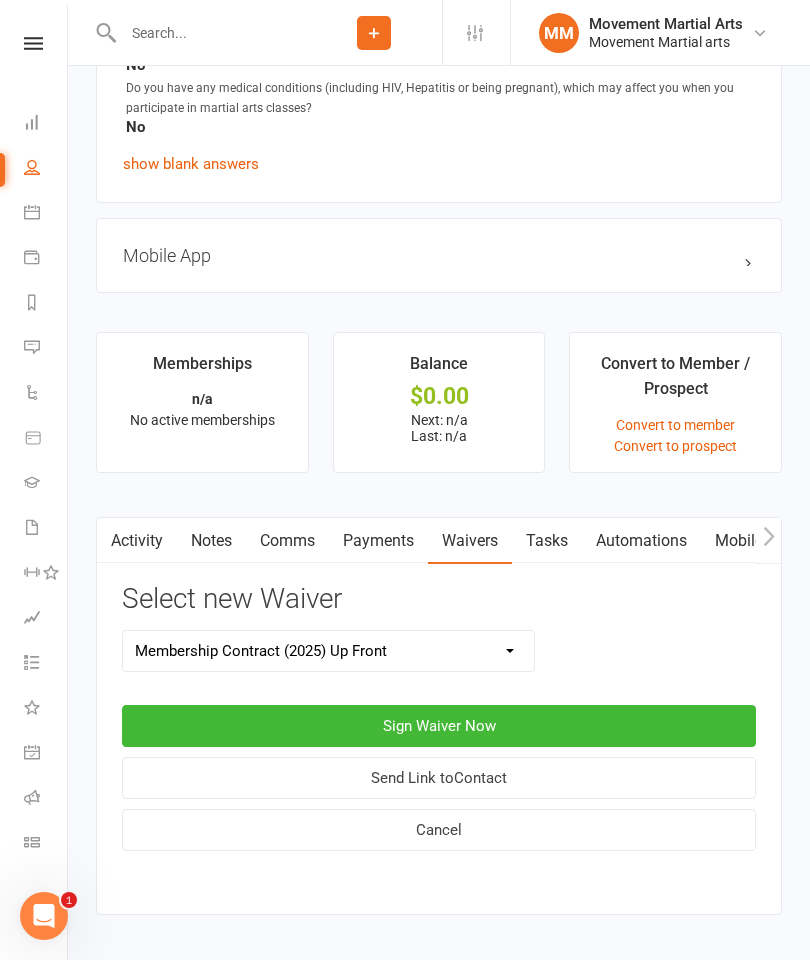 click on "Sign Waiver Now" at bounding box center [439, 726] 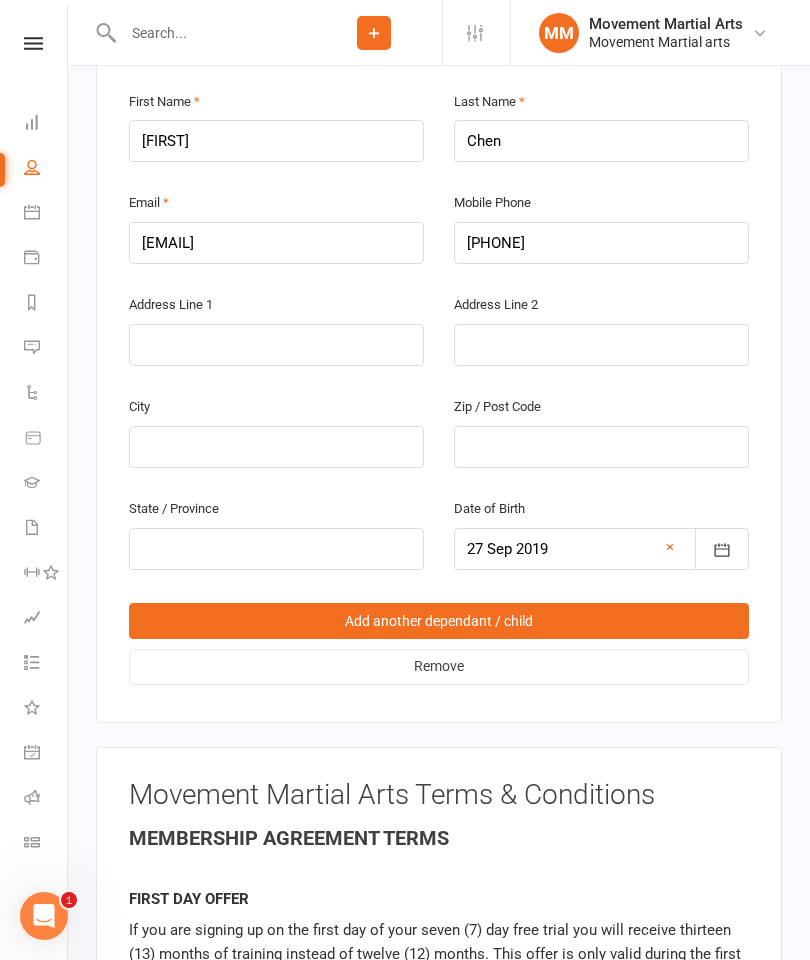 scroll, scrollTop: 0, scrollLeft: 0, axis: both 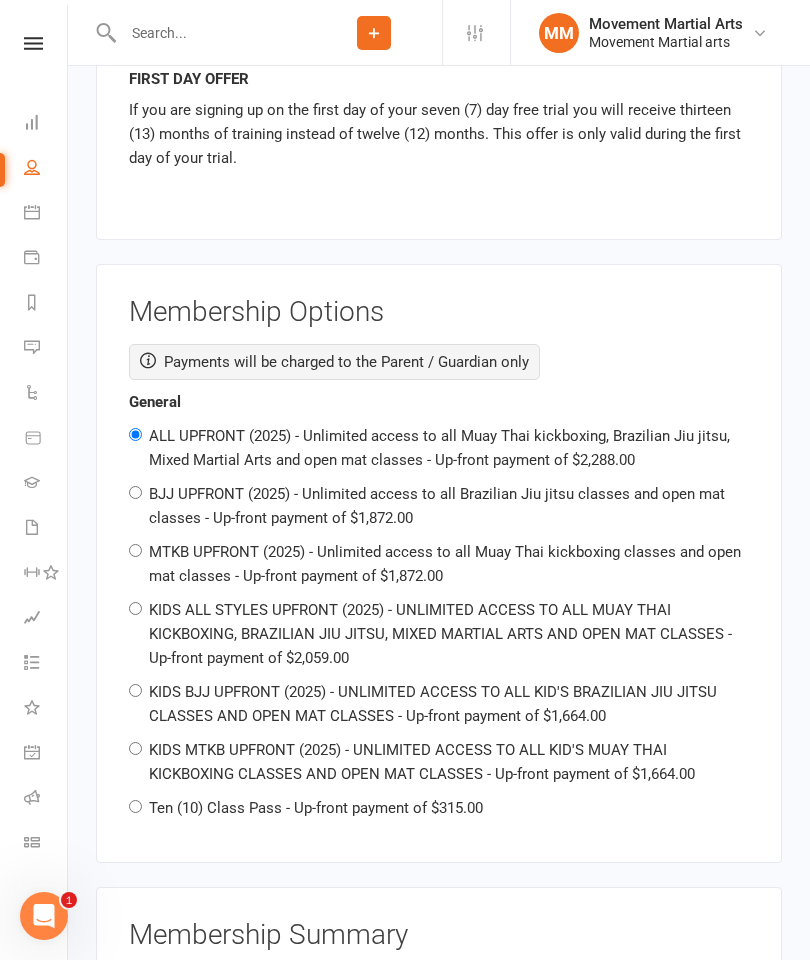 click on "Ten (10) Class Pass - Up-front payment of $315.00" at bounding box center [316, 808] 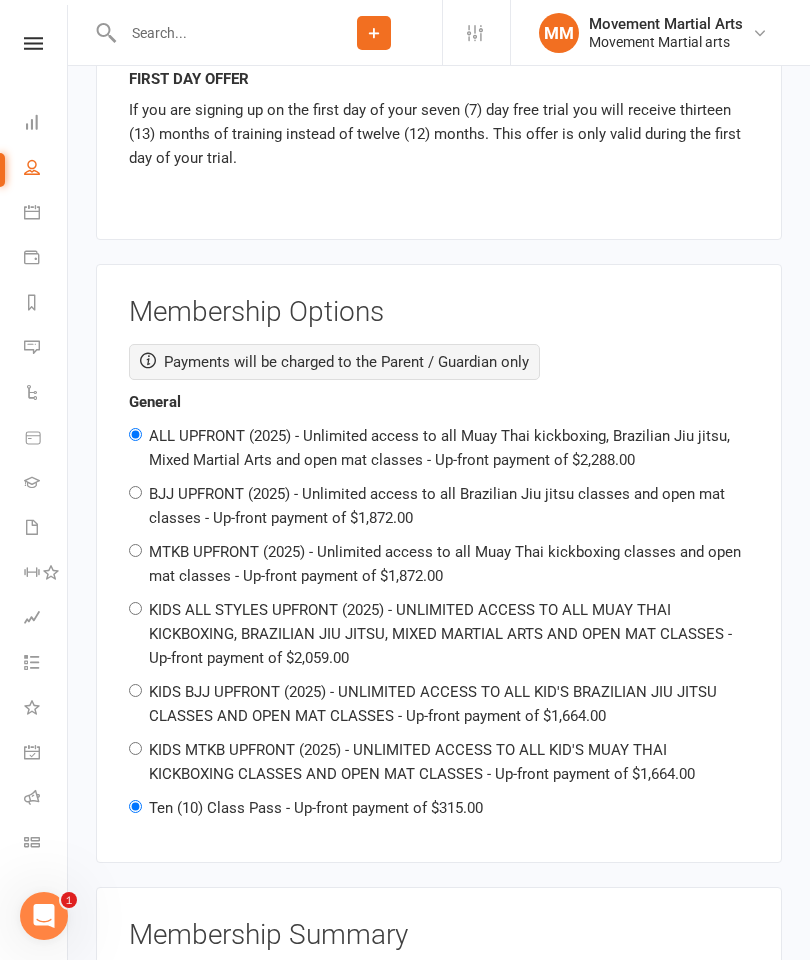 radio on "false" 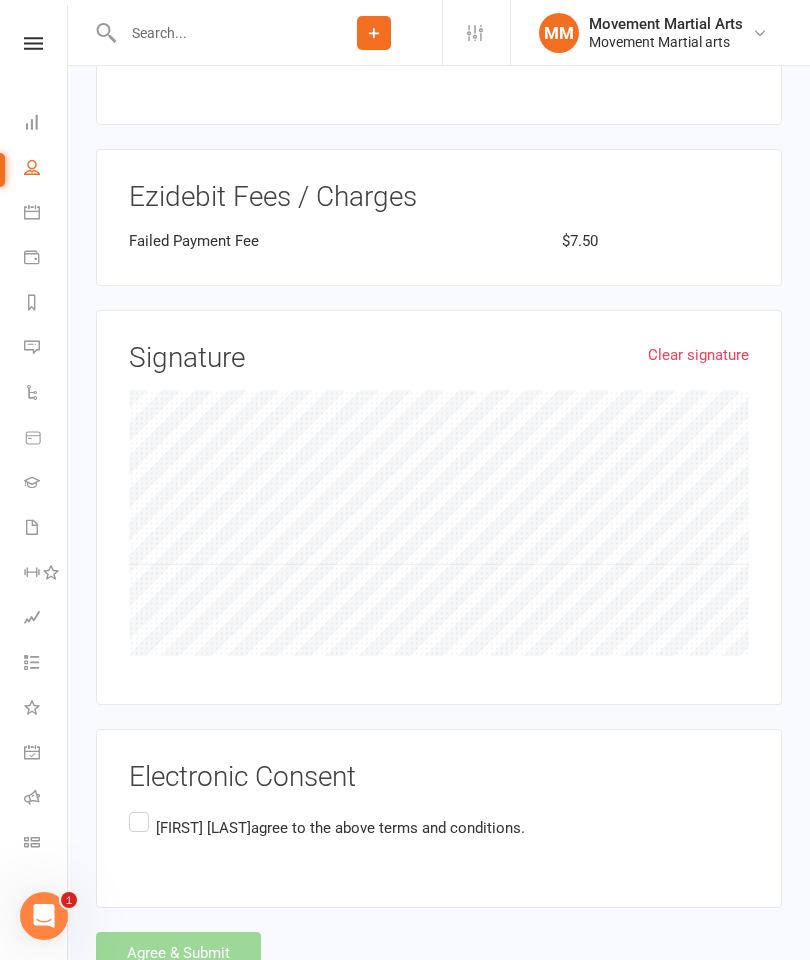 scroll, scrollTop: 3397, scrollLeft: 0, axis: vertical 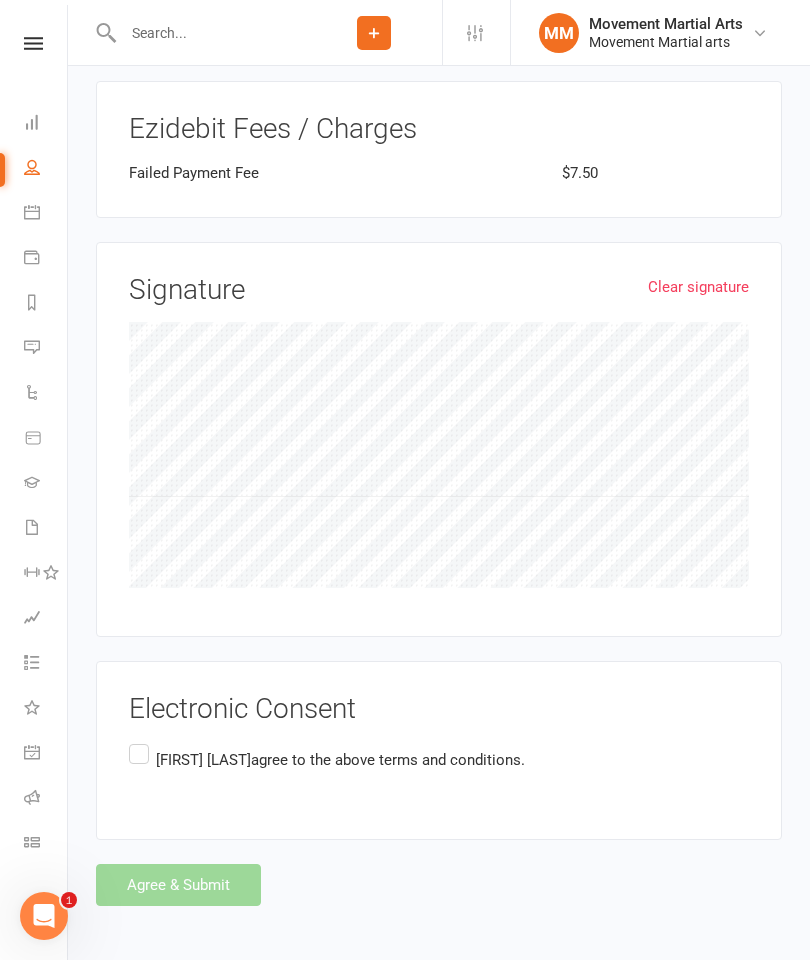 click on "I [FIRST] [LAST]  agree to the above terms and conditions." at bounding box center [327, 759] 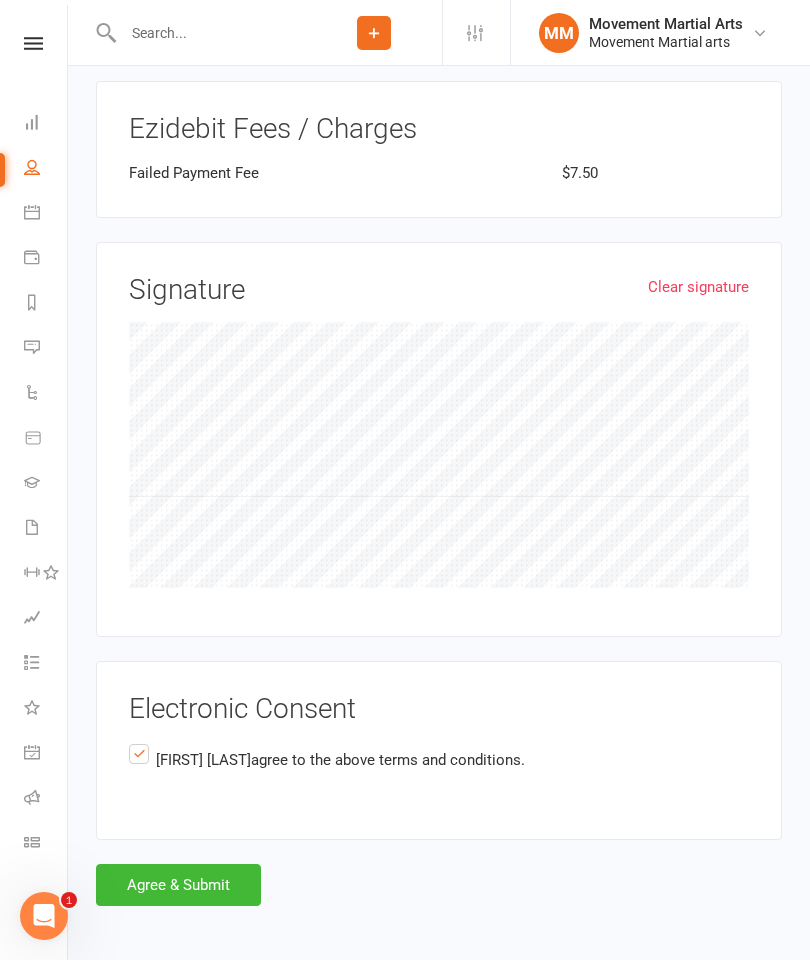 click on "Agree & Submit" at bounding box center [178, 885] 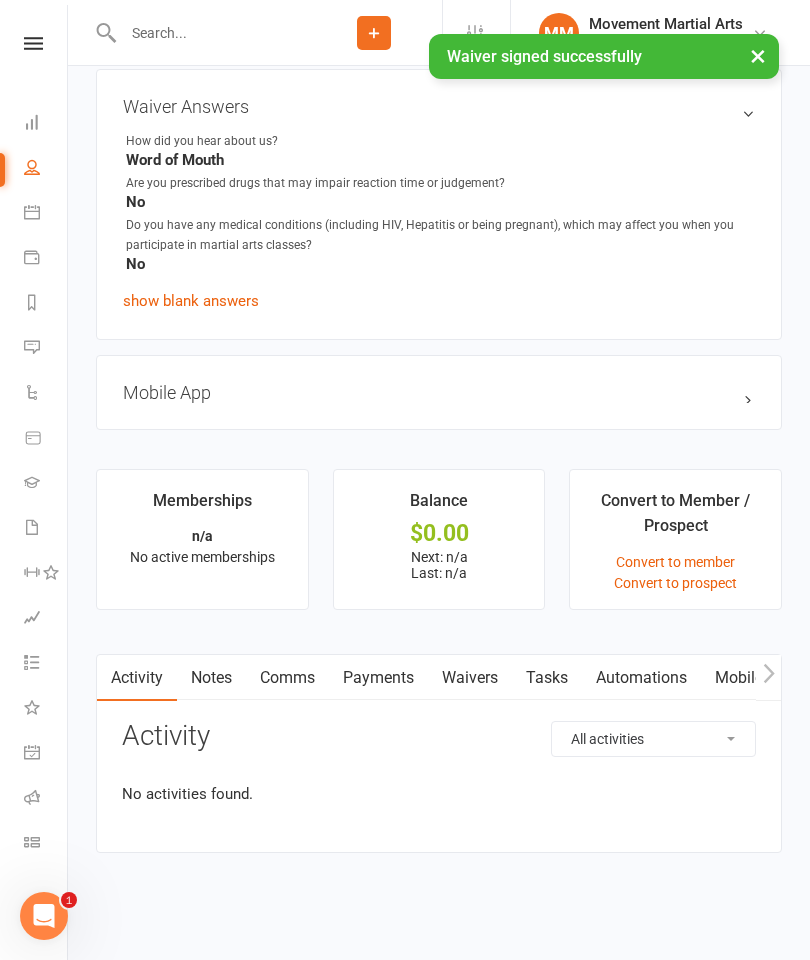 scroll, scrollTop: 0, scrollLeft: 0, axis: both 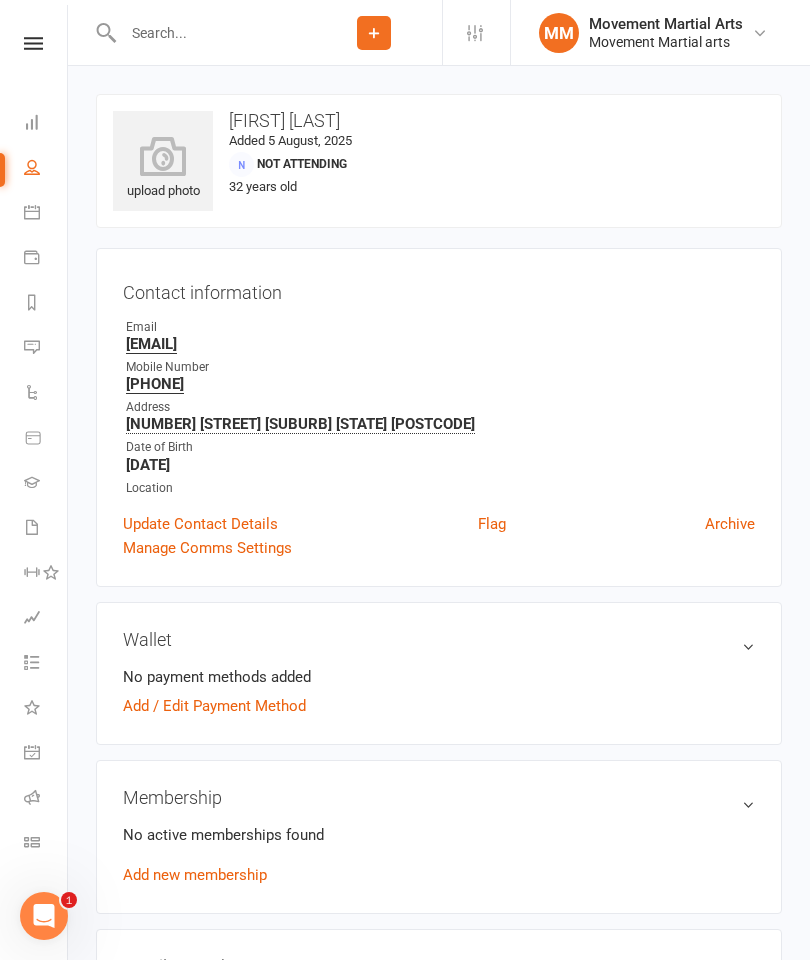 click on "Dashboard" at bounding box center (46, 124) 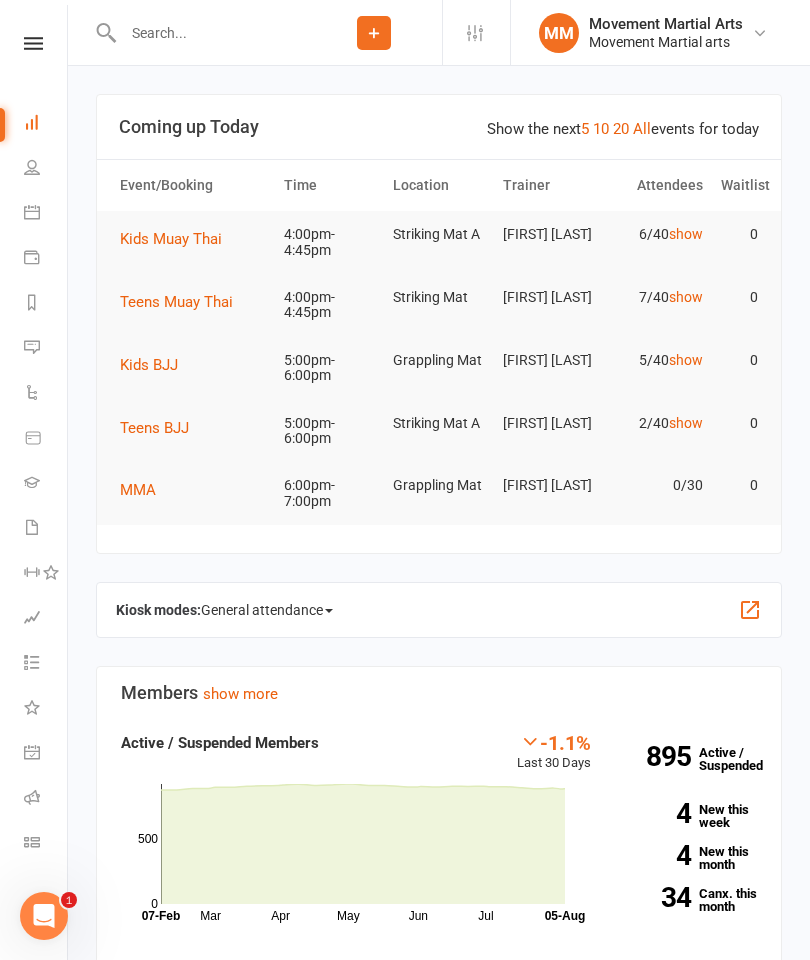 click on "Teens Muay Thai" at bounding box center [176, 302] 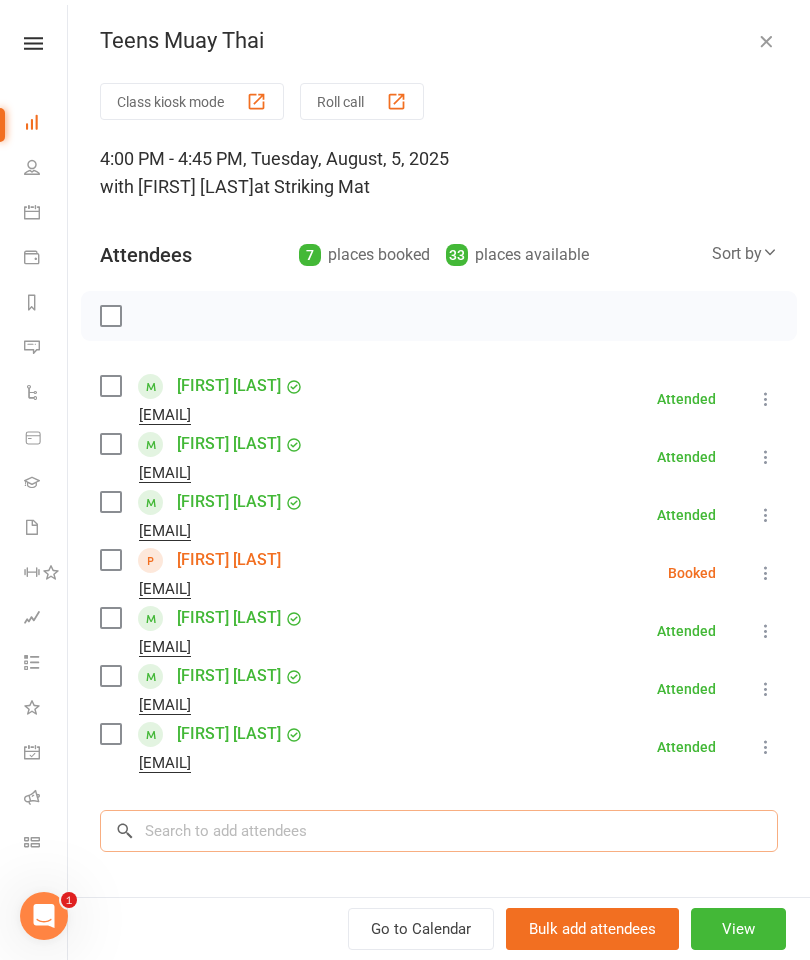 click at bounding box center (439, 831) 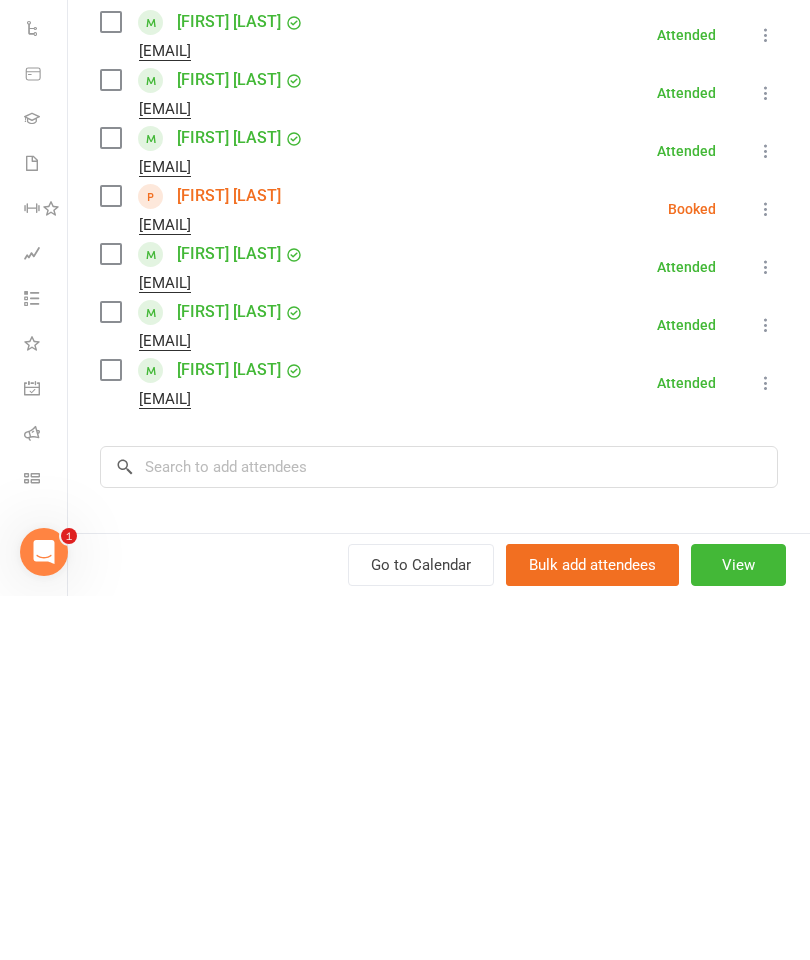 click at bounding box center (110, 734) 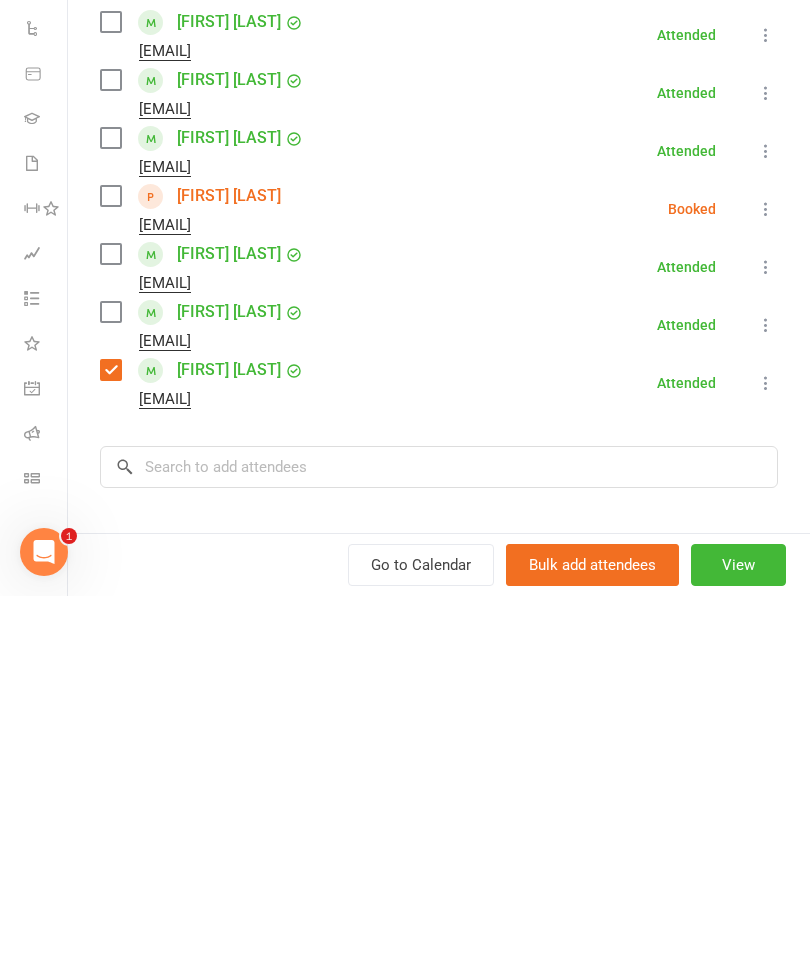 scroll, scrollTop: 534, scrollLeft: 0, axis: vertical 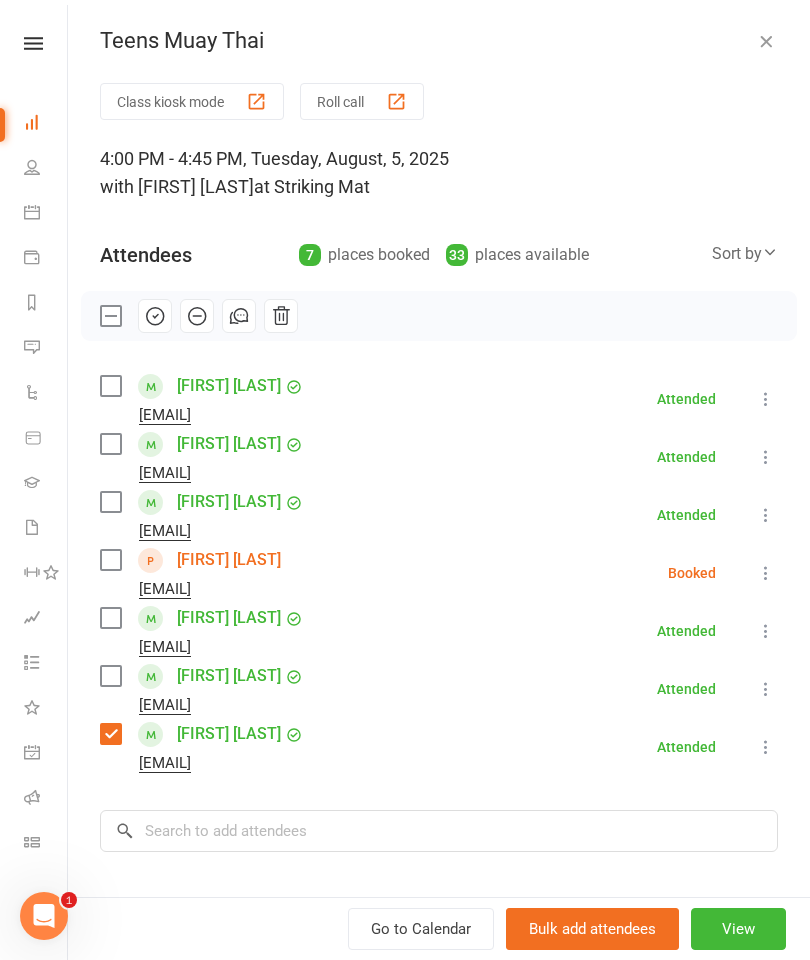 click at bounding box center (110, 676) 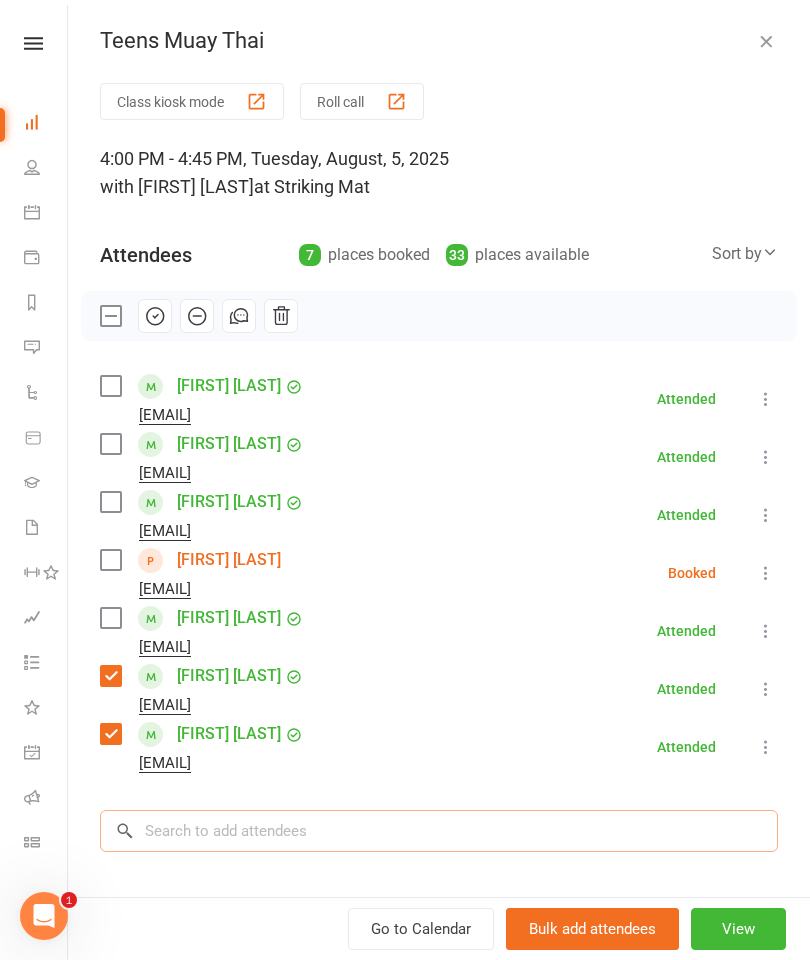 click at bounding box center [439, 831] 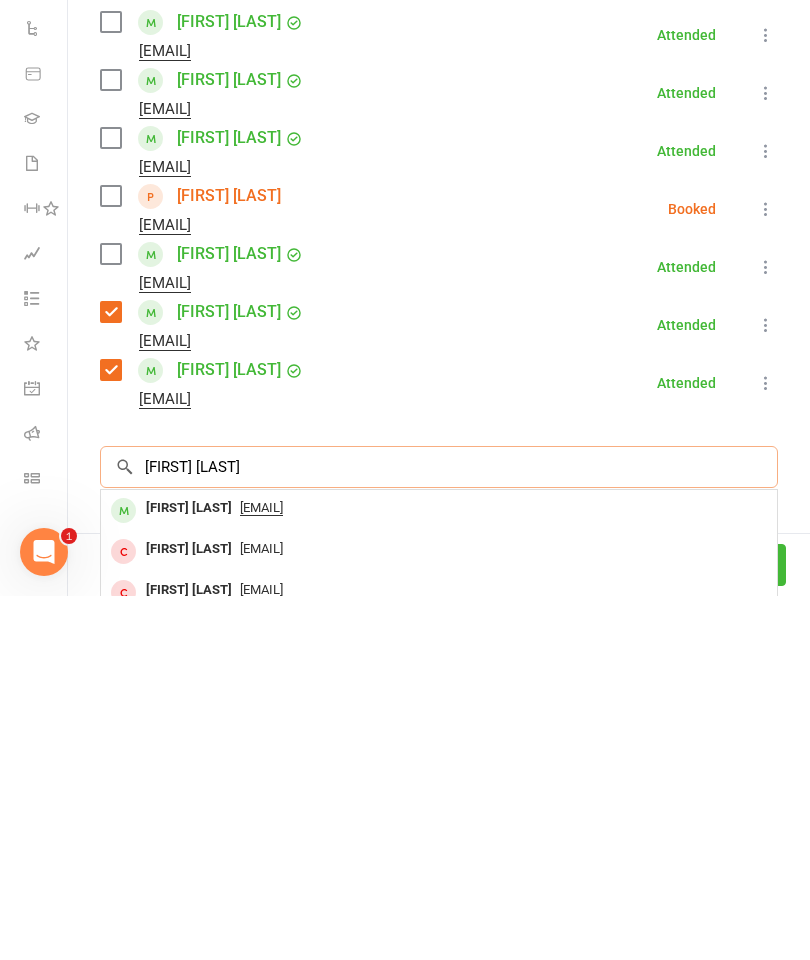 type on "[FIRST] [LAST]" 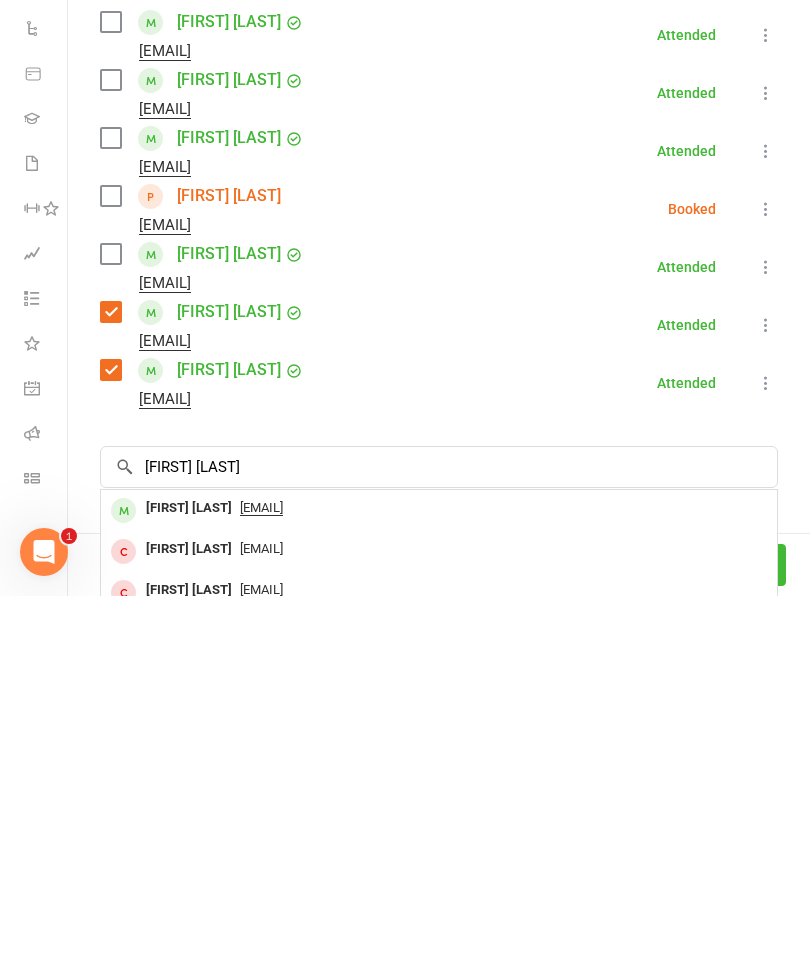 click on "[FIRST] [LAST]" at bounding box center [189, 872] 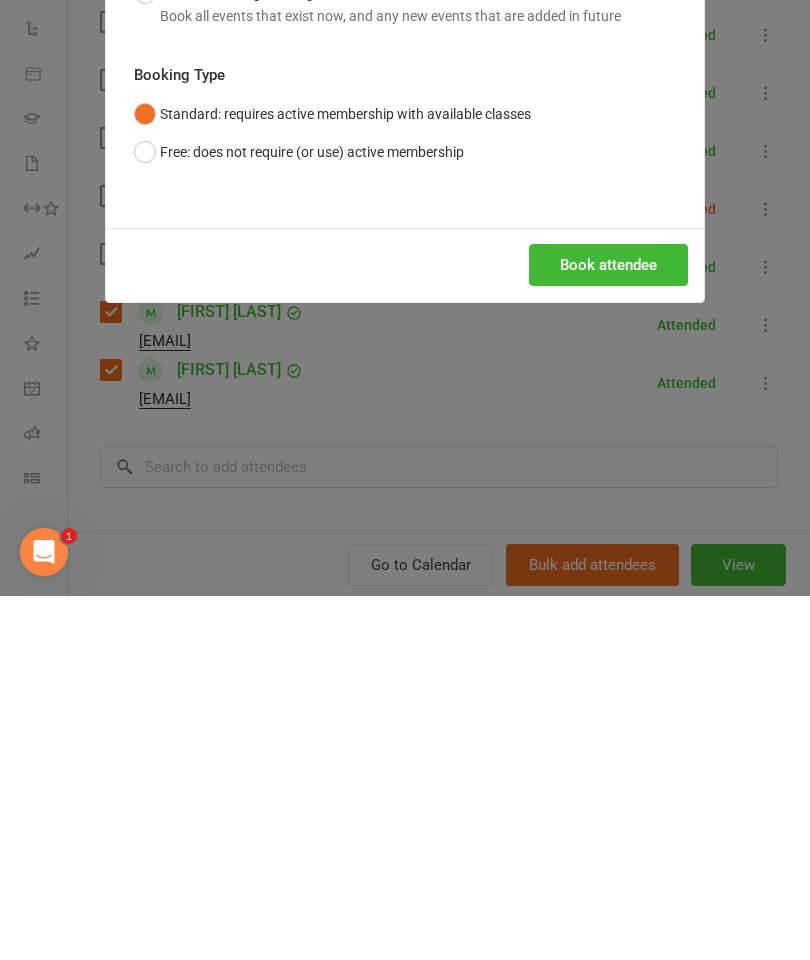 scroll, scrollTop: 1068, scrollLeft: 0, axis: vertical 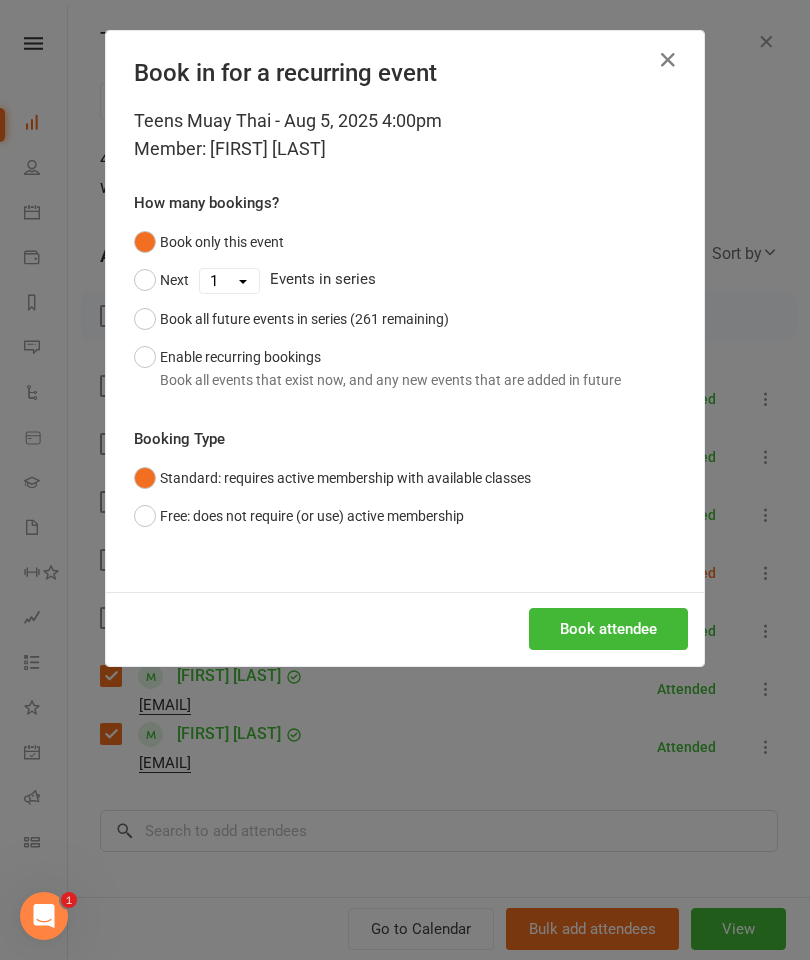 click on "Book attendee" at bounding box center (608, 629) 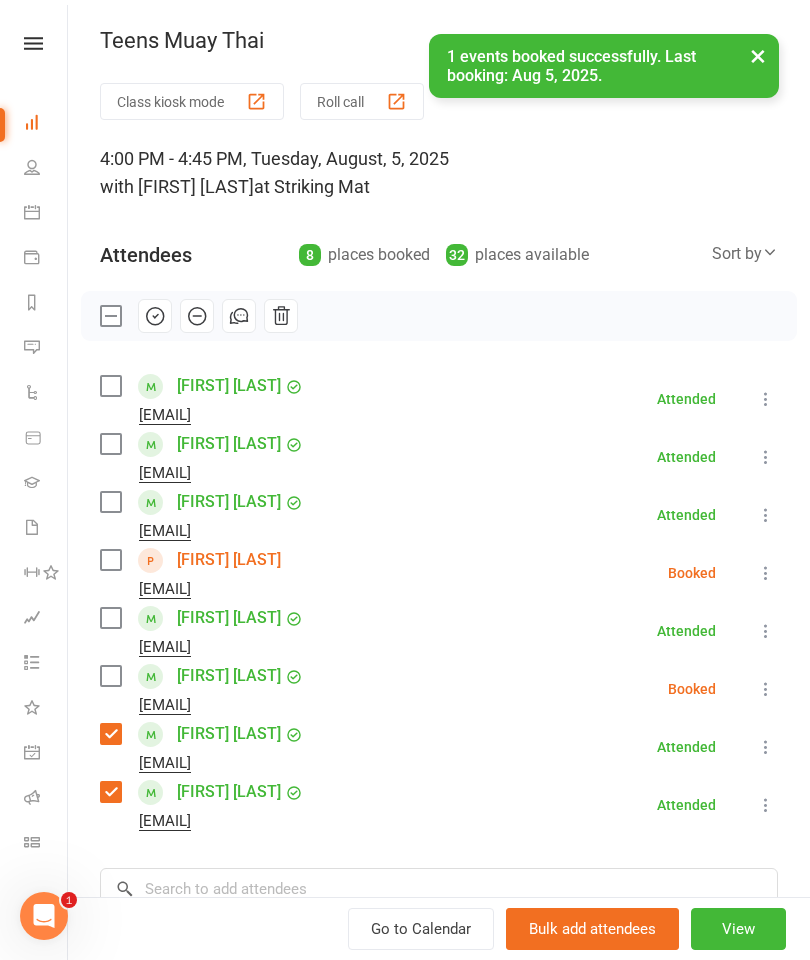 click at bounding box center [110, 676] 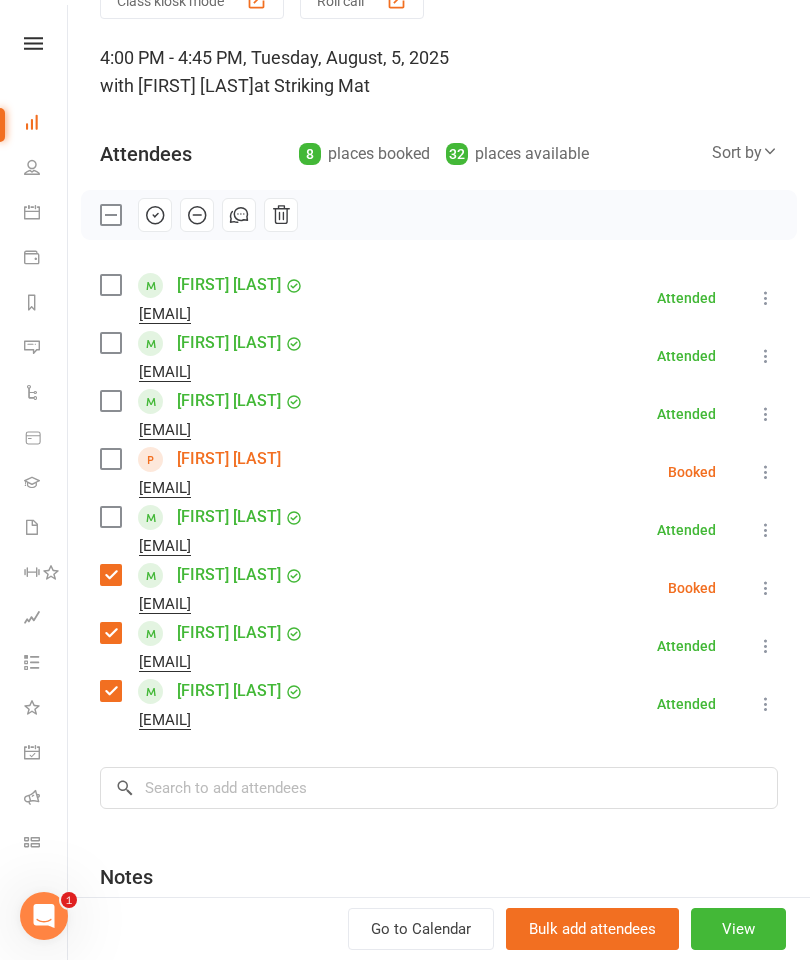 scroll, scrollTop: 116, scrollLeft: 0, axis: vertical 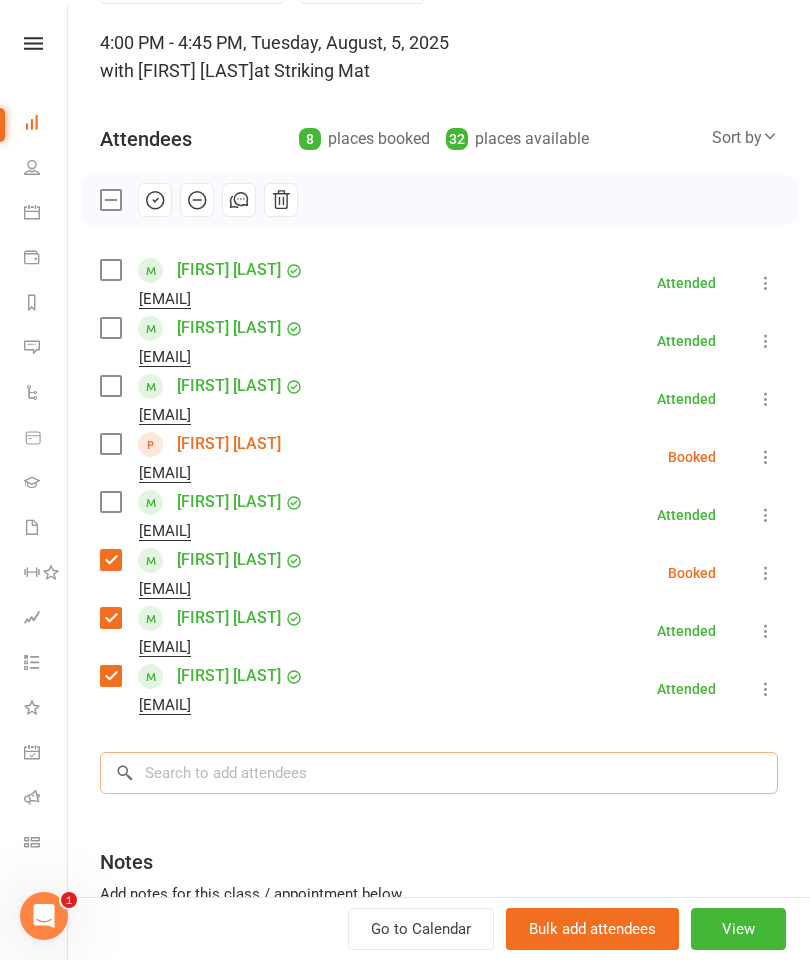click at bounding box center (439, 773) 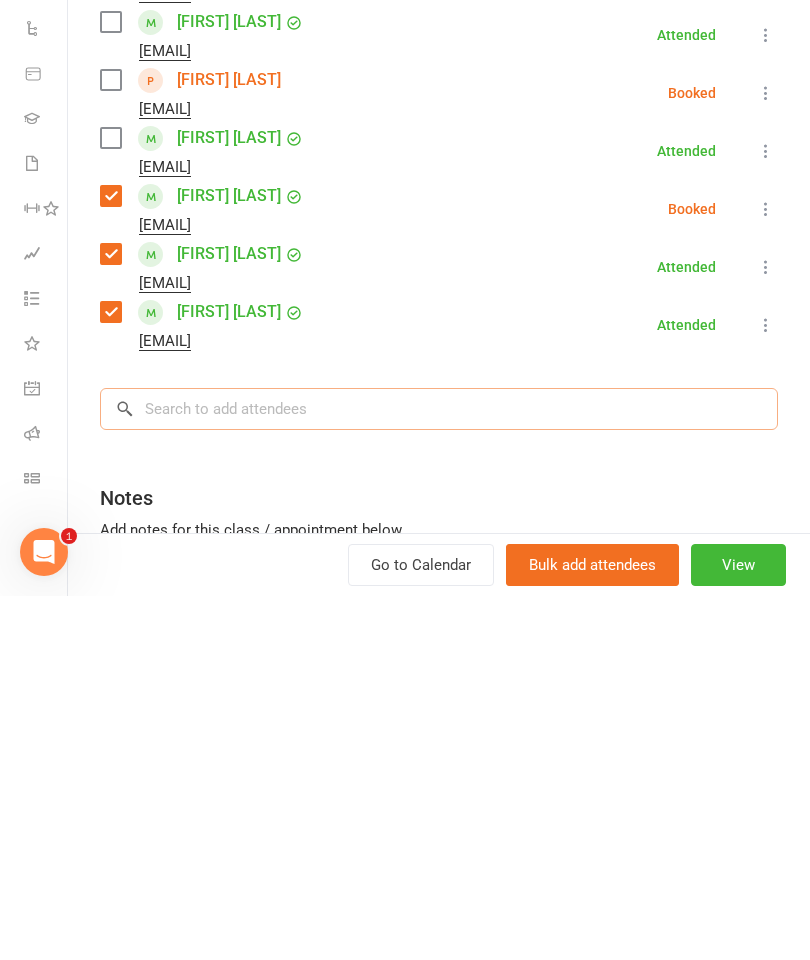 type on "R" 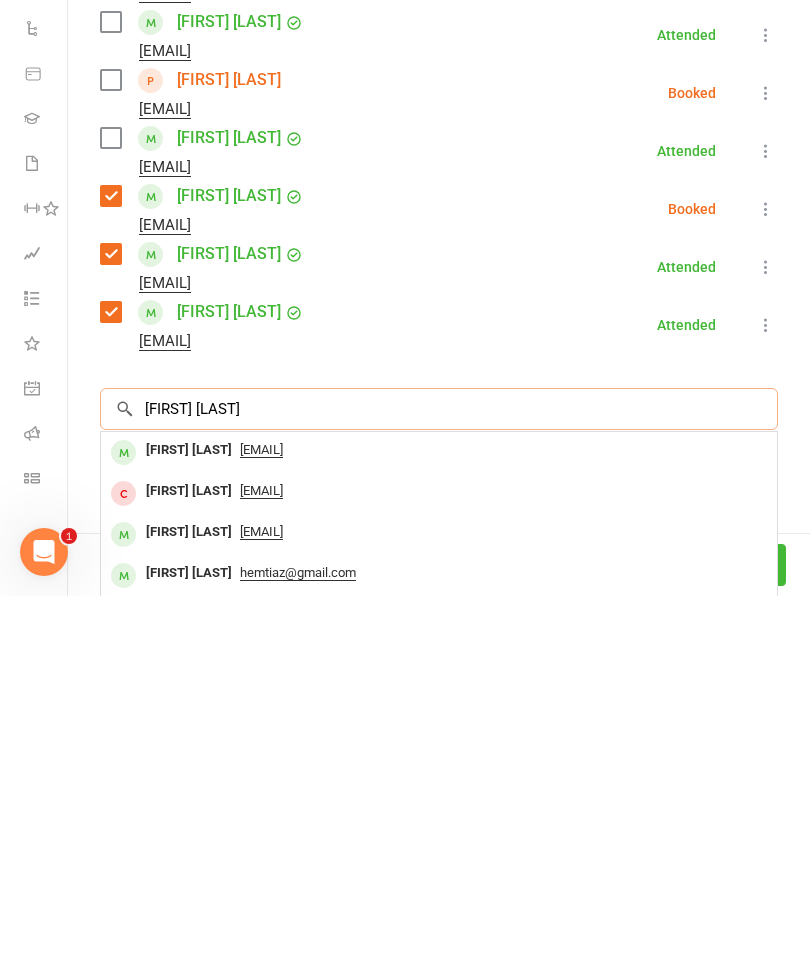 type on "[FIRST] [LAST]" 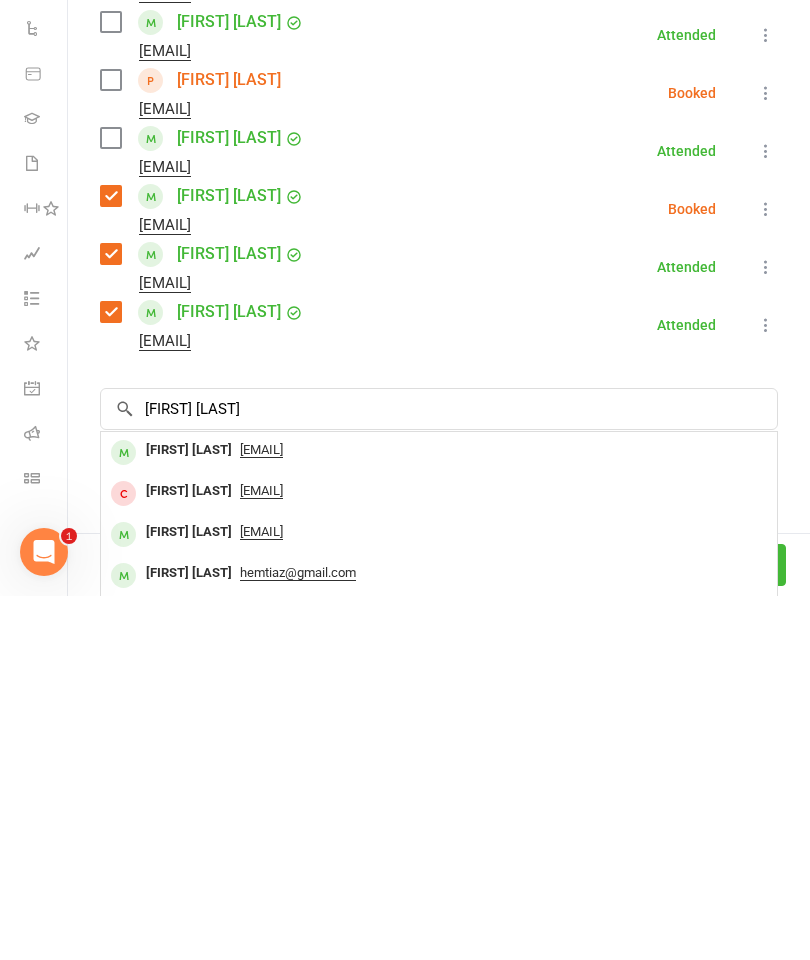 click on "[EMAIL]" at bounding box center (261, 814) 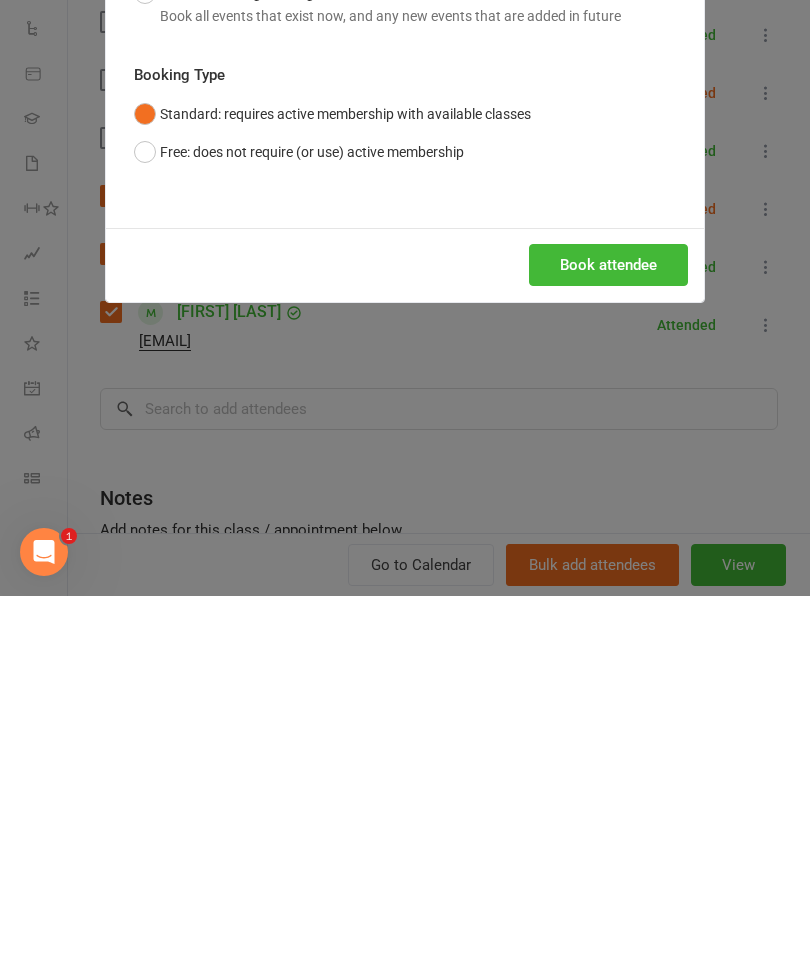 scroll, scrollTop: 1544, scrollLeft: 0, axis: vertical 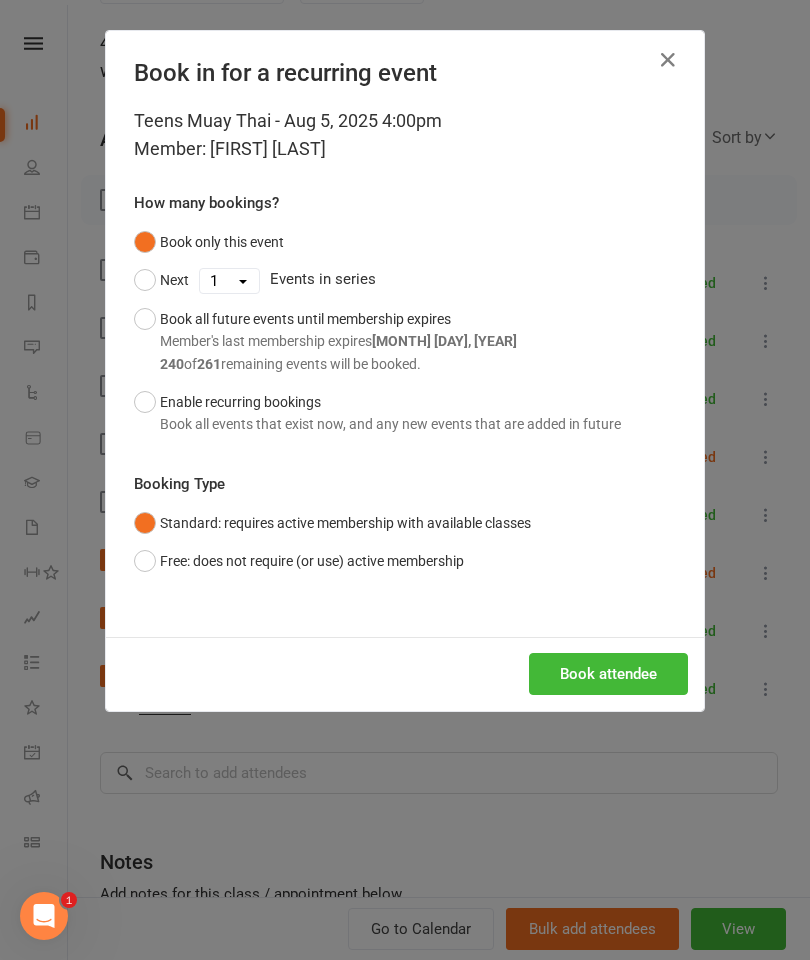 click on "Book attendee" at bounding box center (608, 674) 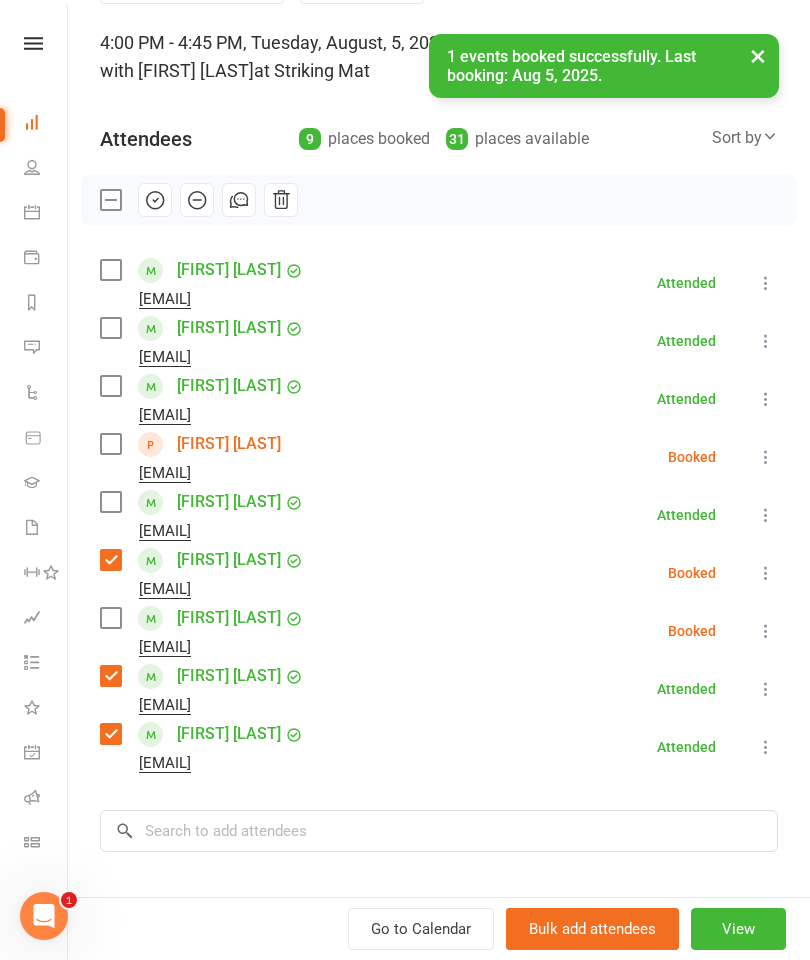 click at bounding box center (110, 618) 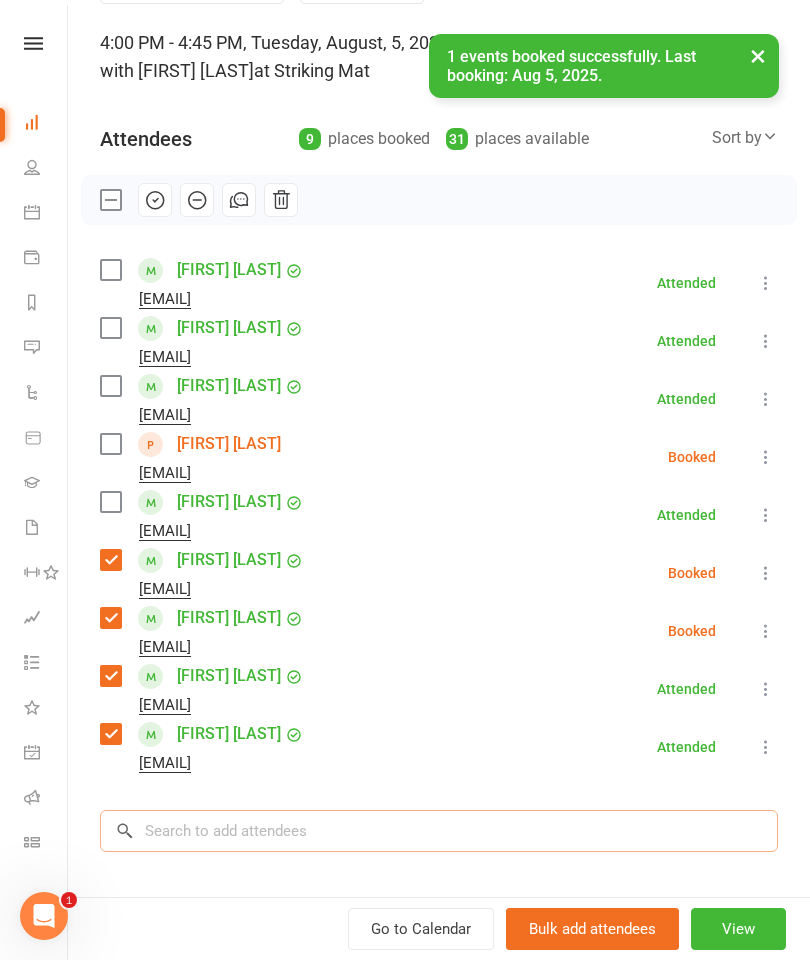 click at bounding box center [439, 831] 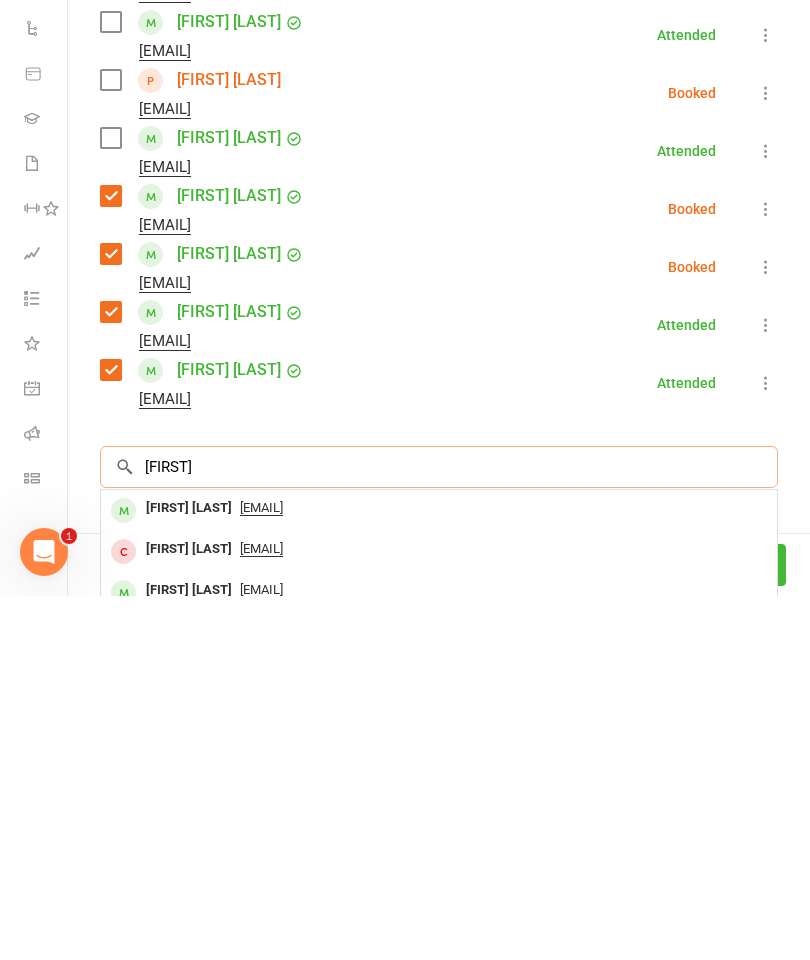 scroll, scrollTop: 1714, scrollLeft: 0, axis: vertical 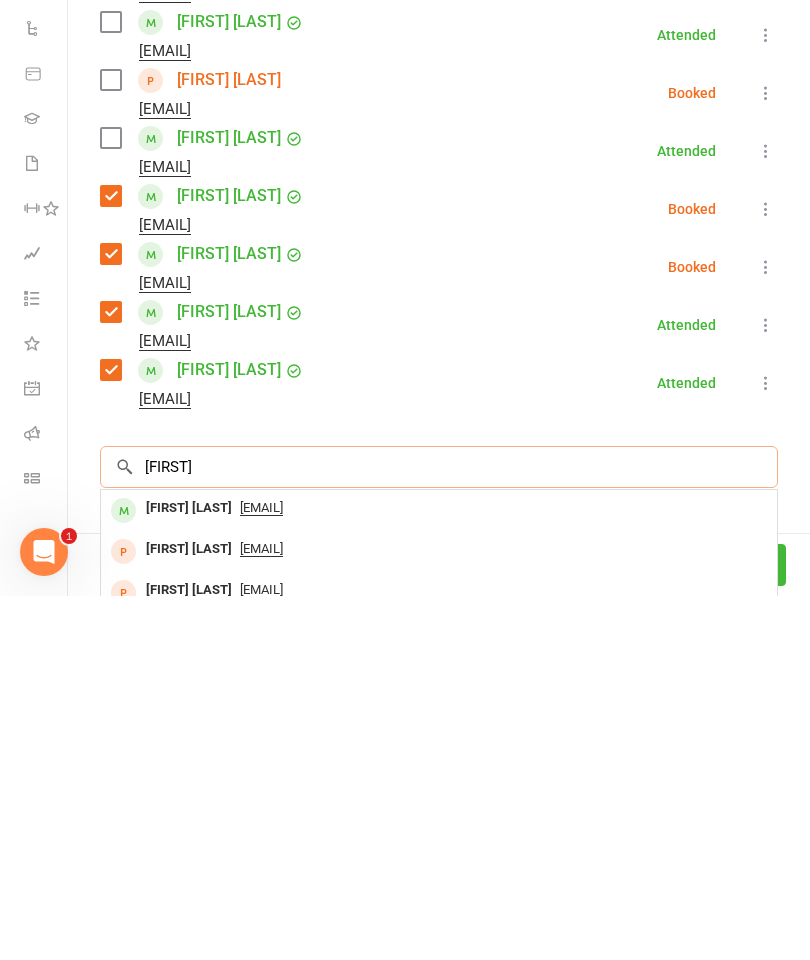 type on "[FIRST]" 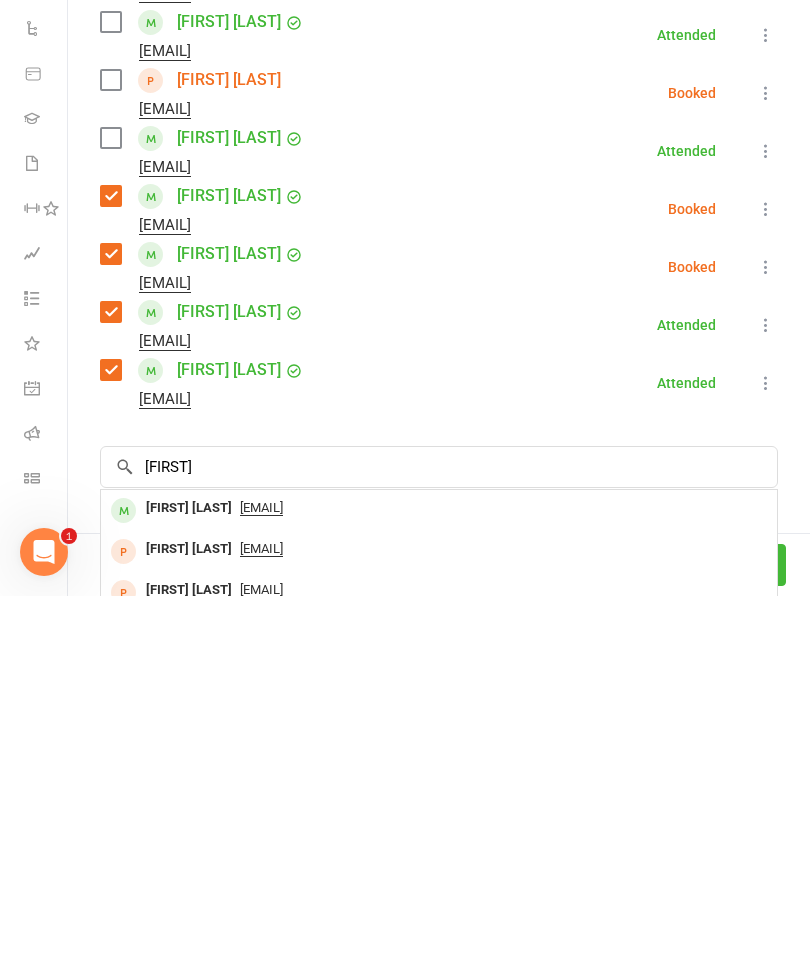 click on "[FIRST] [LAST]" at bounding box center [189, 872] 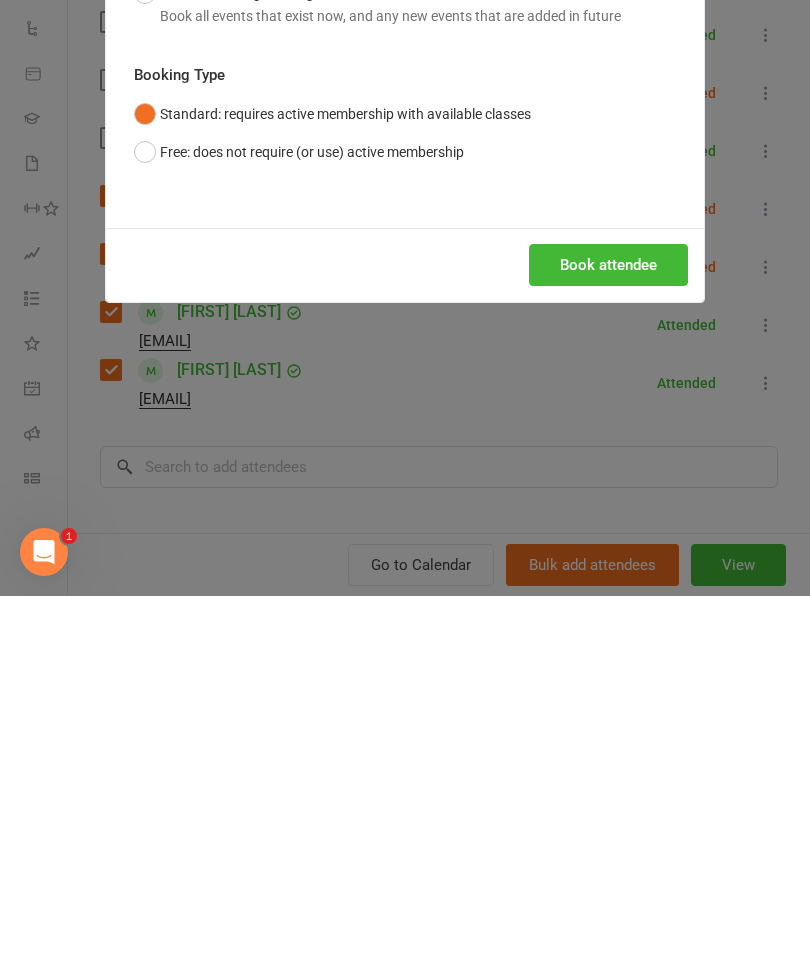 scroll, scrollTop: 2078, scrollLeft: 0, axis: vertical 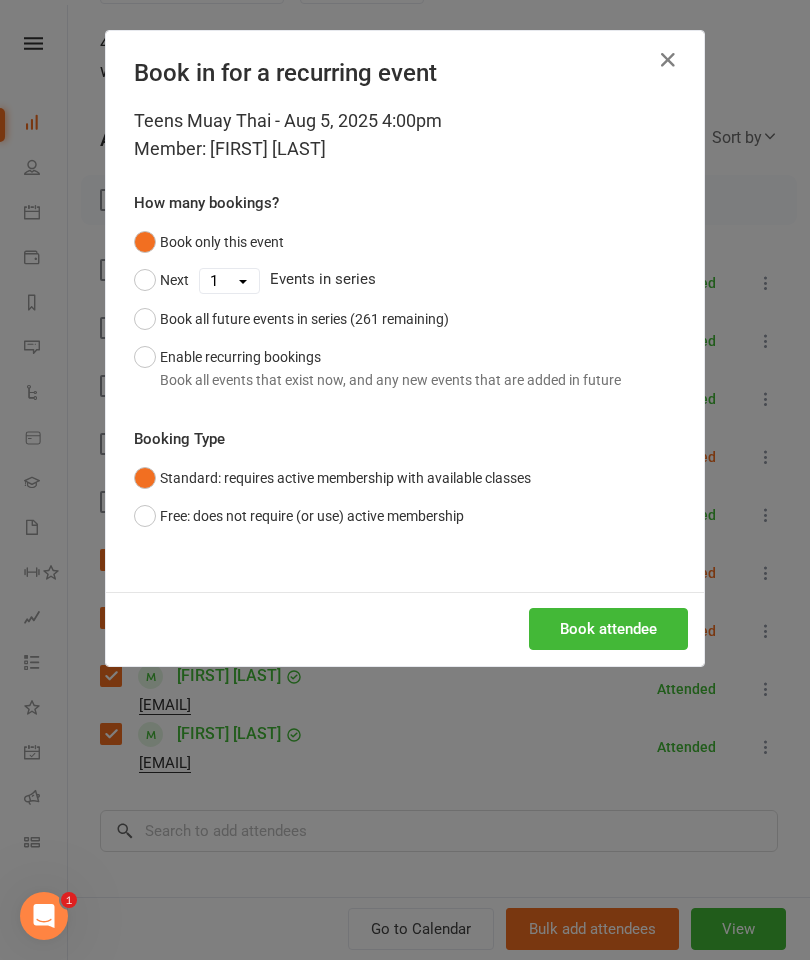 click on "Book attendee" at bounding box center (608, 629) 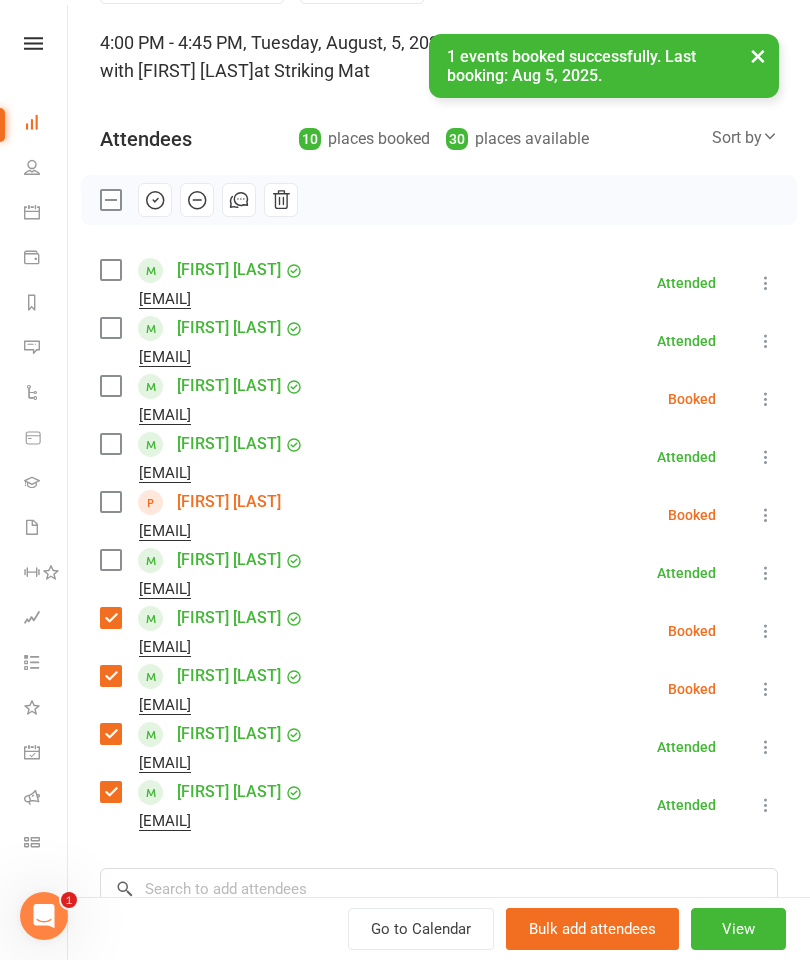 click at bounding box center (110, 386) 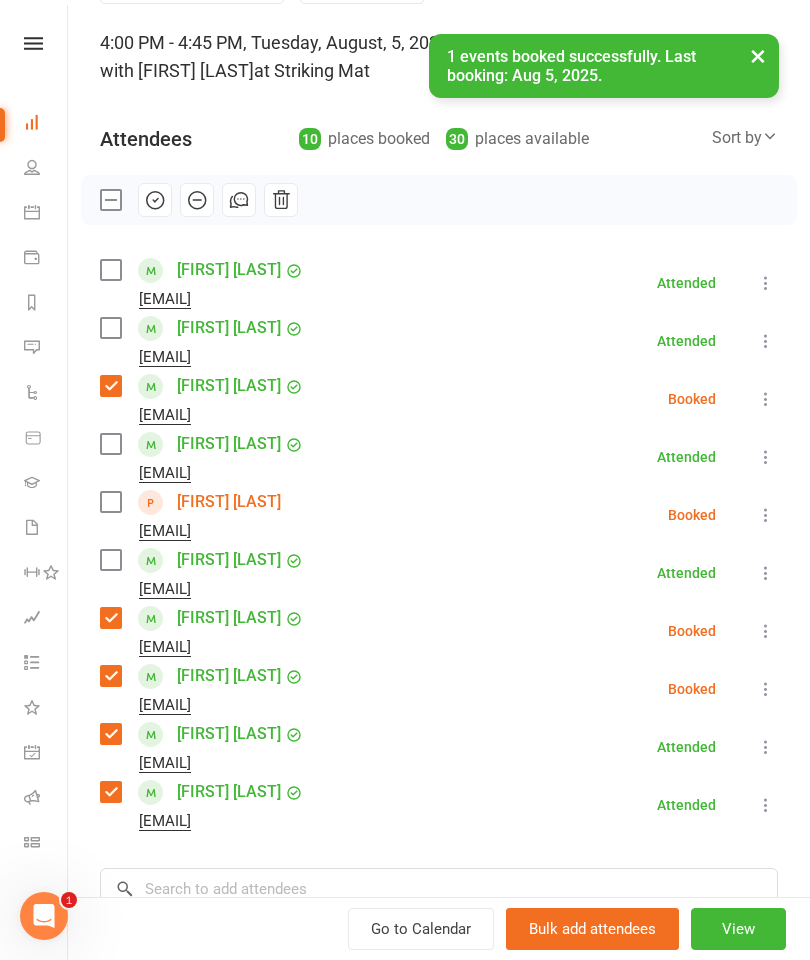 click at bounding box center [110, 502] 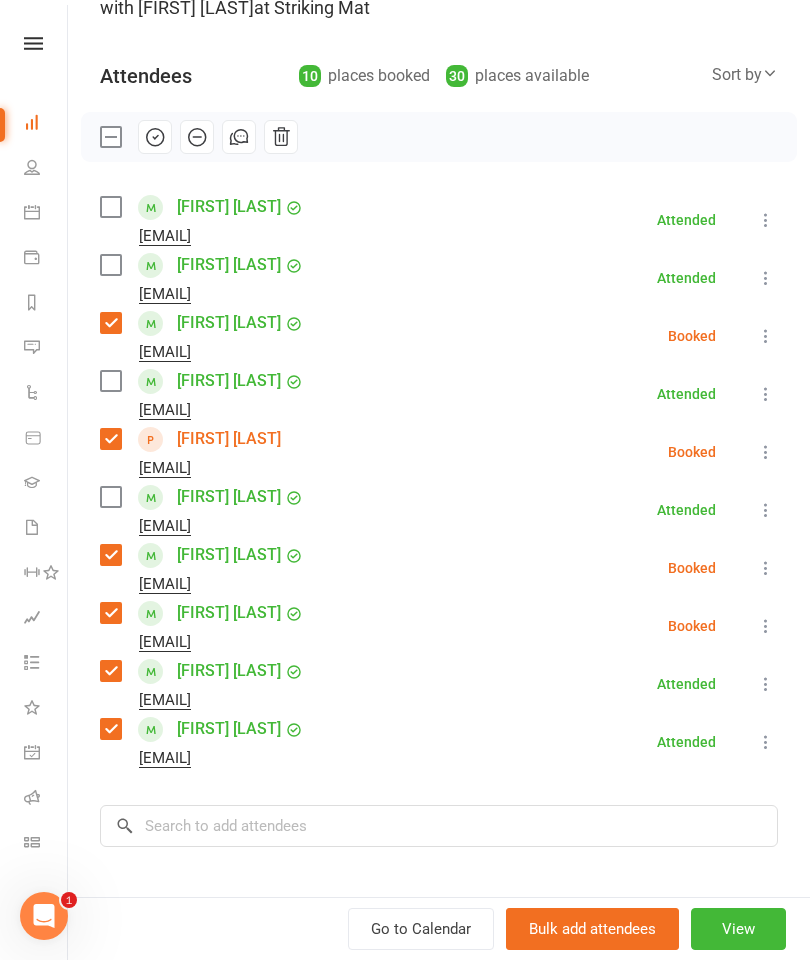 scroll, scrollTop: 180, scrollLeft: 0, axis: vertical 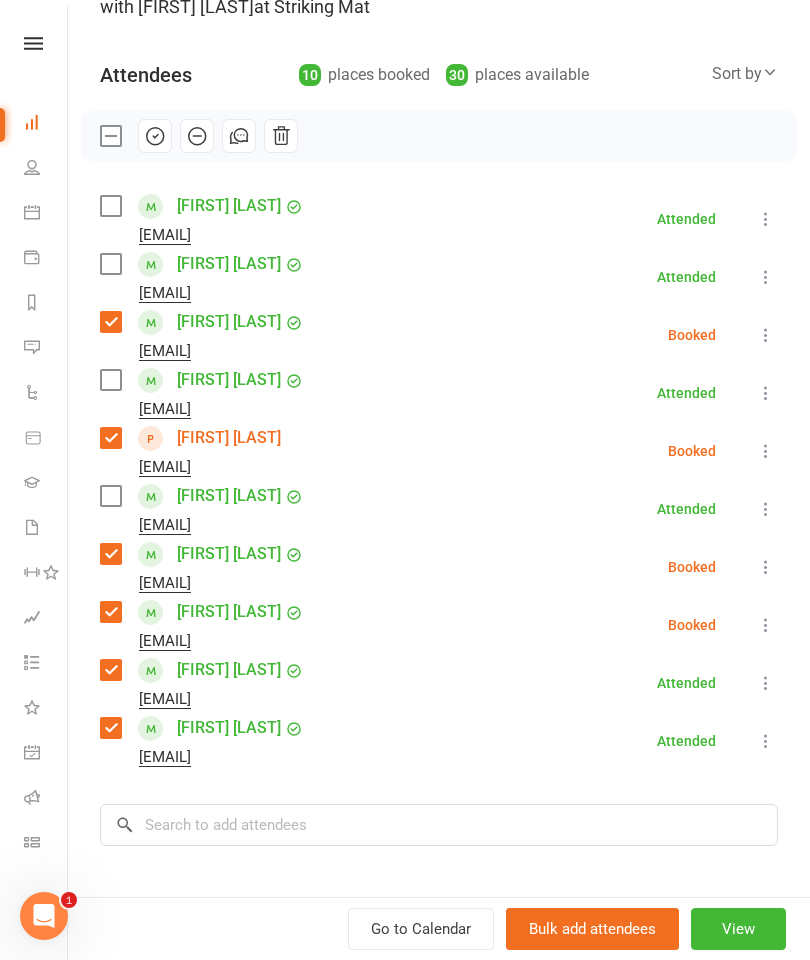 click at bounding box center (110, 264) 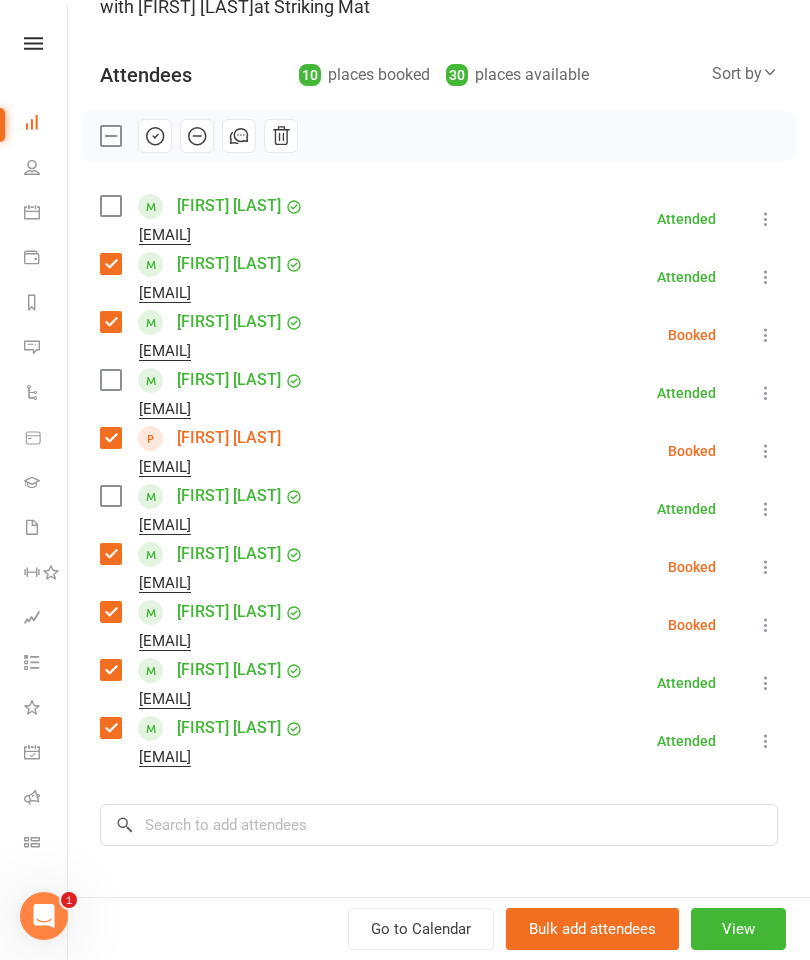 click at bounding box center [110, 380] 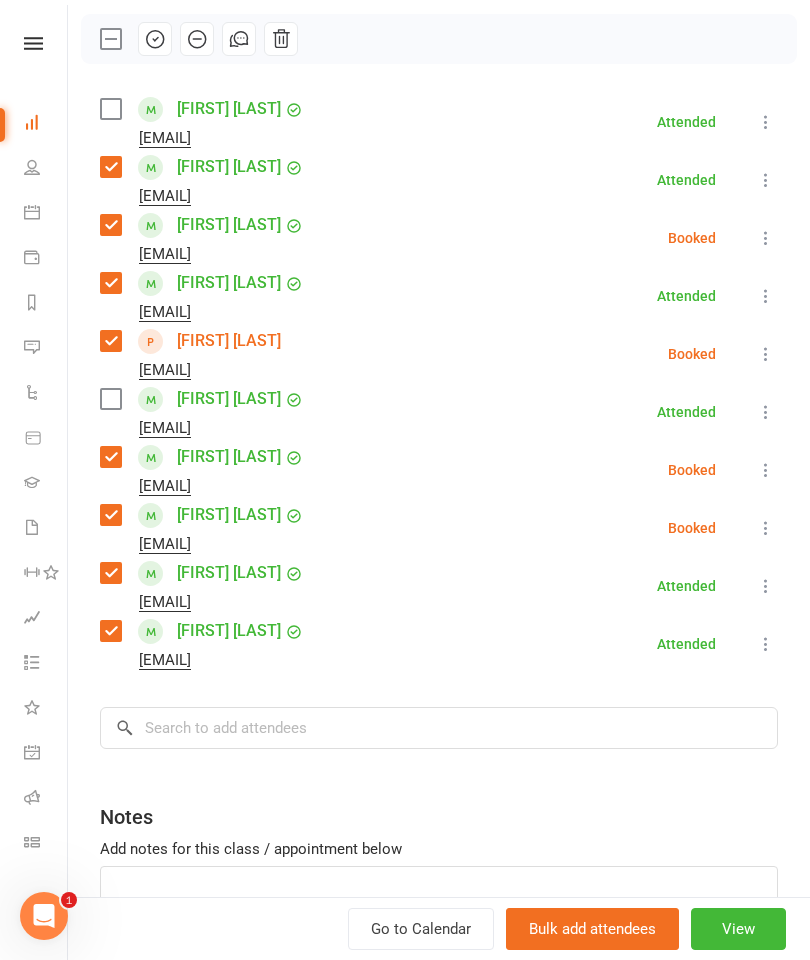 scroll, scrollTop: 277, scrollLeft: 0, axis: vertical 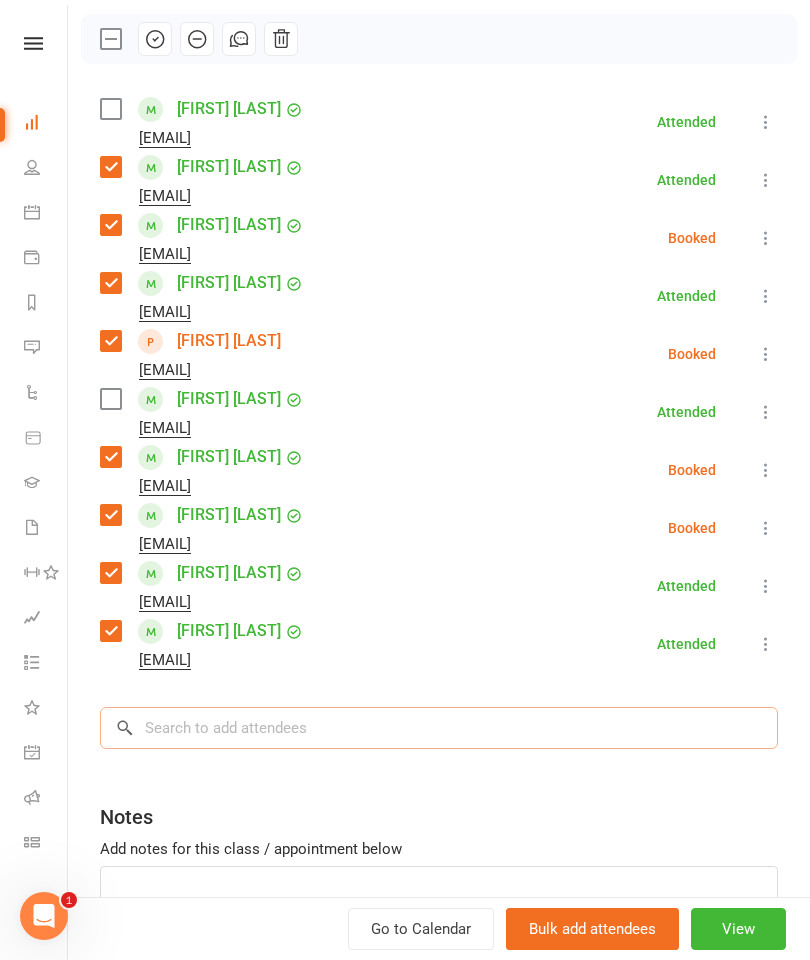 click at bounding box center (439, 728) 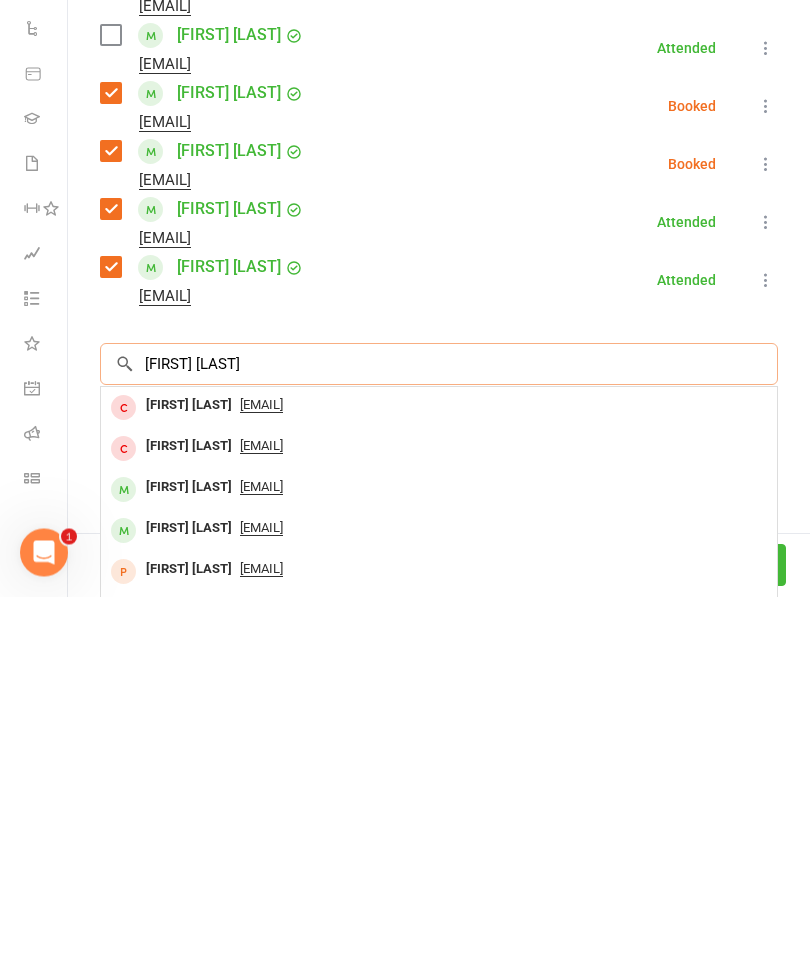 type on "[FIRST] [LAST]" 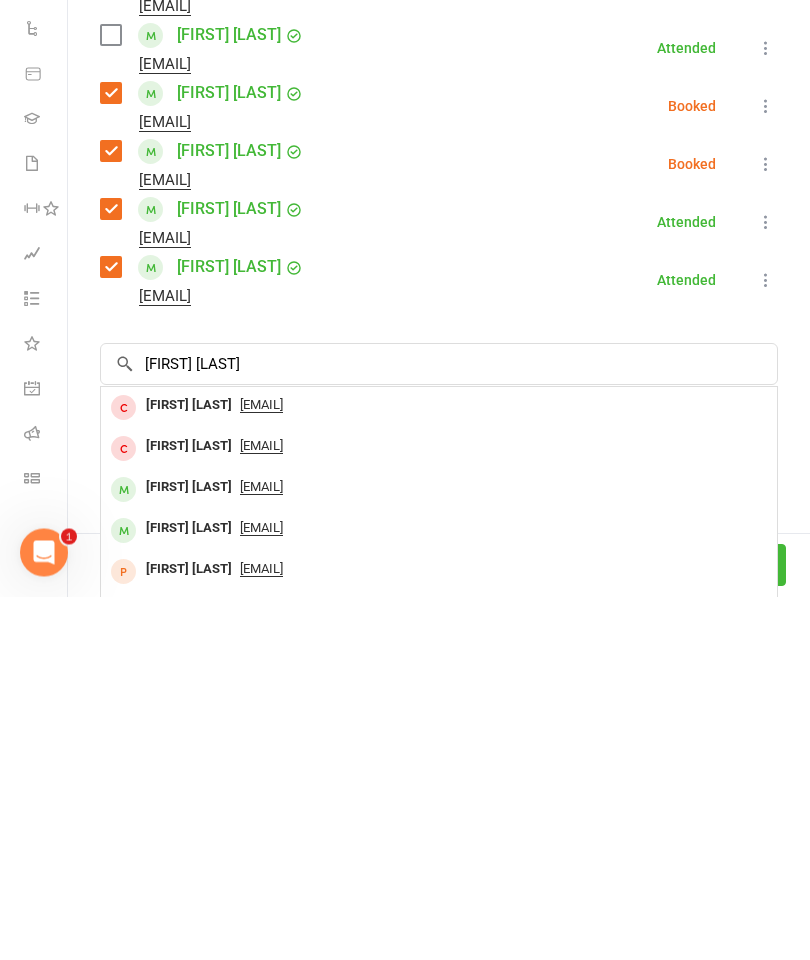 click on "[FIRST] [LAST]" at bounding box center [189, 851] 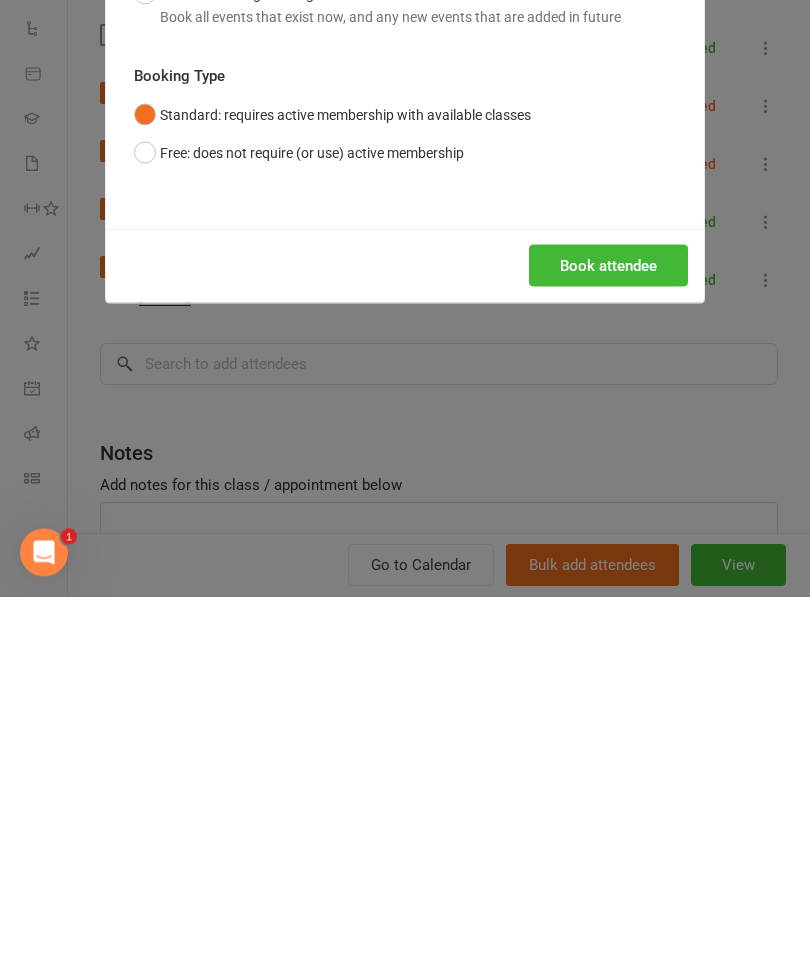 scroll, scrollTop: 2436, scrollLeft: 0, axis: vertical 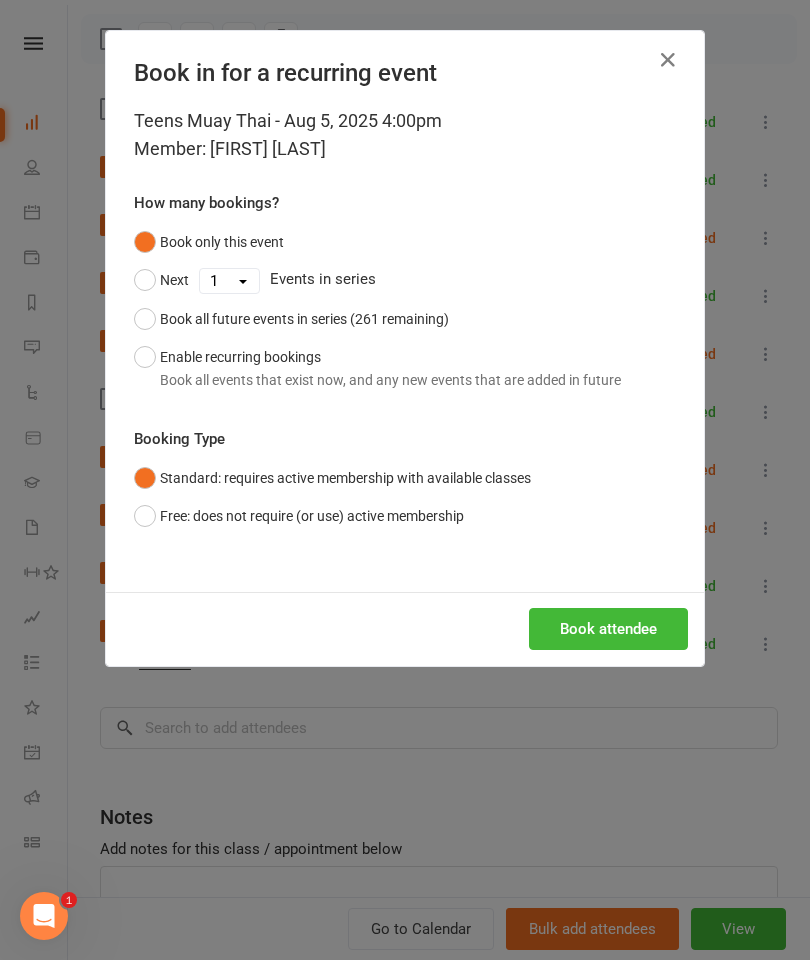 click on "Book attendee" at bounding box center (608, 629) 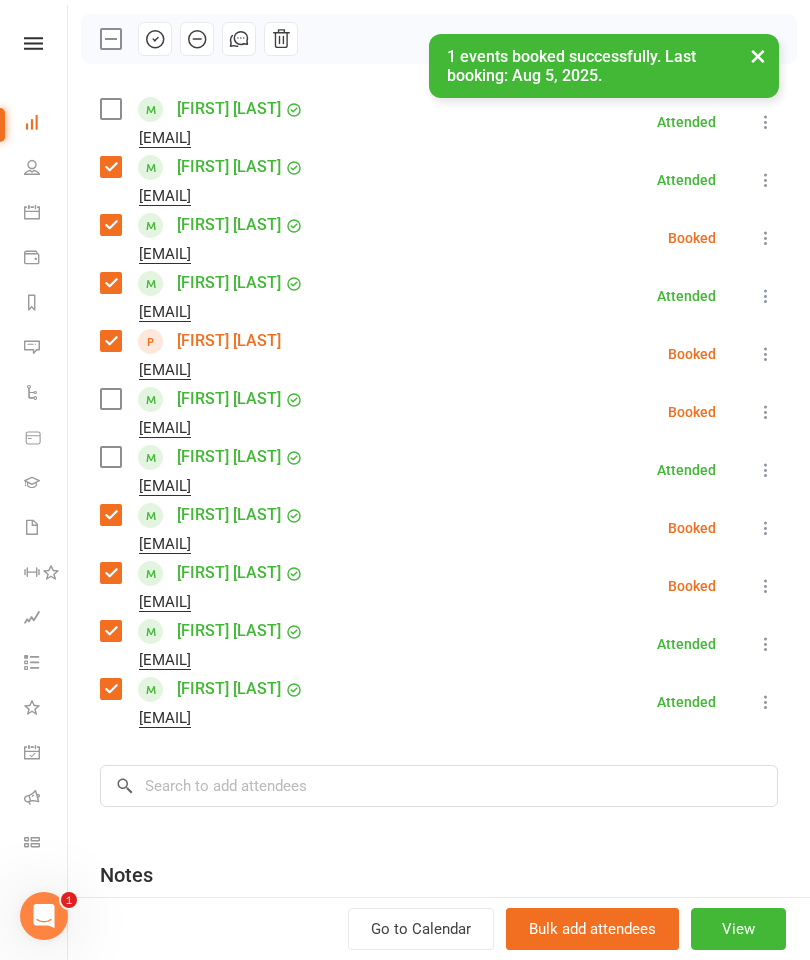 click at bounding box center (110, 399) 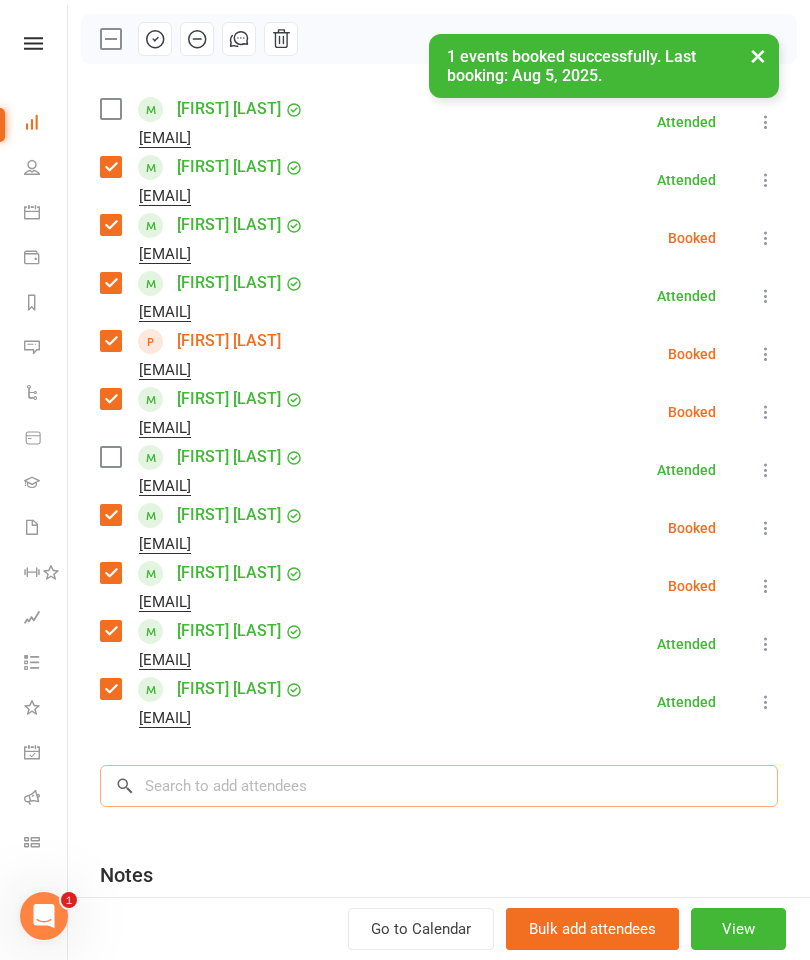 click at bounding box center (439, 786) 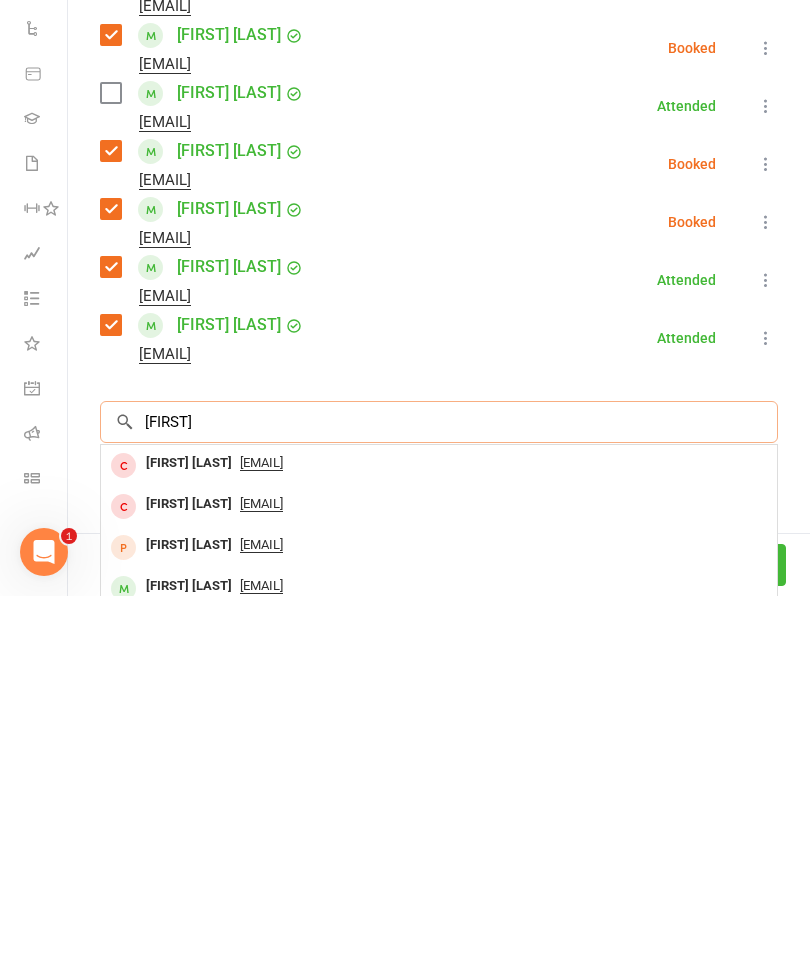 type on "[FIRST]" 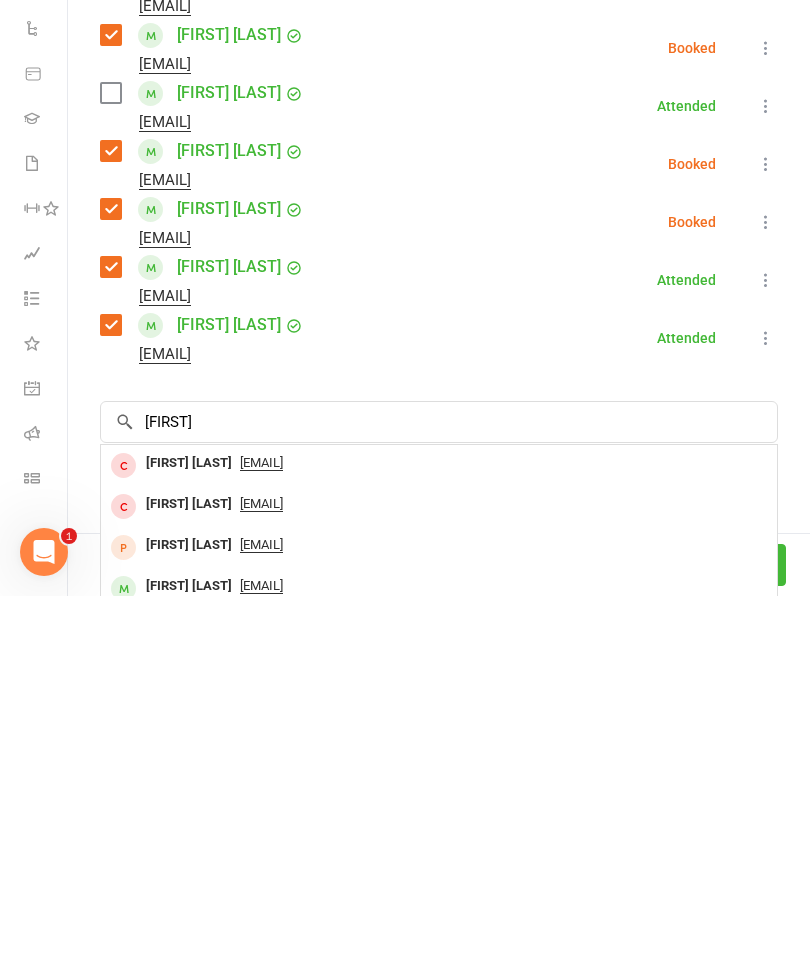 click on "[FIRST] [LAST]" at bounding box center [189, 950] 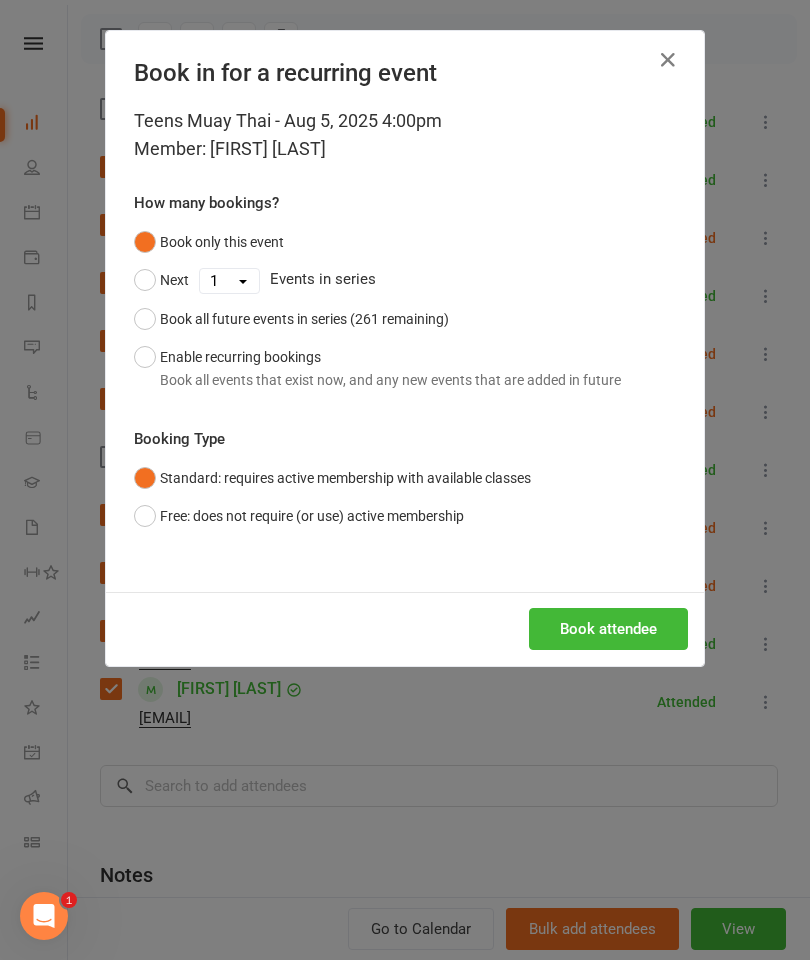 click on "Book attendee" at bounding box center [405, 629] 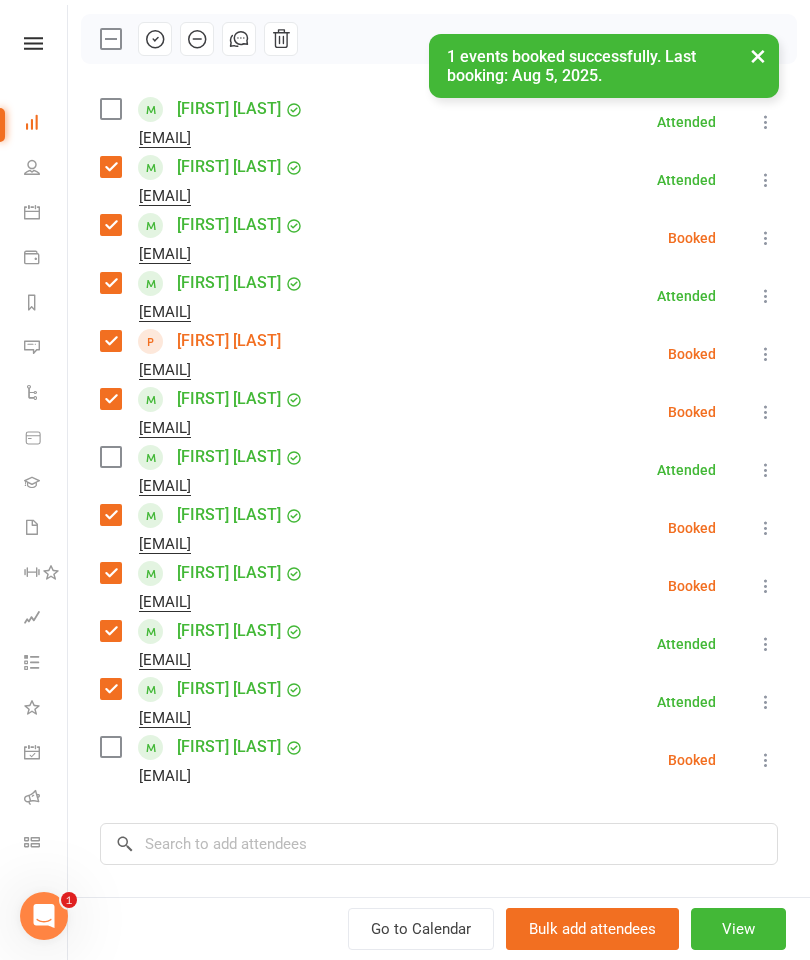 click at bounding box center (110, 747) 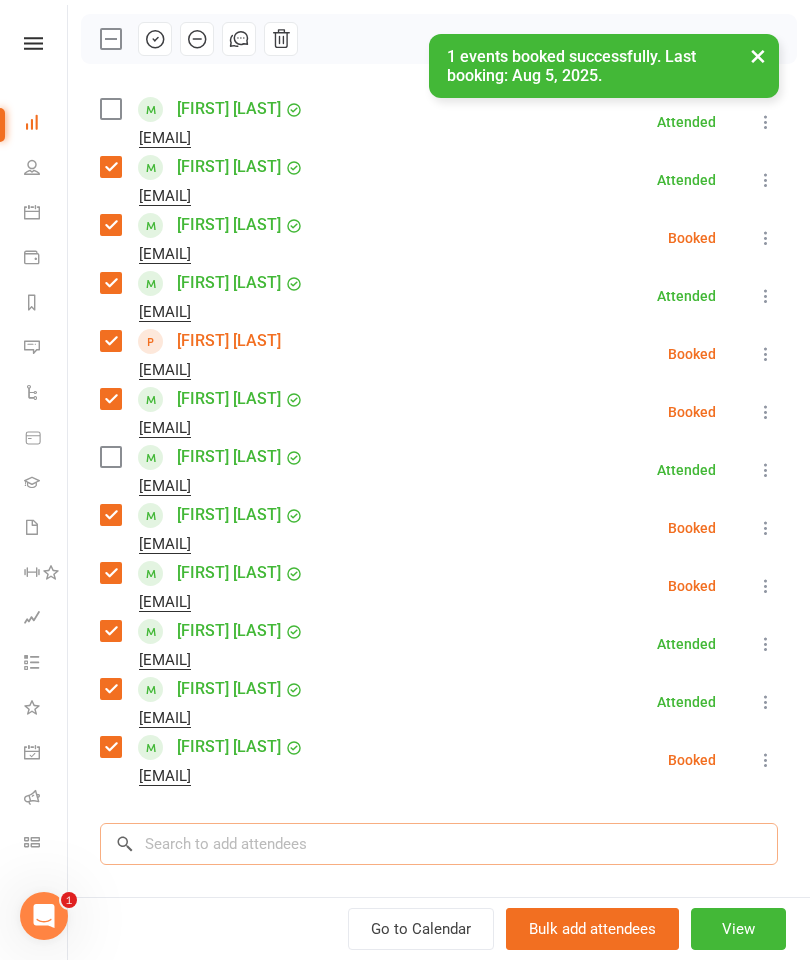 click at bounding box center (439, 844) 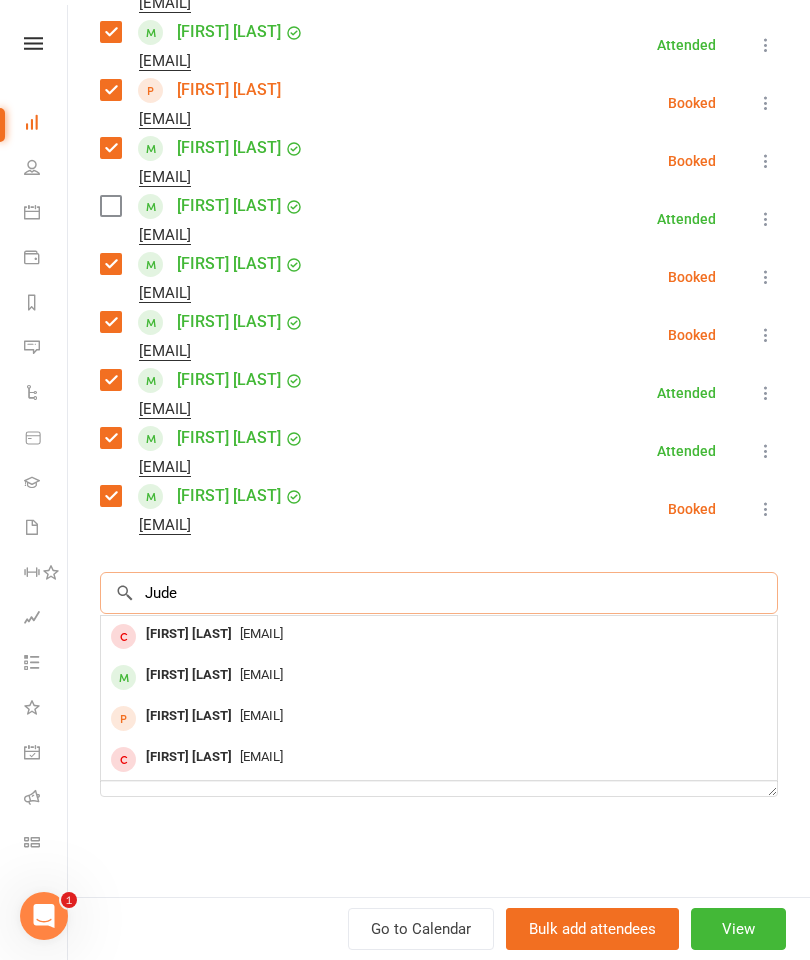scroll, scrollTop: 528, scrollLeft: 0, axis: vertical 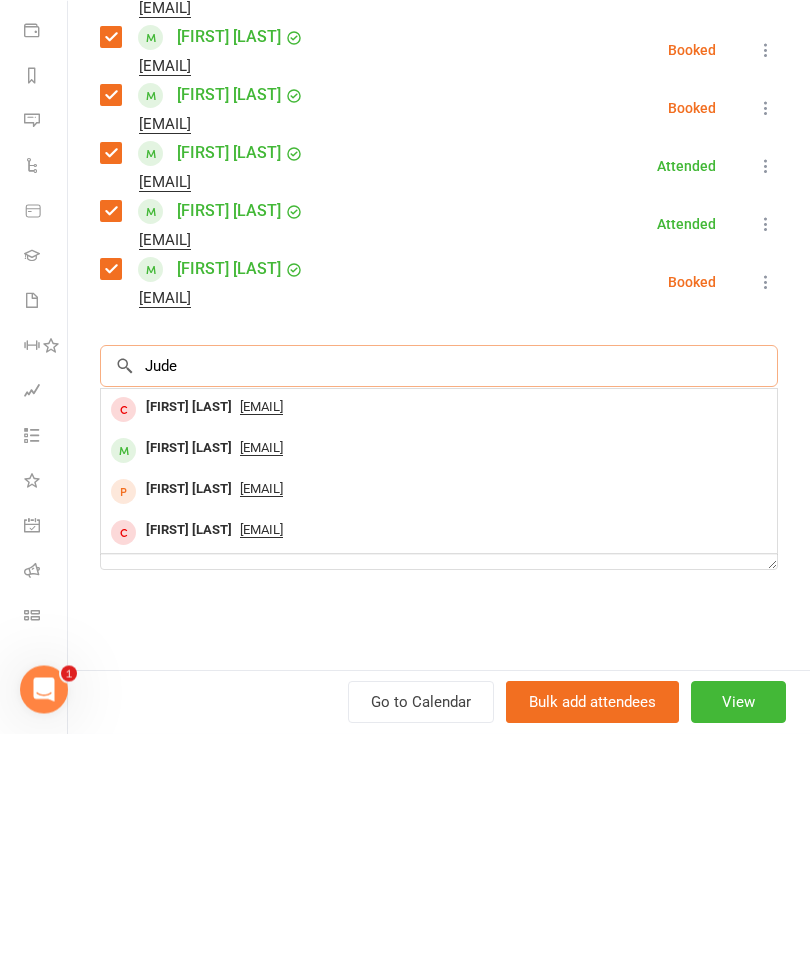type on "Jude" 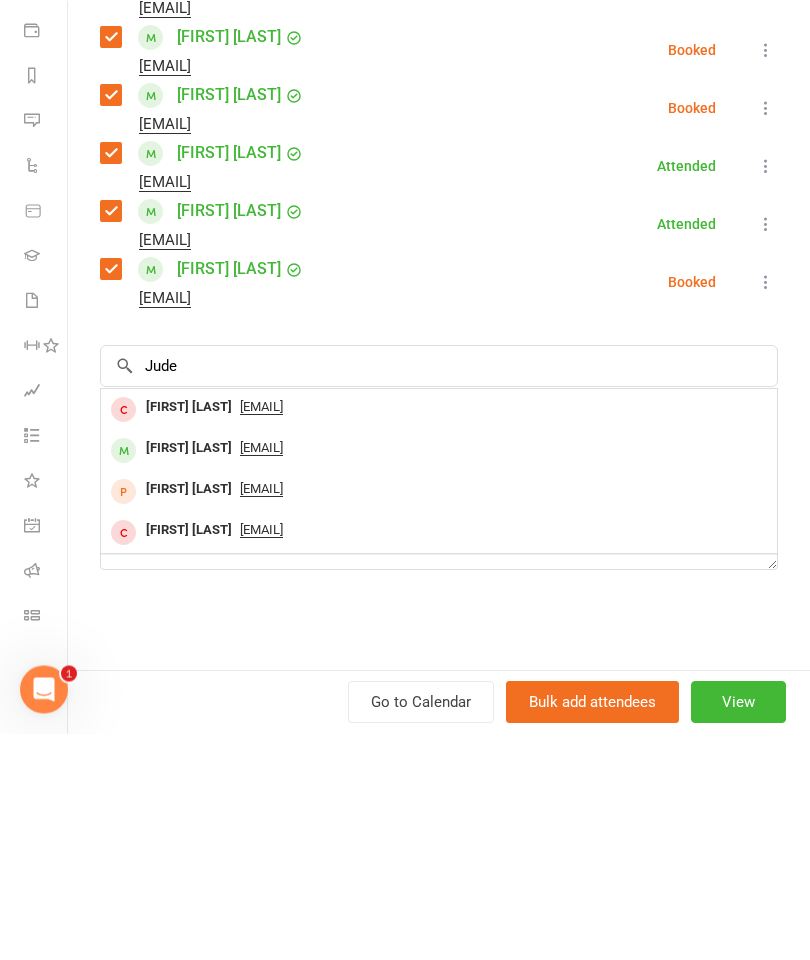 click on "[FIRST] [LAST]" at bounding box center [189, 675] 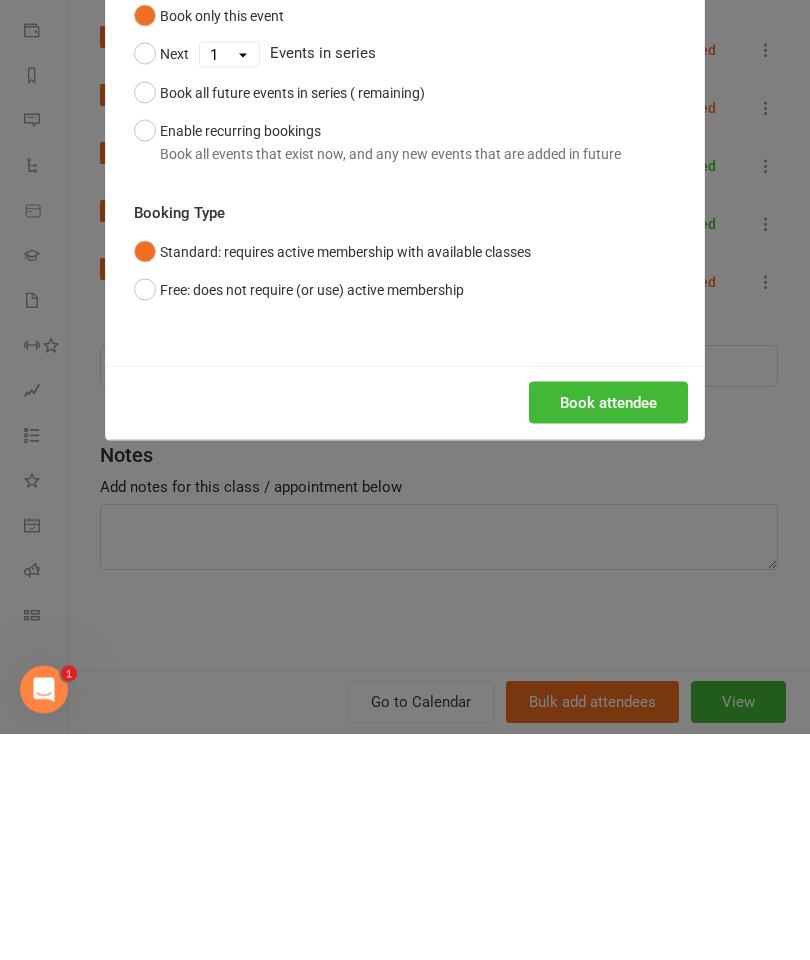 scroll, scrollTop: 2356, scrollLeft: 0, axis: vertical 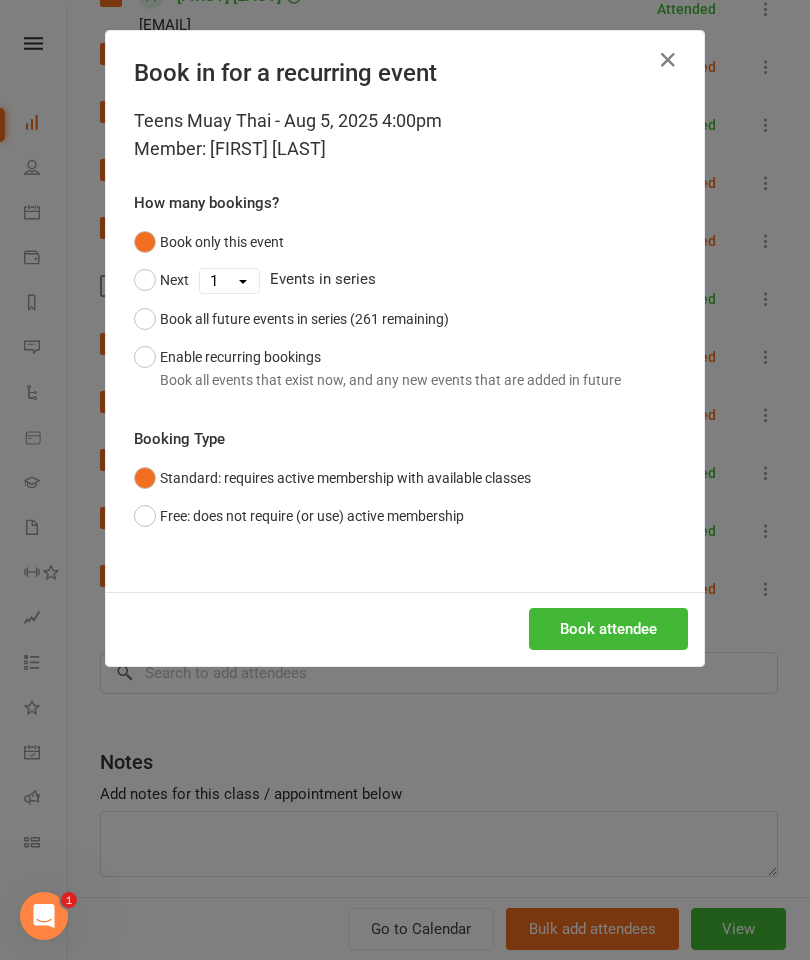 click on "Book attendee" at bounding box center (608, 629) 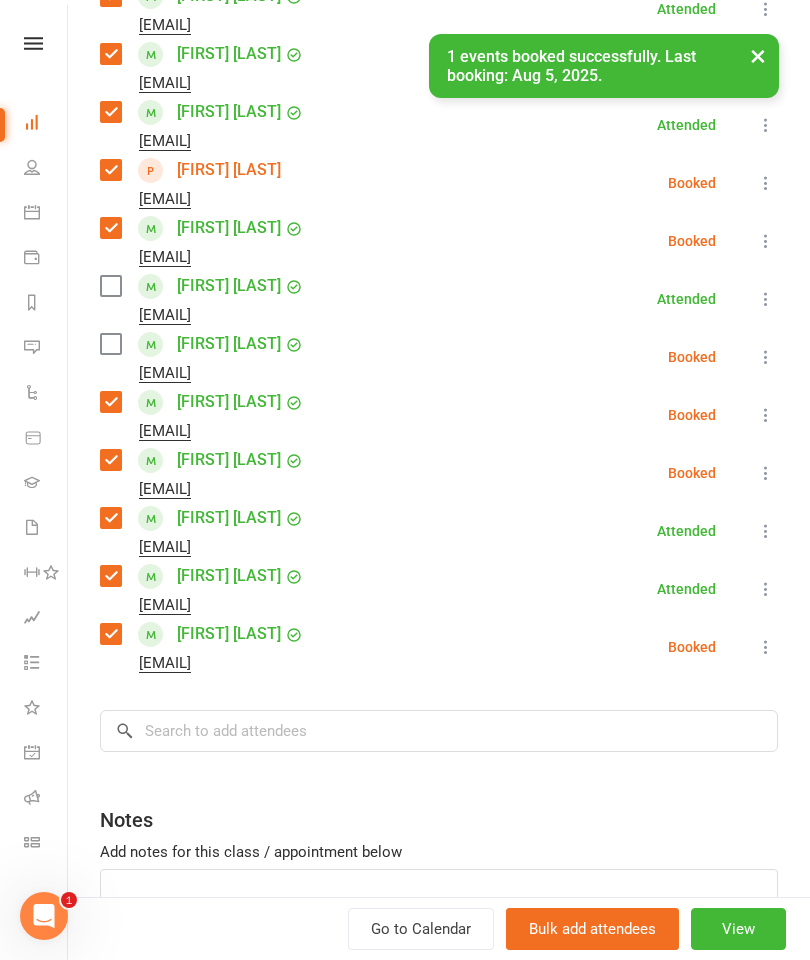 click at bounding box center (110, 344) 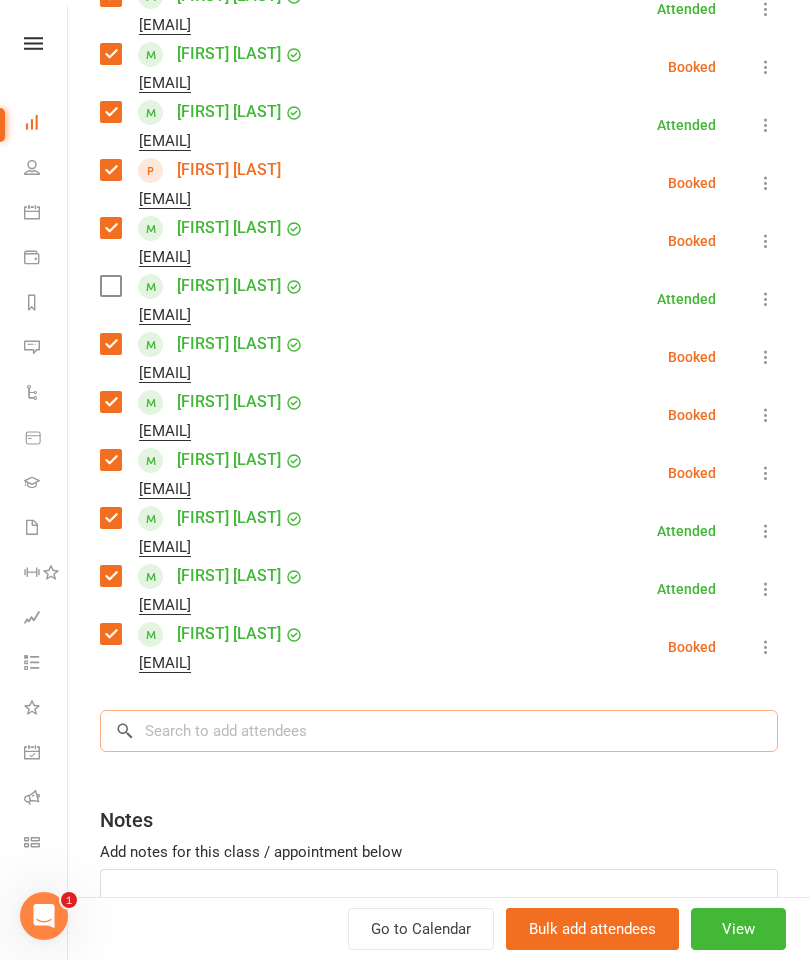 click at bounding box center [439, 731] 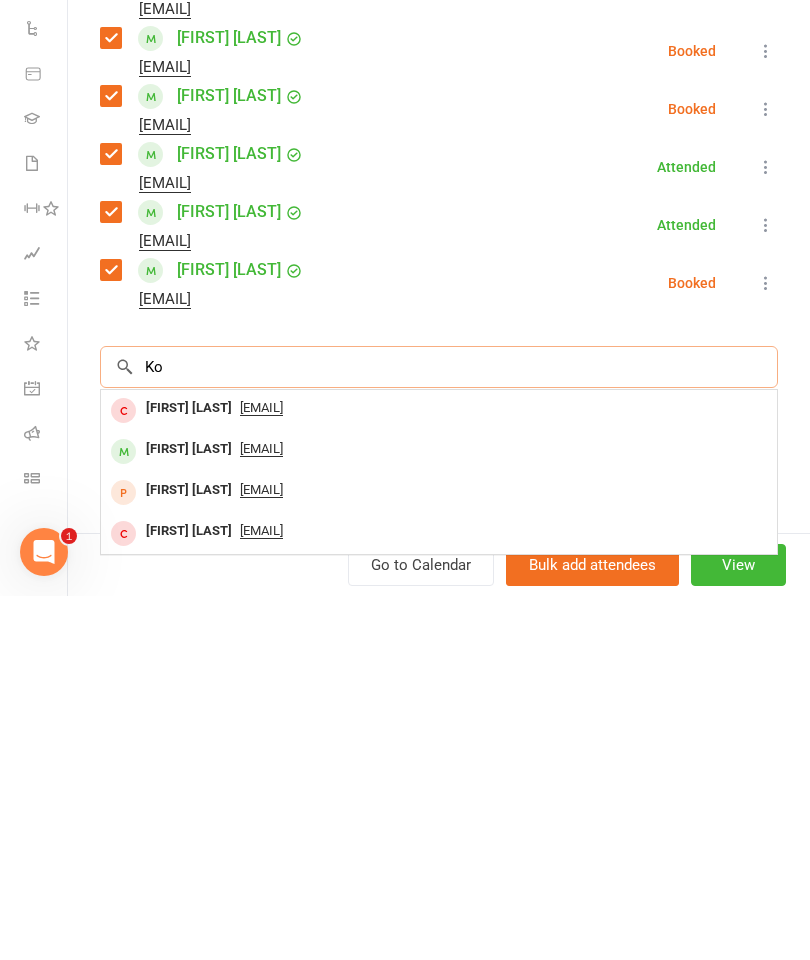scroll, scrollTop: 2436, scrollLeft: 0, axis: vertical 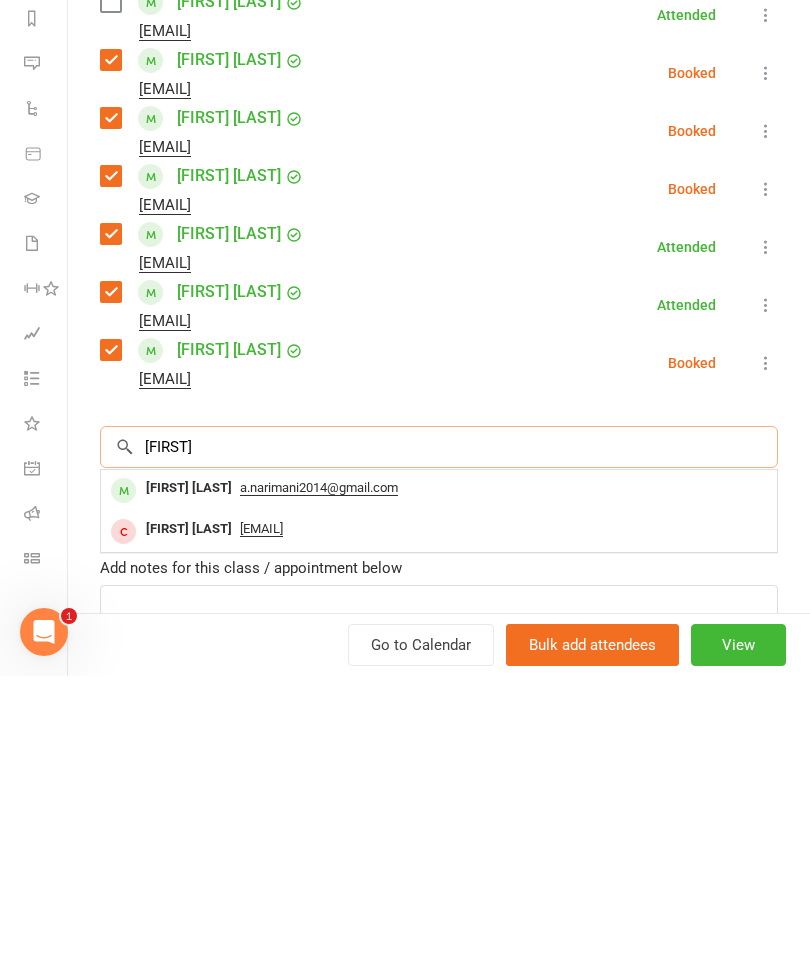 type on "[FIRST]" 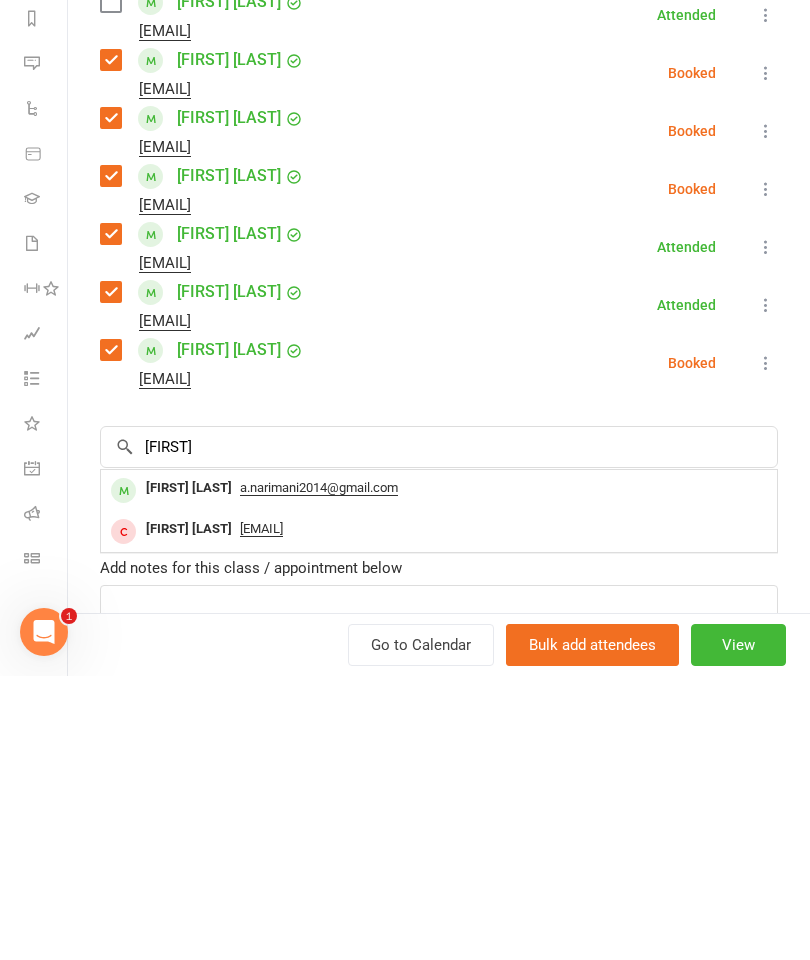 click on "[FIRST] [LAST]" at bounding box center [189, 772] 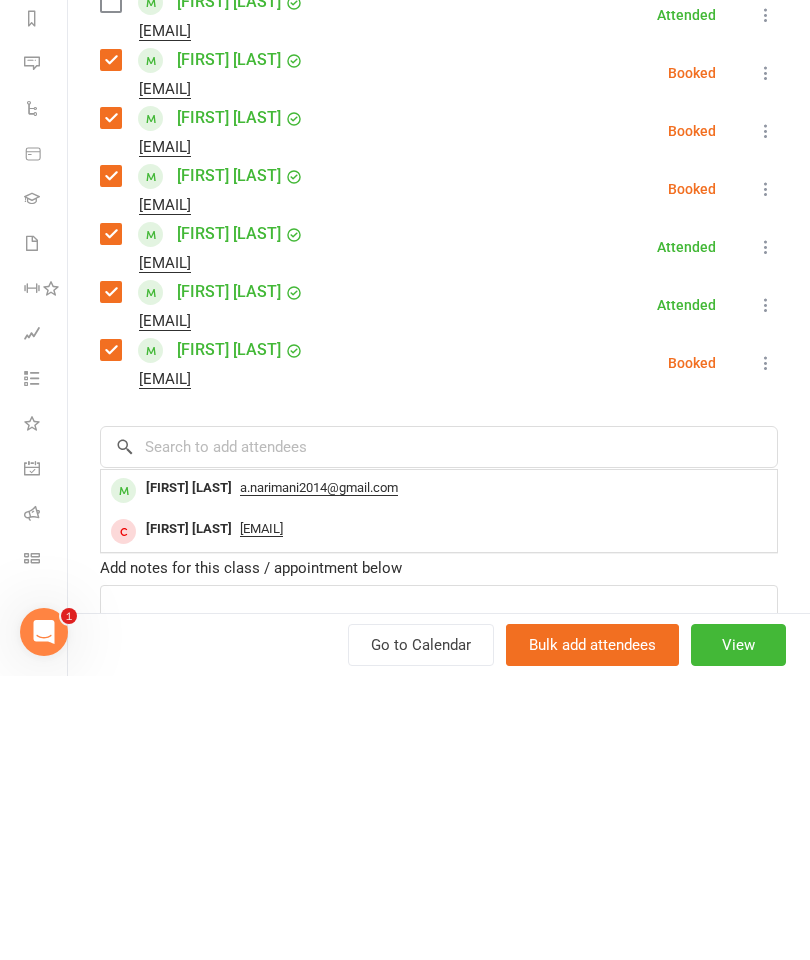 scroll, scrollTop: 2356, scrollLeft: 0, axis: vertical 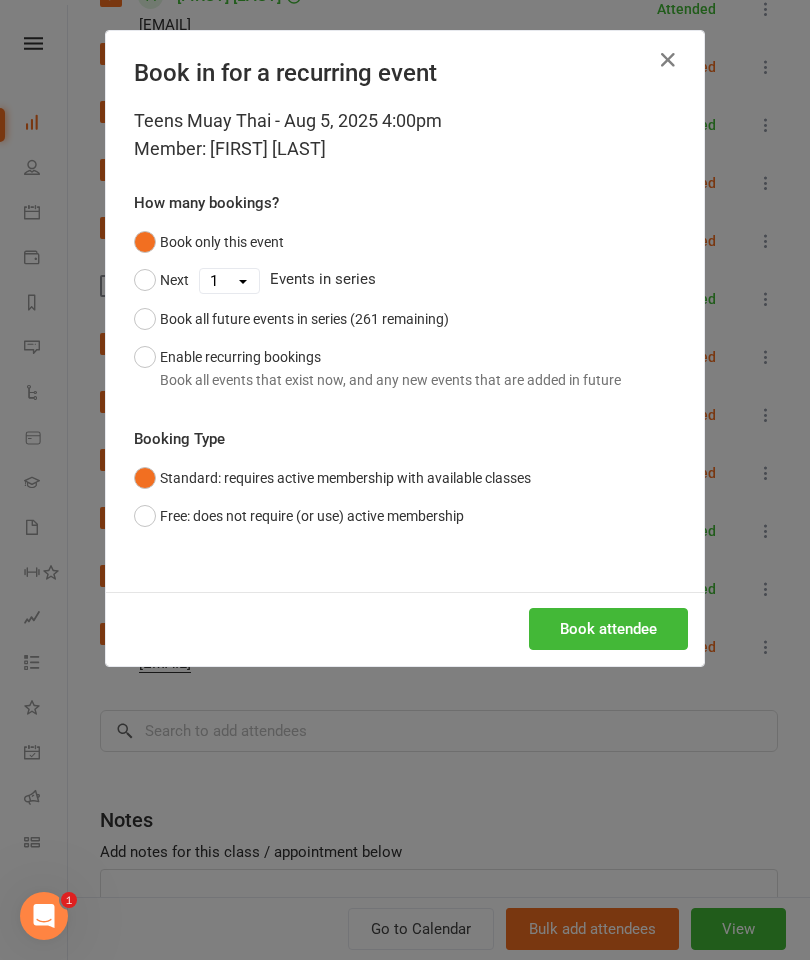click on "Book attendee" at bounding box center (608, 629) 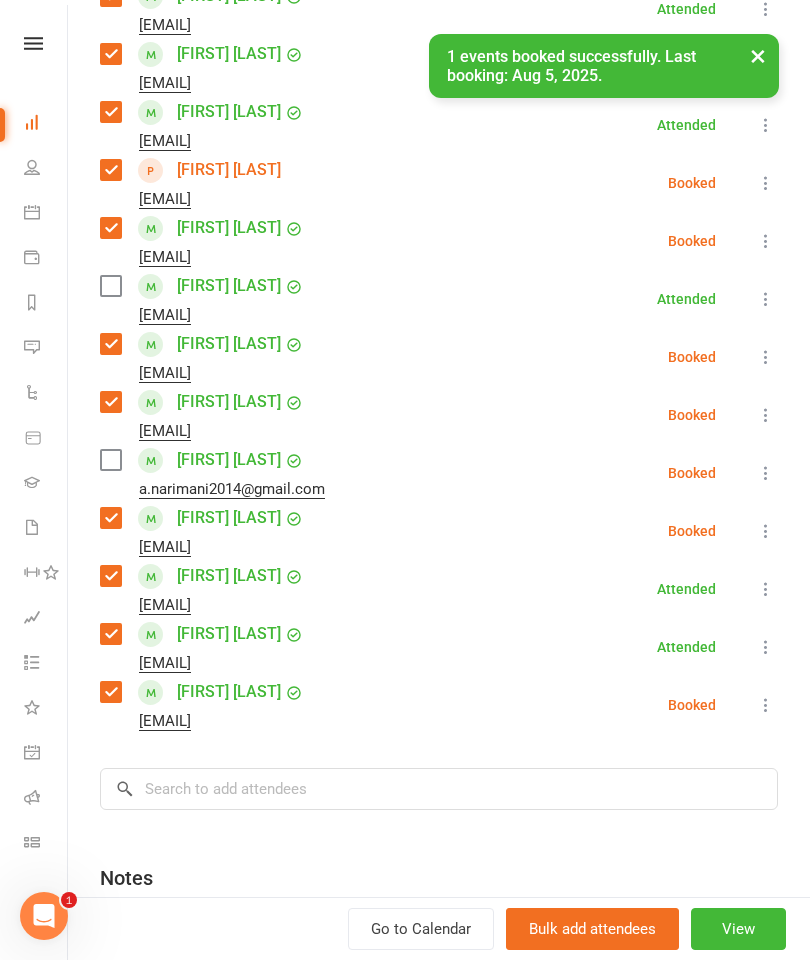 click at bounding box center [110, 460] 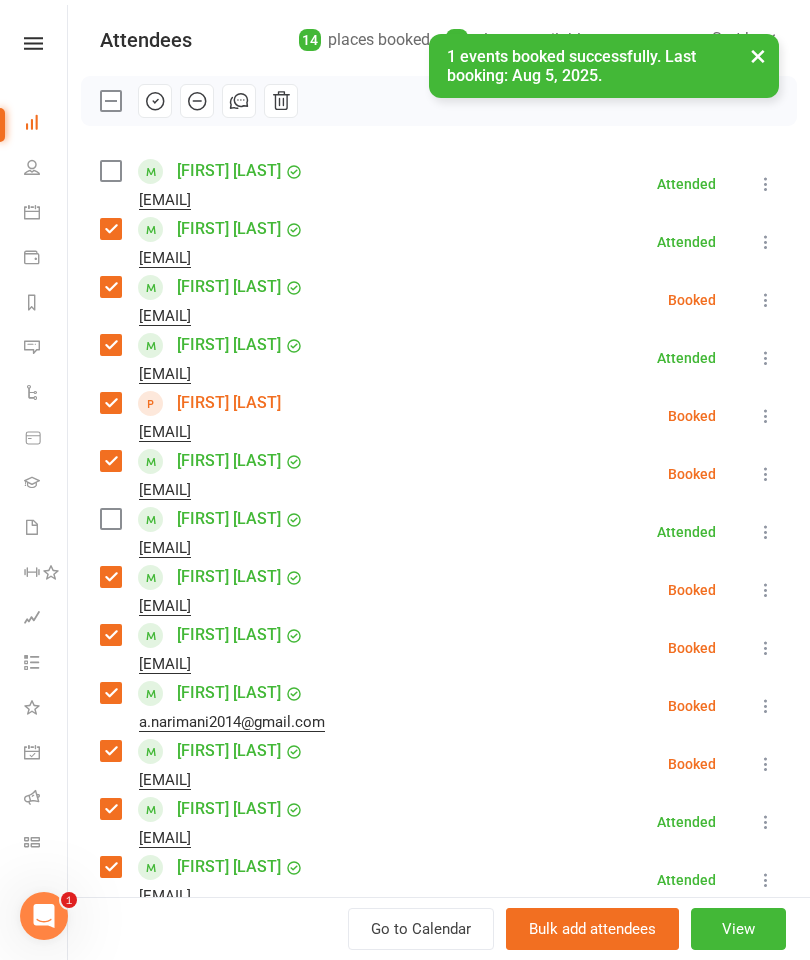 scroll, scrollTop: 193, scrollLeft: 0, axis: vertical 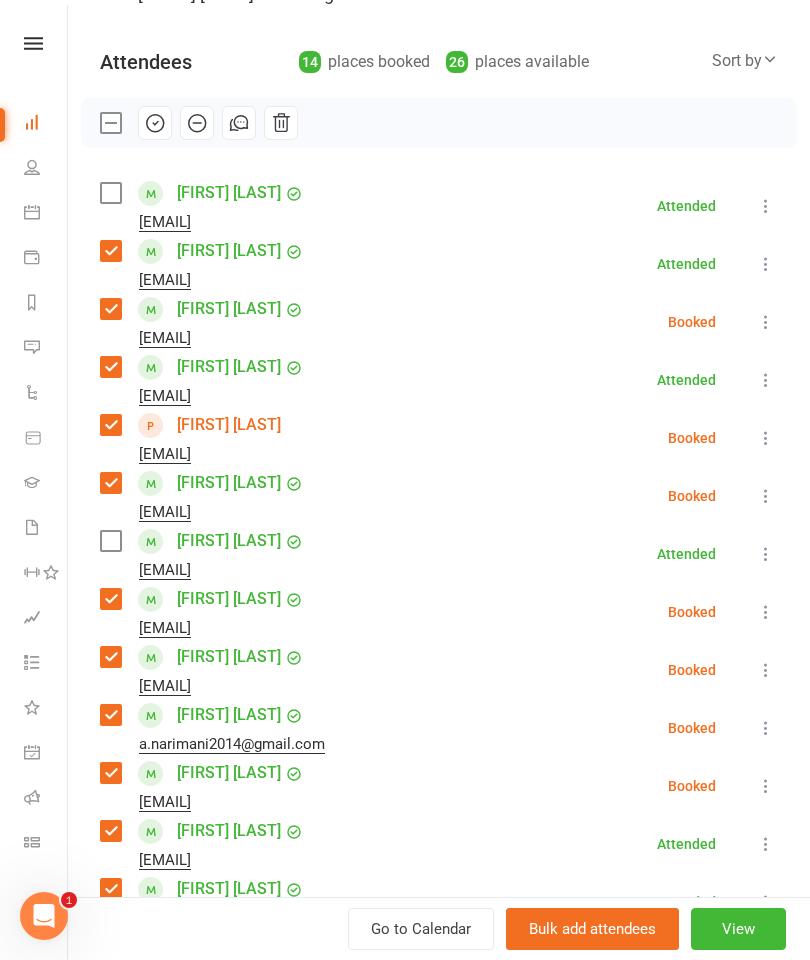 click at bounding box center [110, 193] 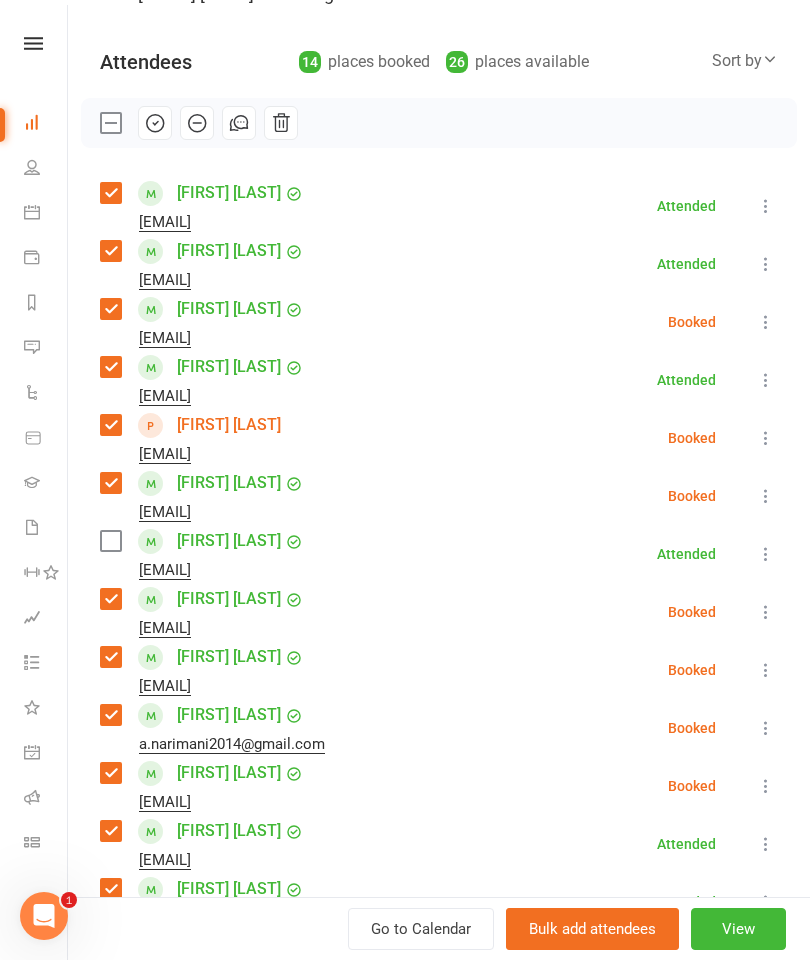 click at bounding box center [110, 541] 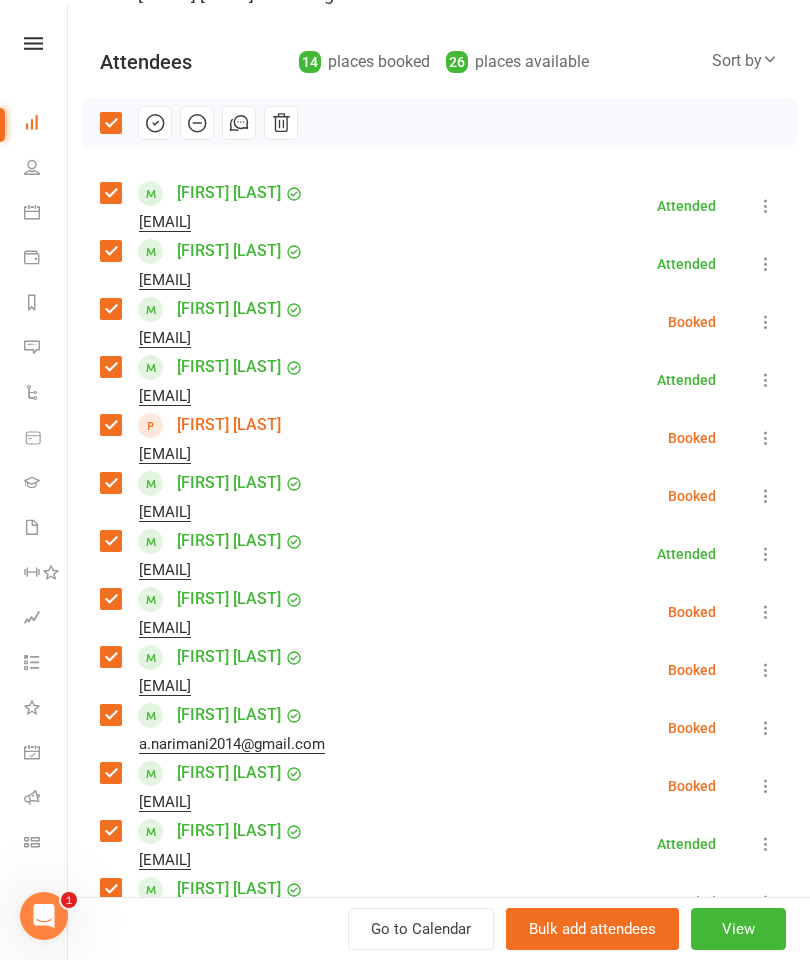 scroll, scrollTop: 113, scrollLeft: 0, axis: vertical 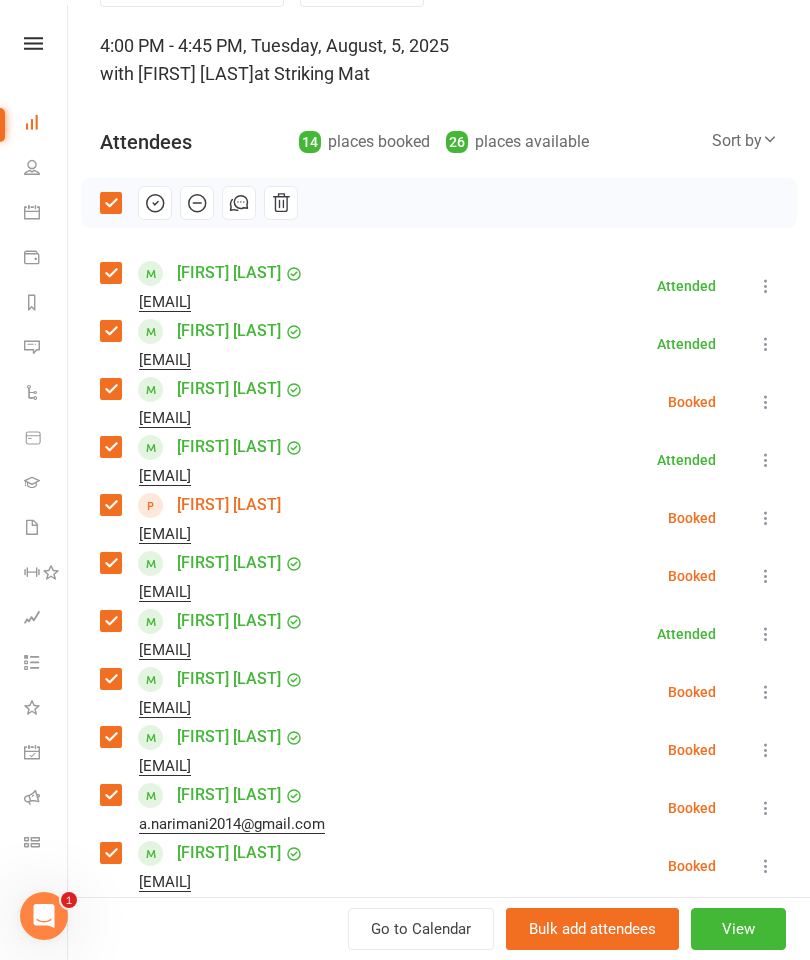click 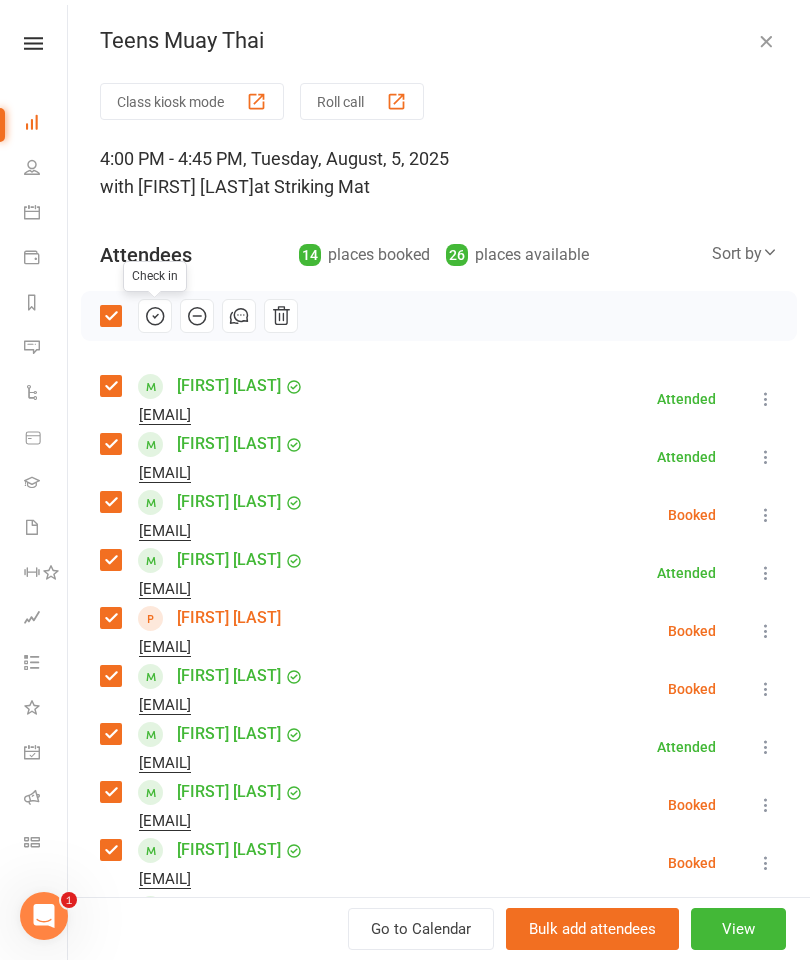 scroll, scrollTop: 0, scrollLeft: 0, axis: both 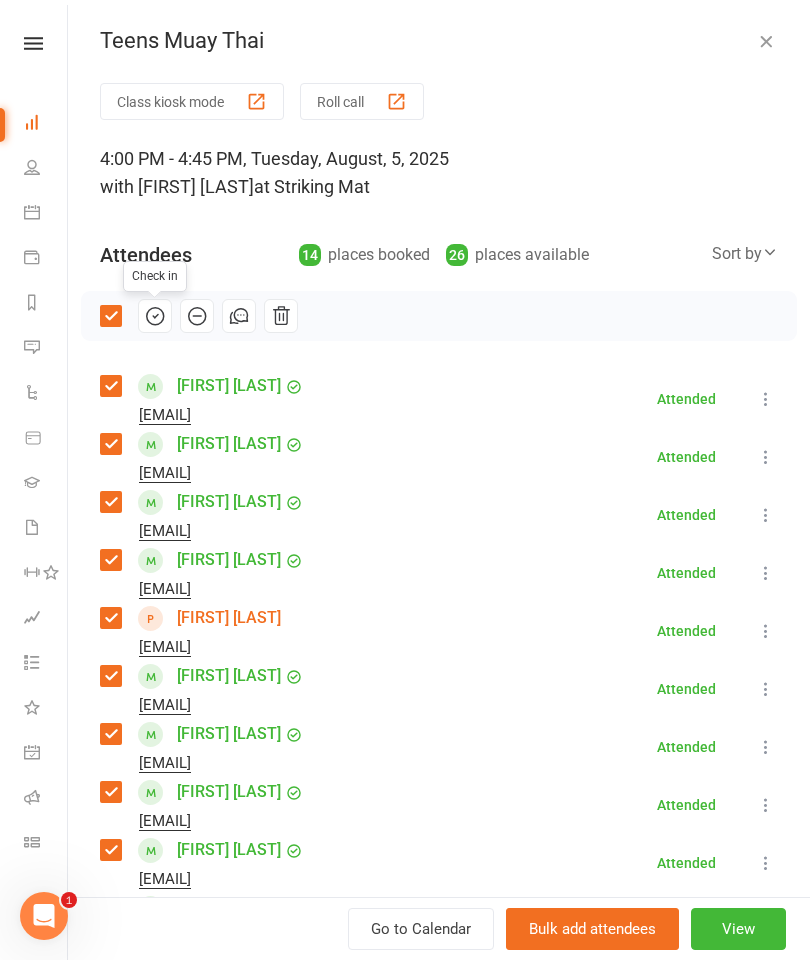 click at bounding box center [766, 41] 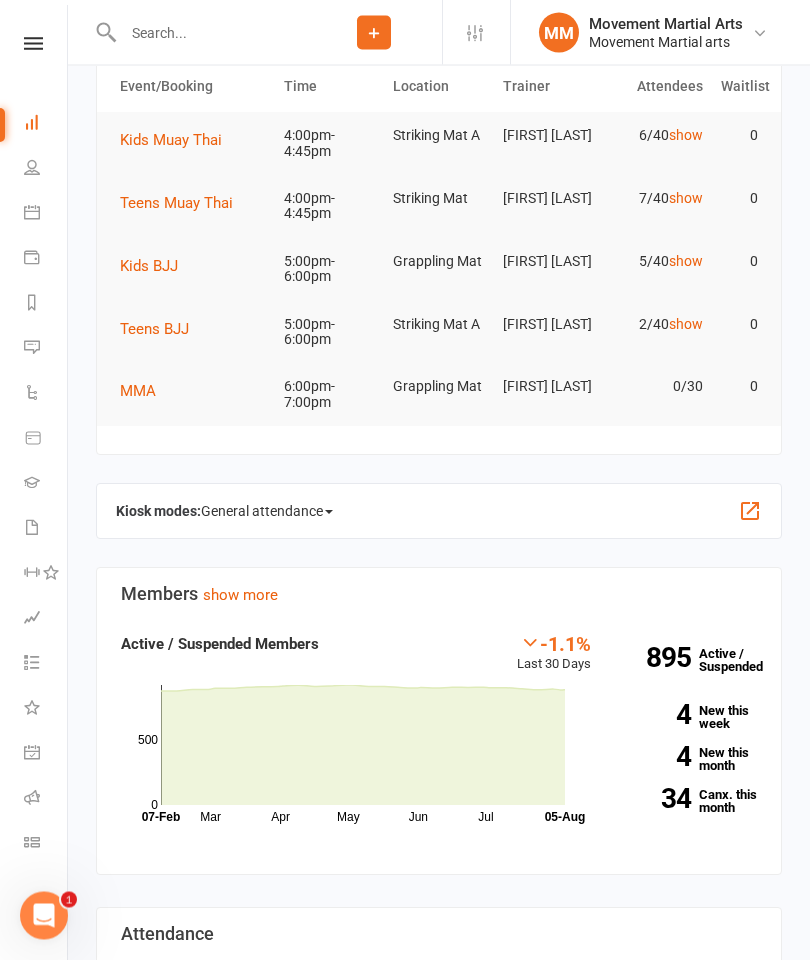 scroll, scrollTop: 0, scrollLeft: 0, axis: both 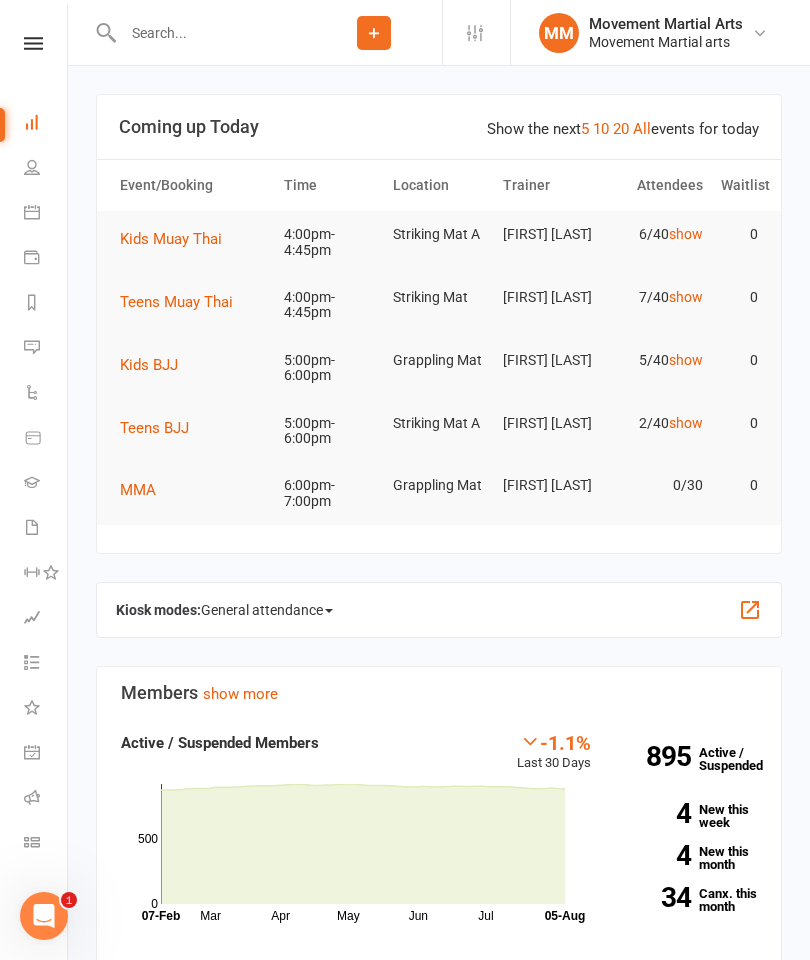 click on "Kids Muay Thai" at bounding box center (193, 239) 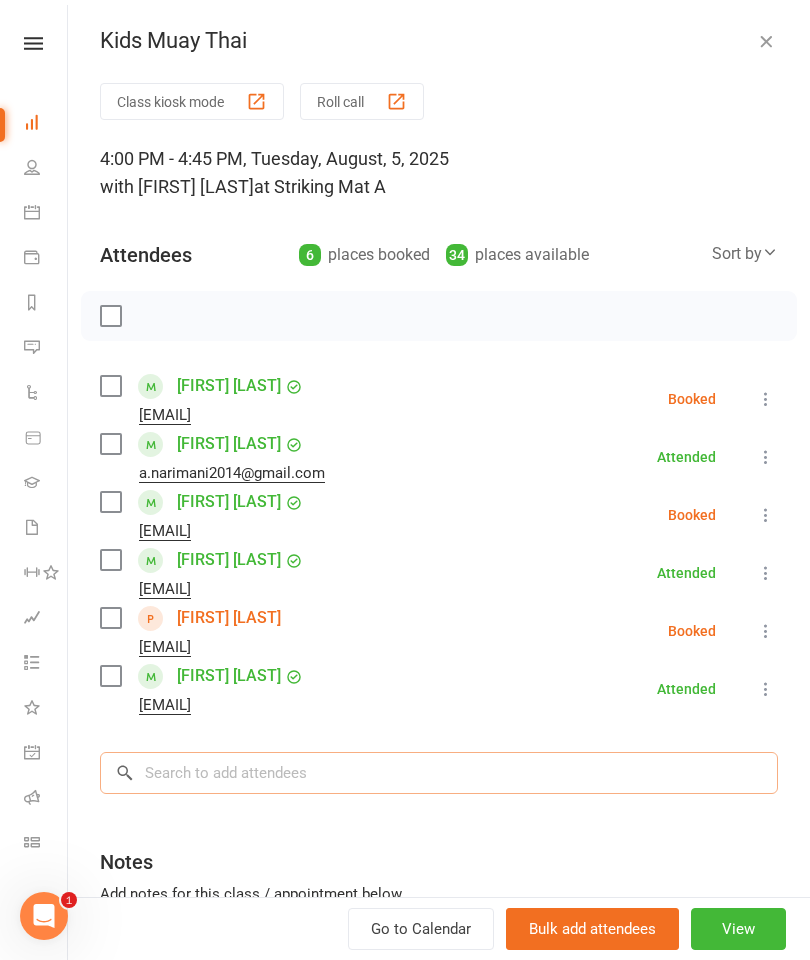 click at bounding box center [439, 773] 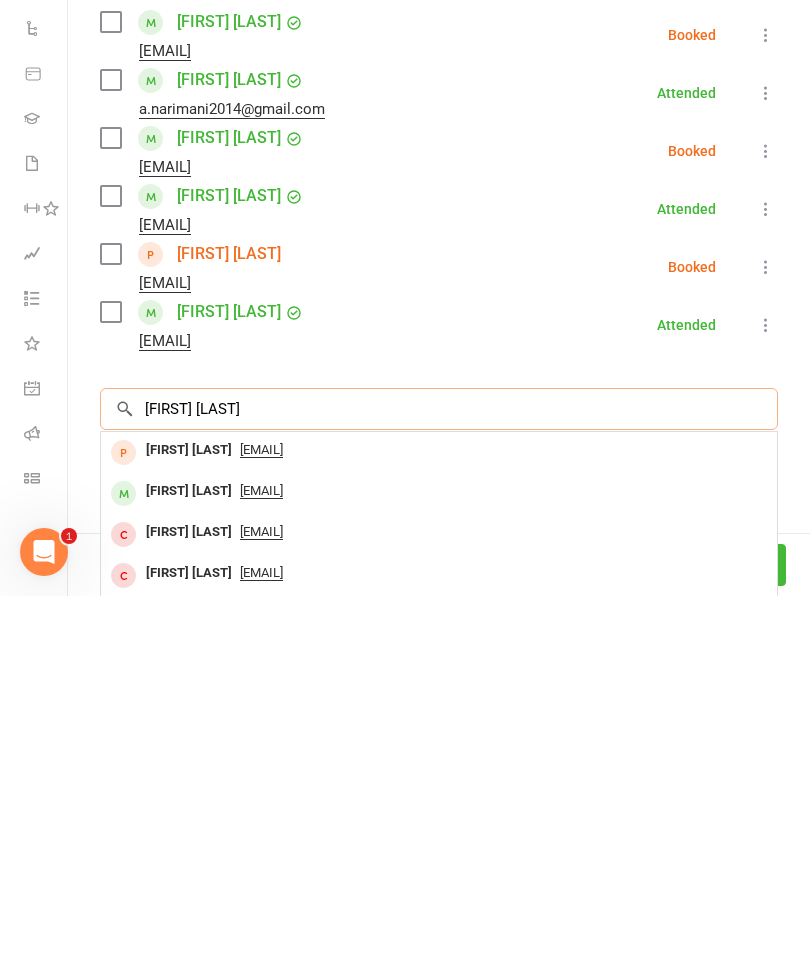 type on "[FIRST] [LAST]" 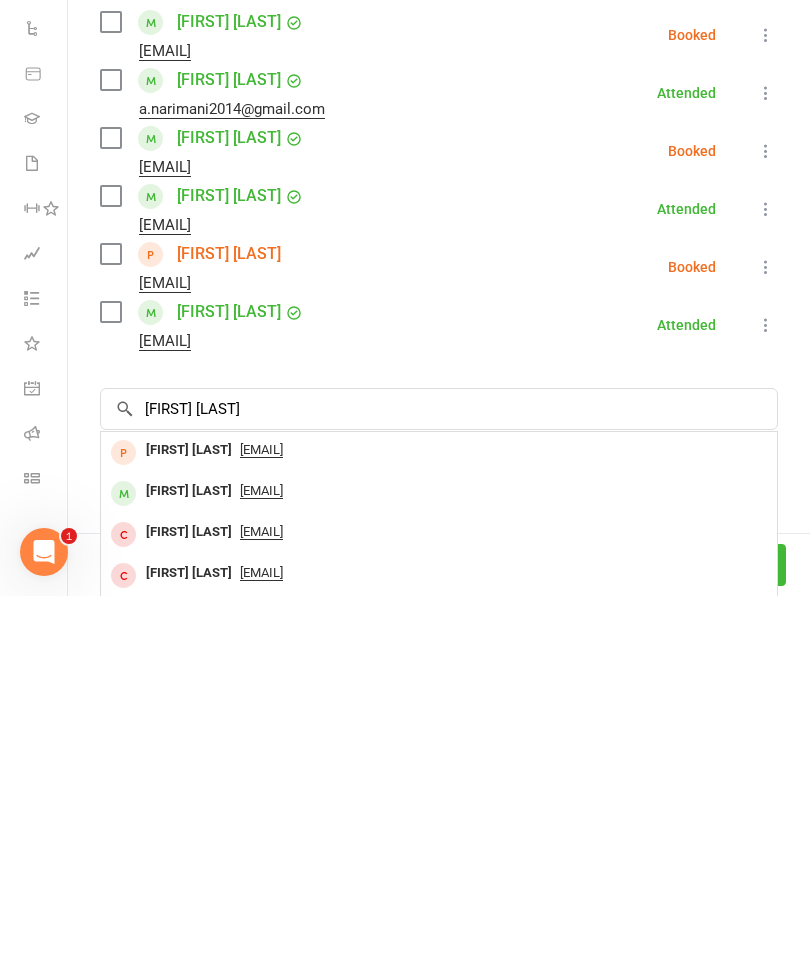 click on "[FIRST] [LAST]" at bounding box center (189, 855) 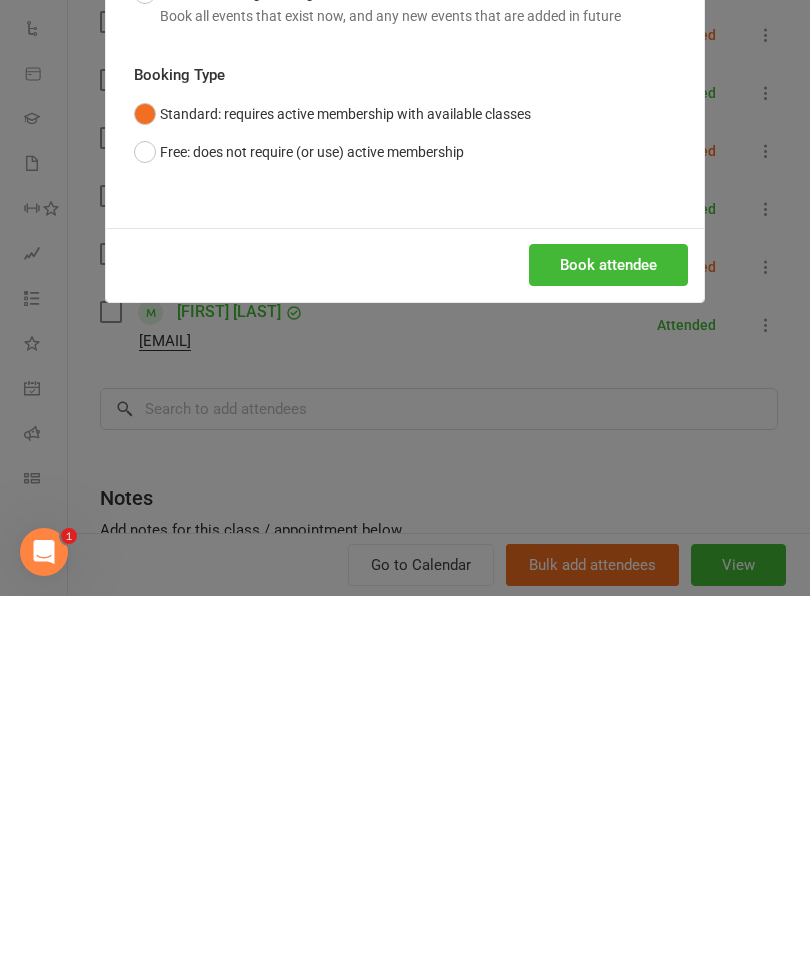 scroll, scrollTop: 476, scrollLeft: 0, axis: vertical 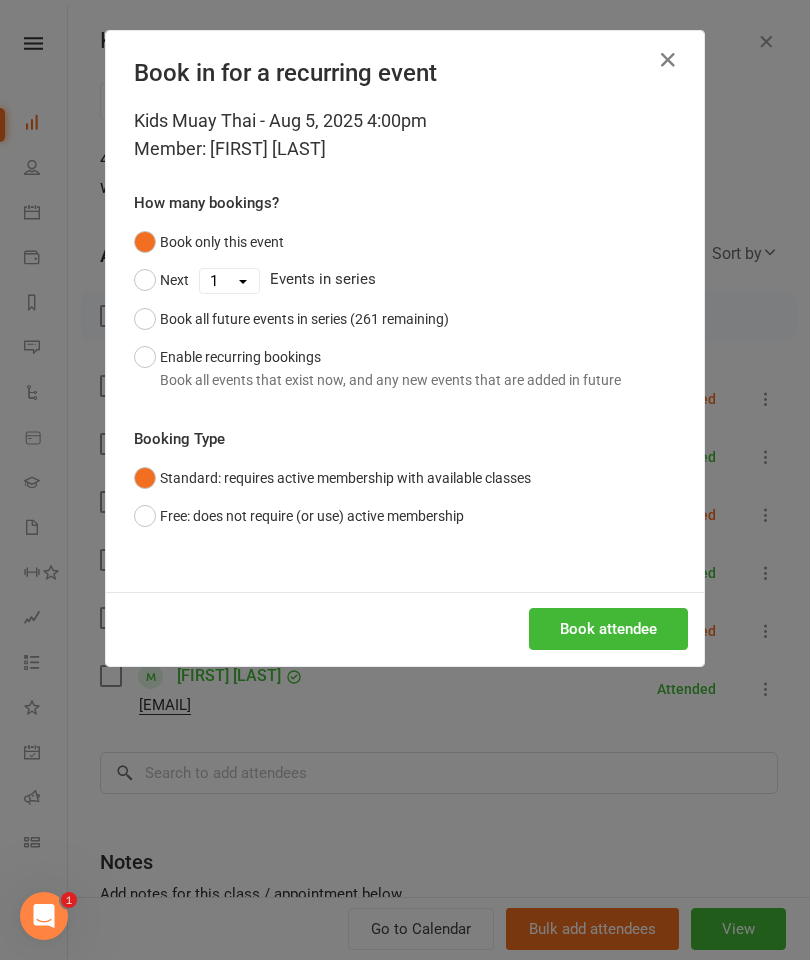 click on "Book attendee" at bounding box center (608, 629) 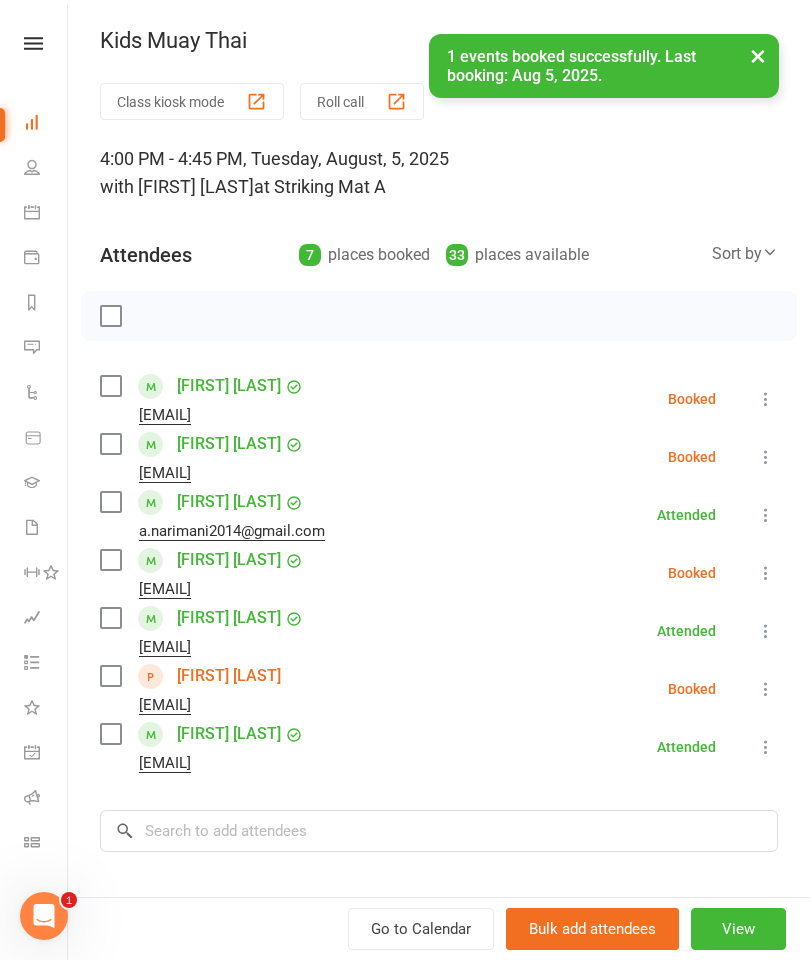 click at bounding box center [110, 444] 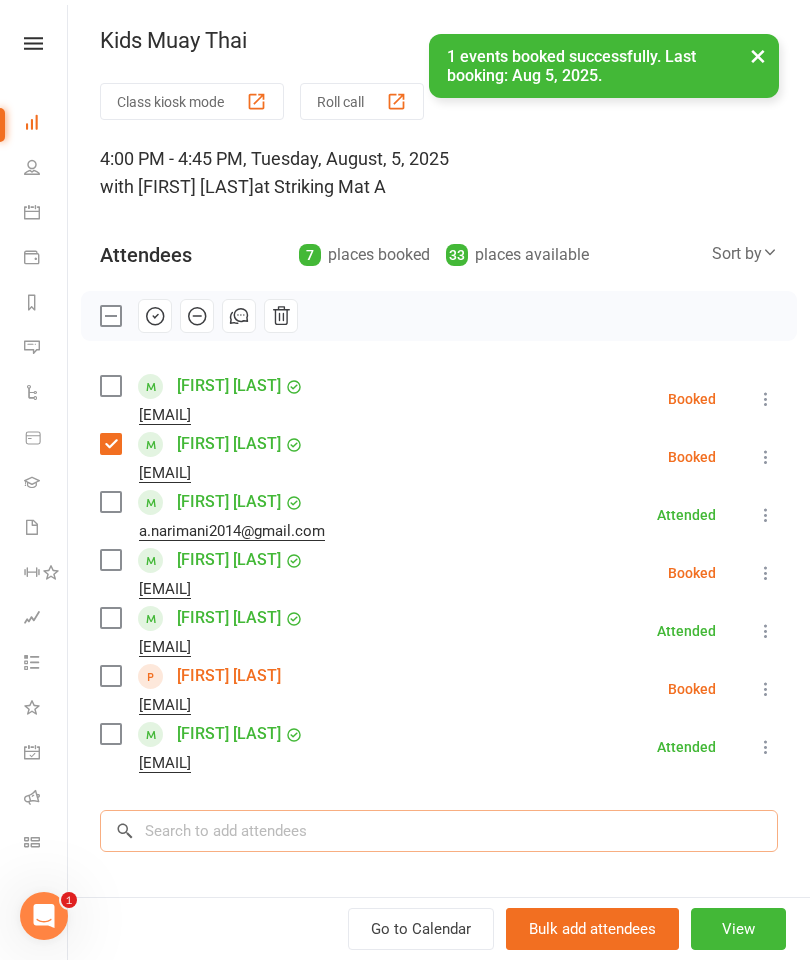 click at bounding box center (439, 831) 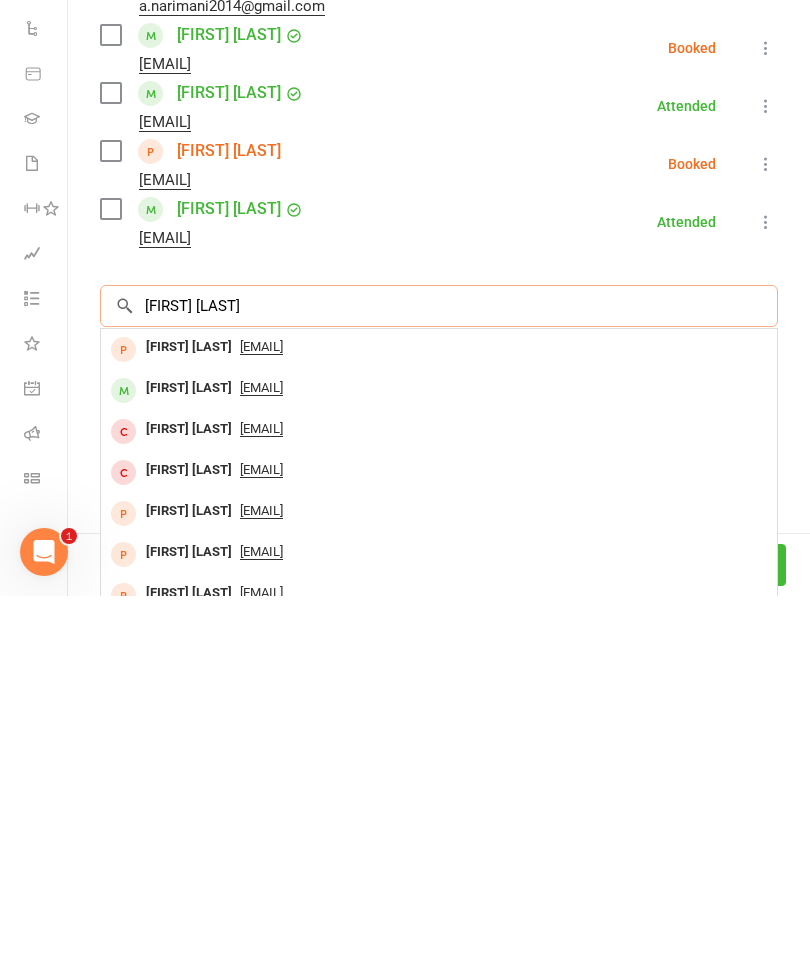 scroll, scrollTop: 162, scrollLeft: 0, axis: vertical 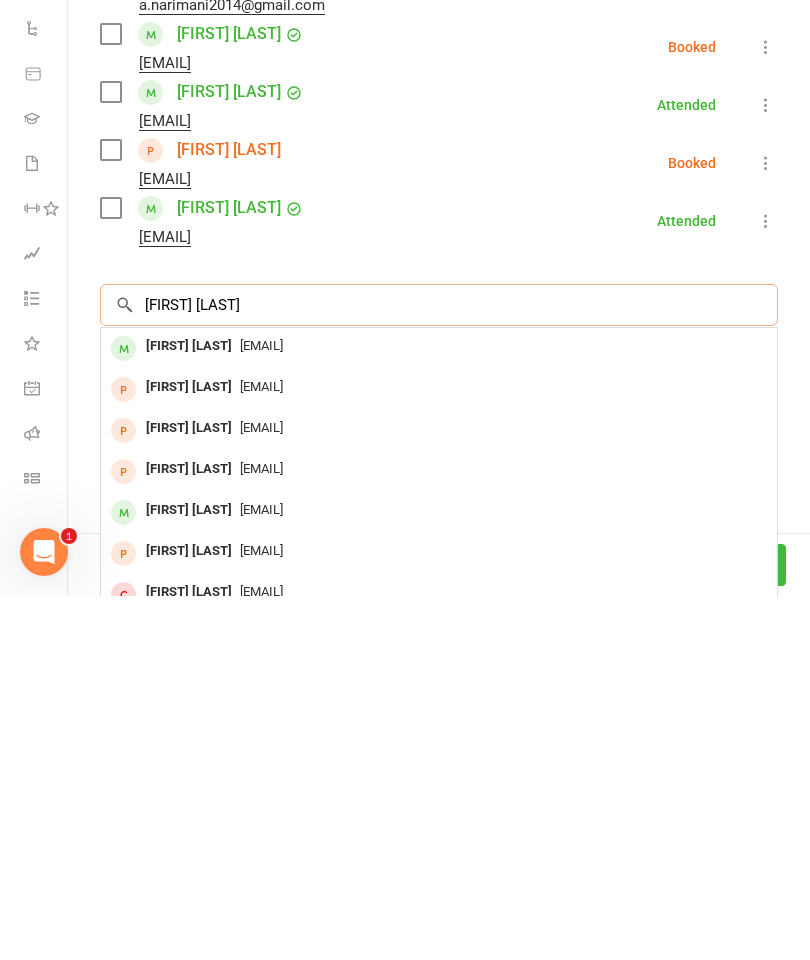 type on "[FIRST] [LAST]" 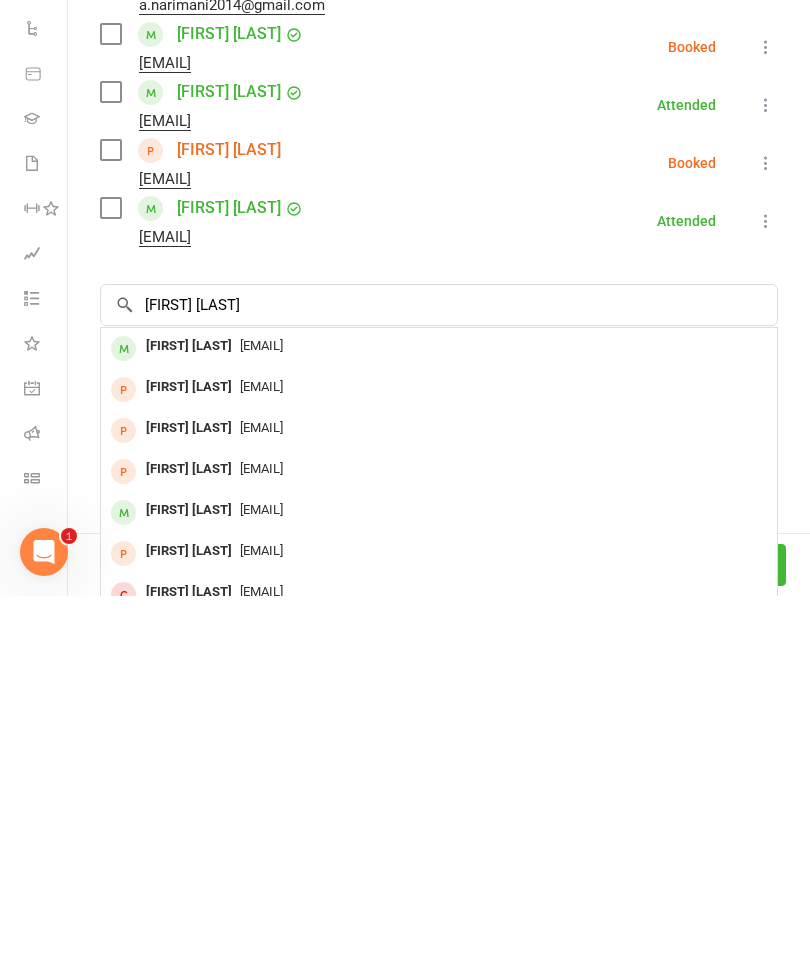 click on "[FIRST] [LAST]" at bounding box center [189, 710] 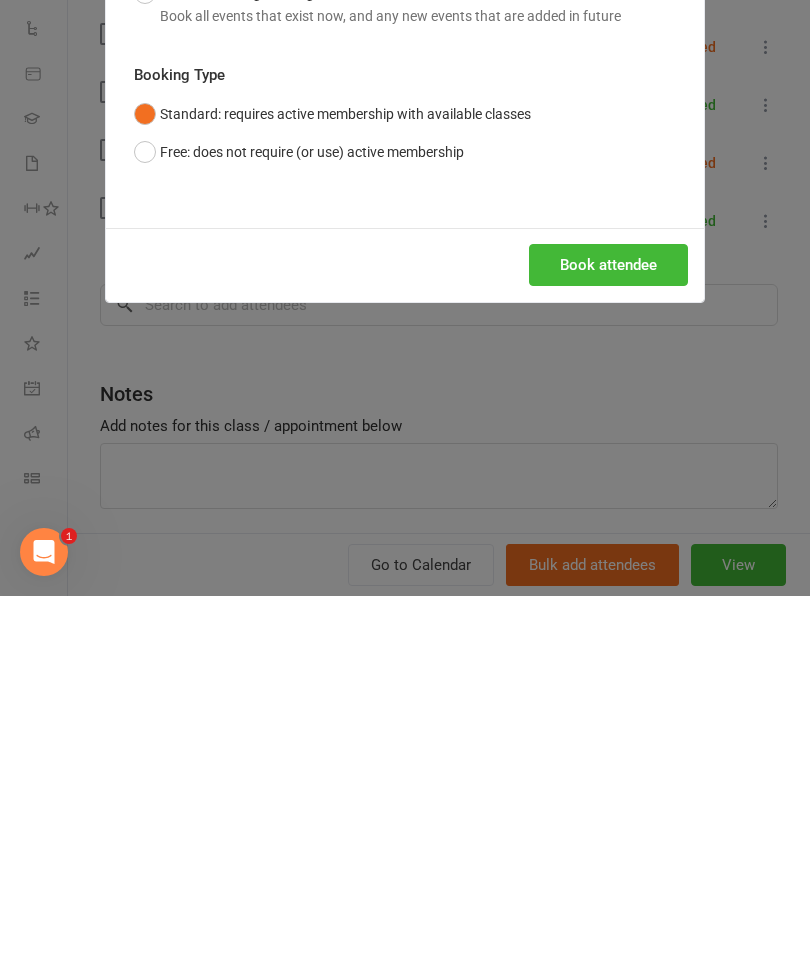 scroll, scrollTop: 1010, scrollLeft: 0, axis: vertical 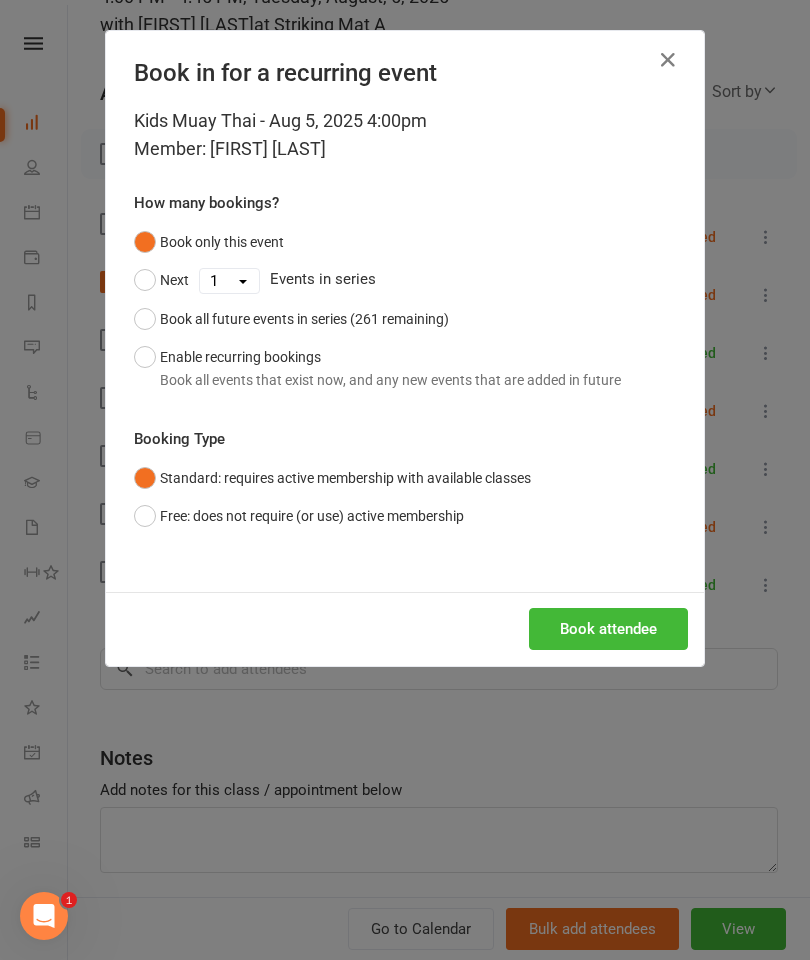 click on "Book attendee" at bounding box center (608, 629) 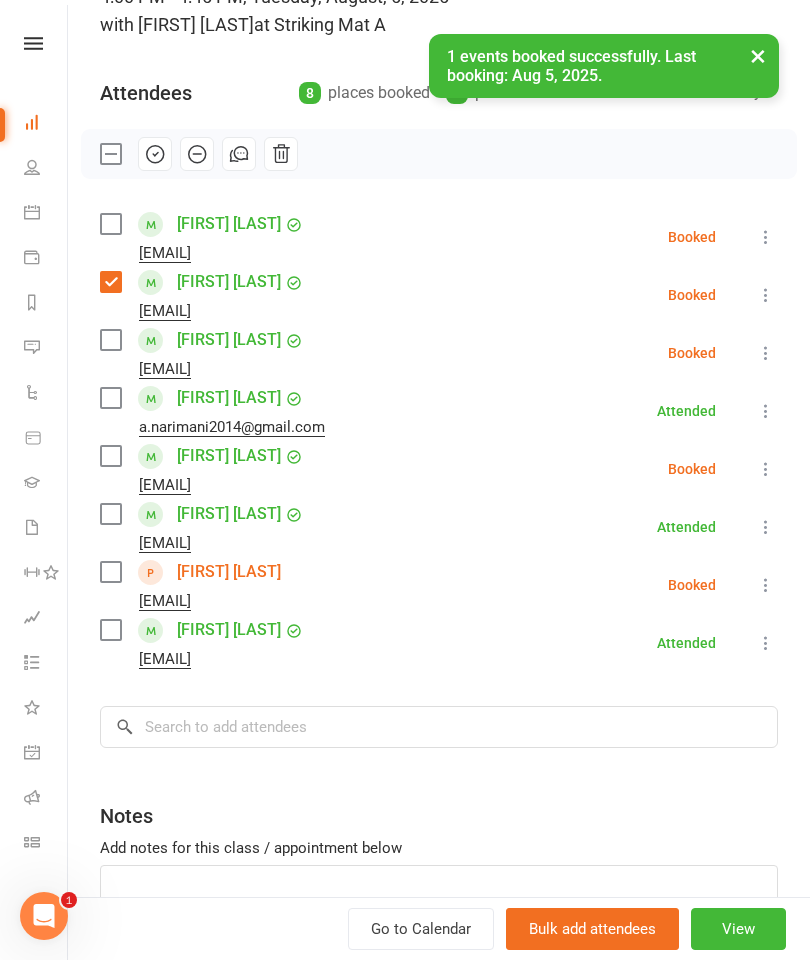 click at bounding box center [110, 340] 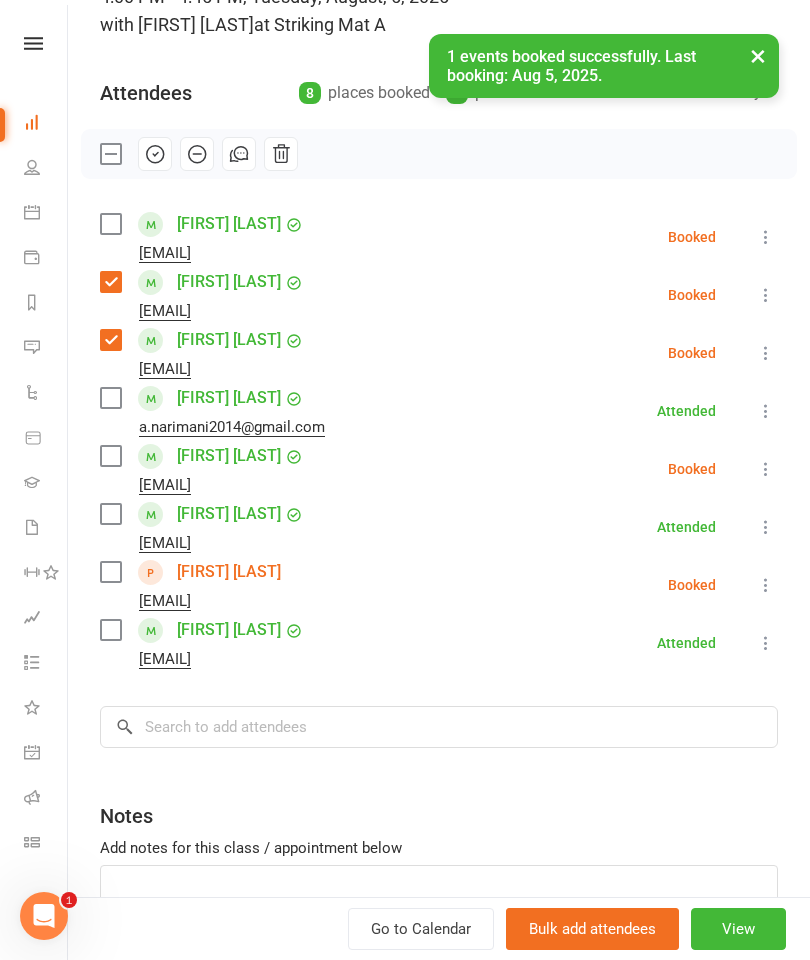 click at bounding box center [110, 224] 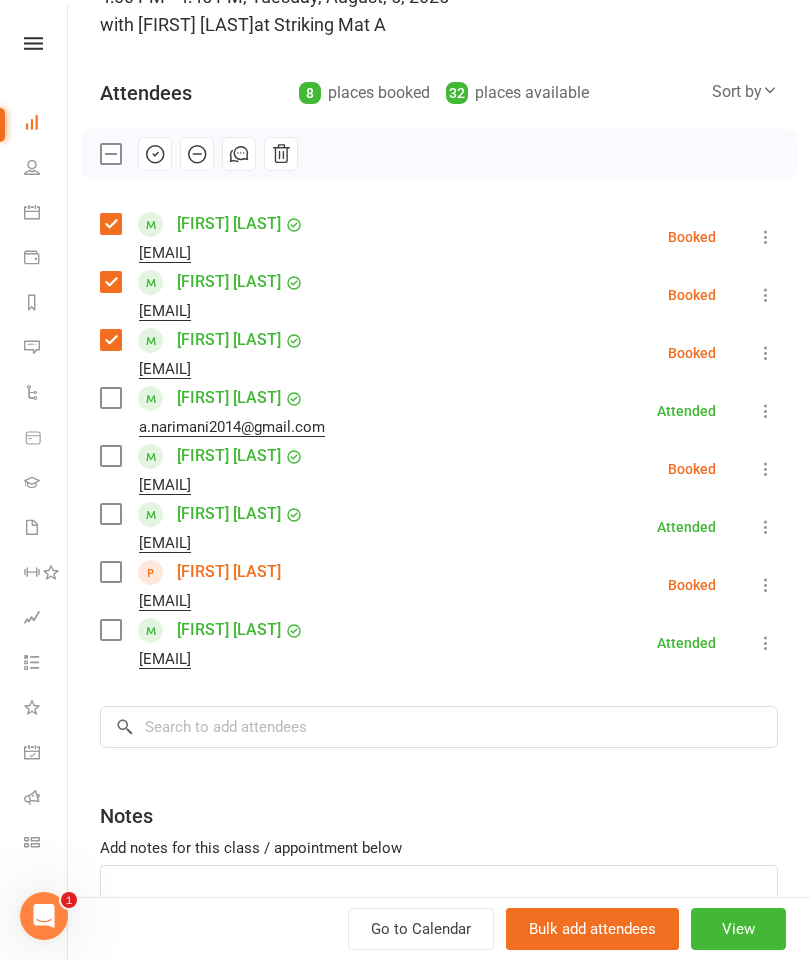 click at bounding box center [110, 630] 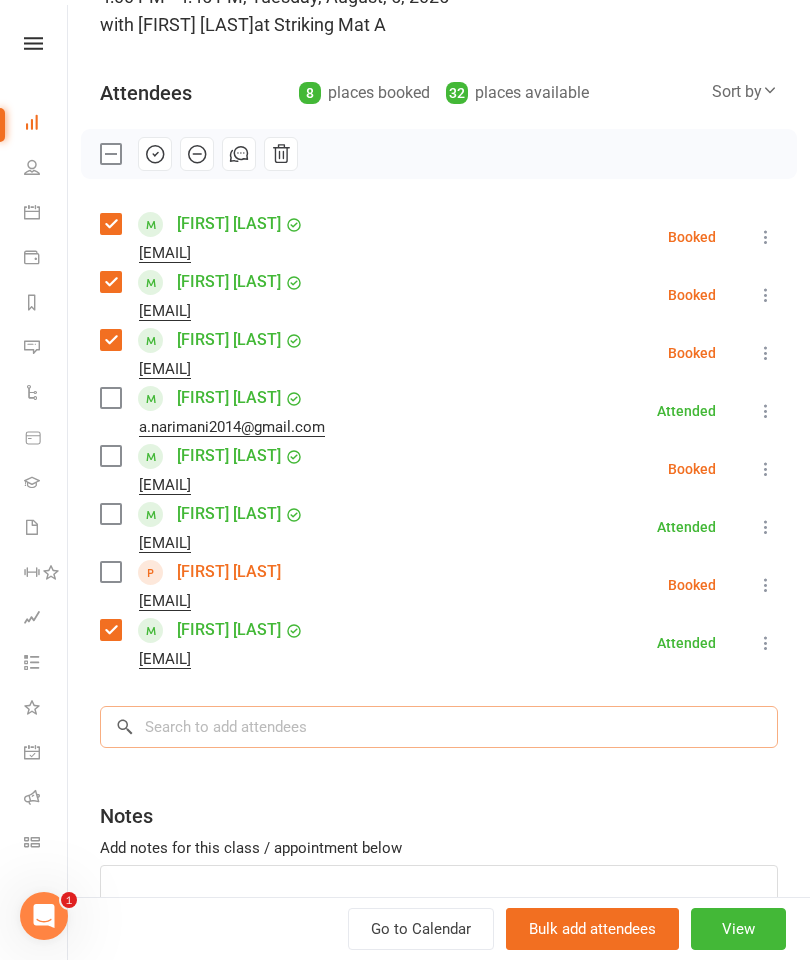 click at bounding box center [439, 727] 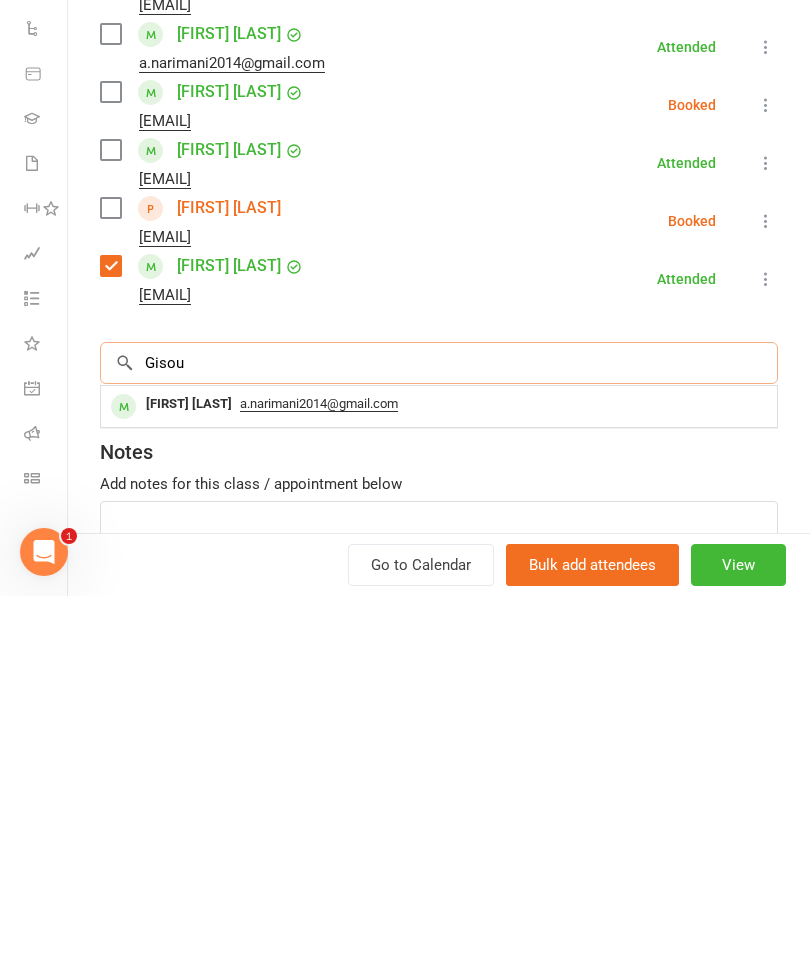 type on "Gisou" 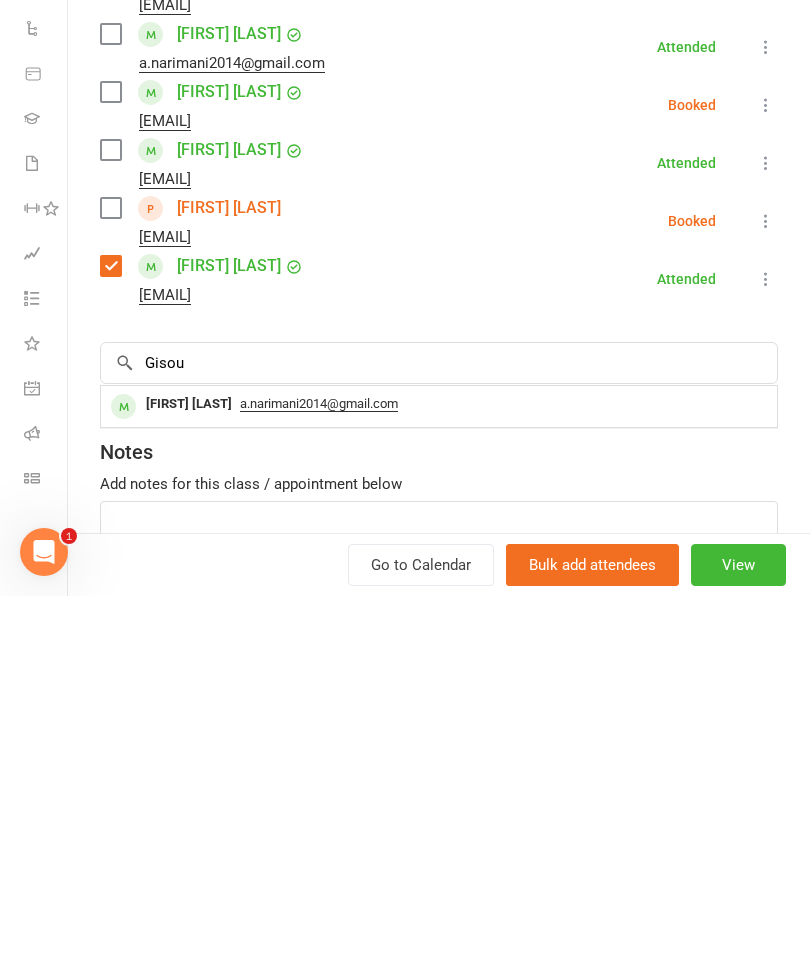 click on "[FIRST] [LAST]" at bounding box center (189, 768) 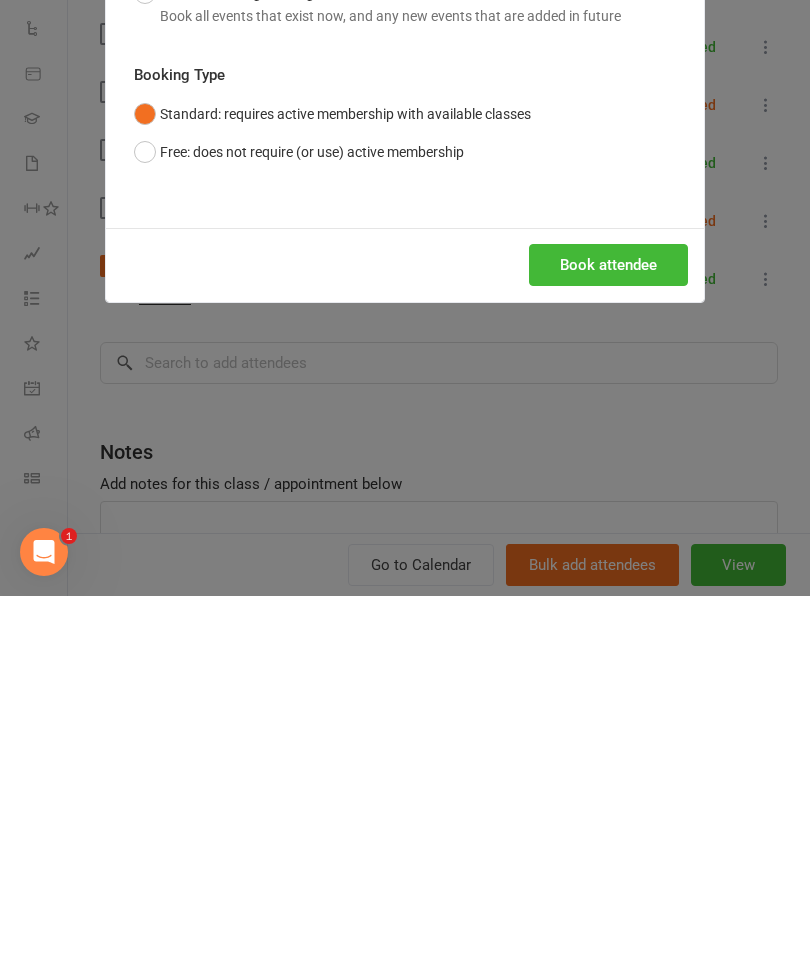 scroll, scrollTop: 1440, scrollLeft: 0, axis: vertical 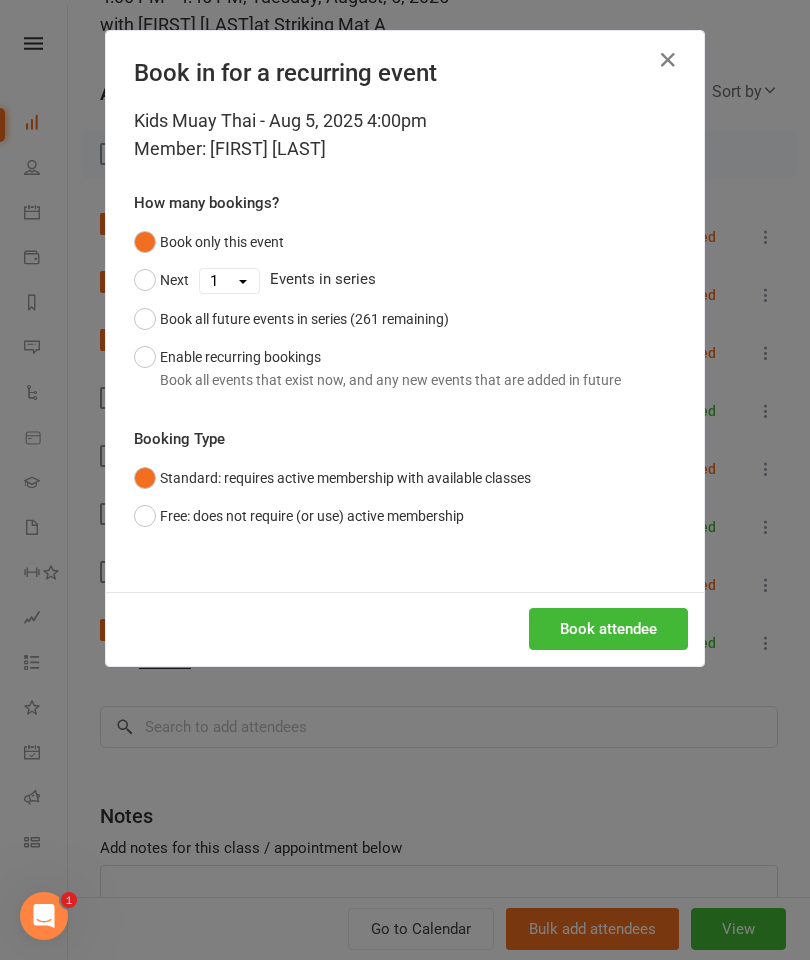 click on "Book attendee" at bounding box center (608, 629) 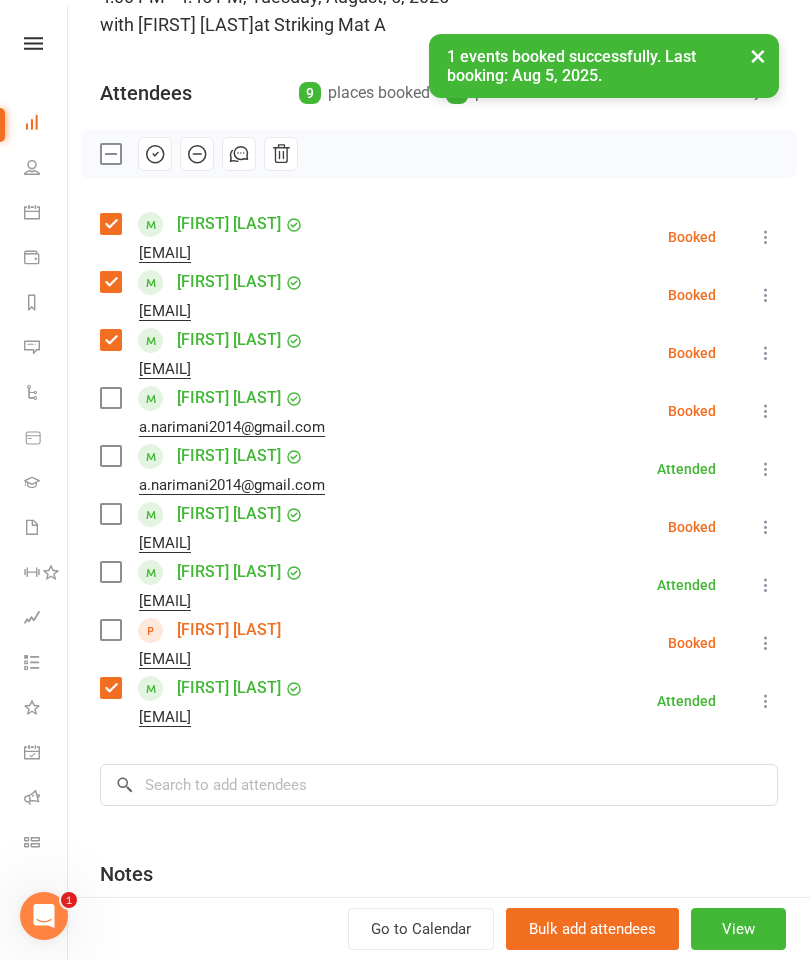 click at bounding box center (110, 398) 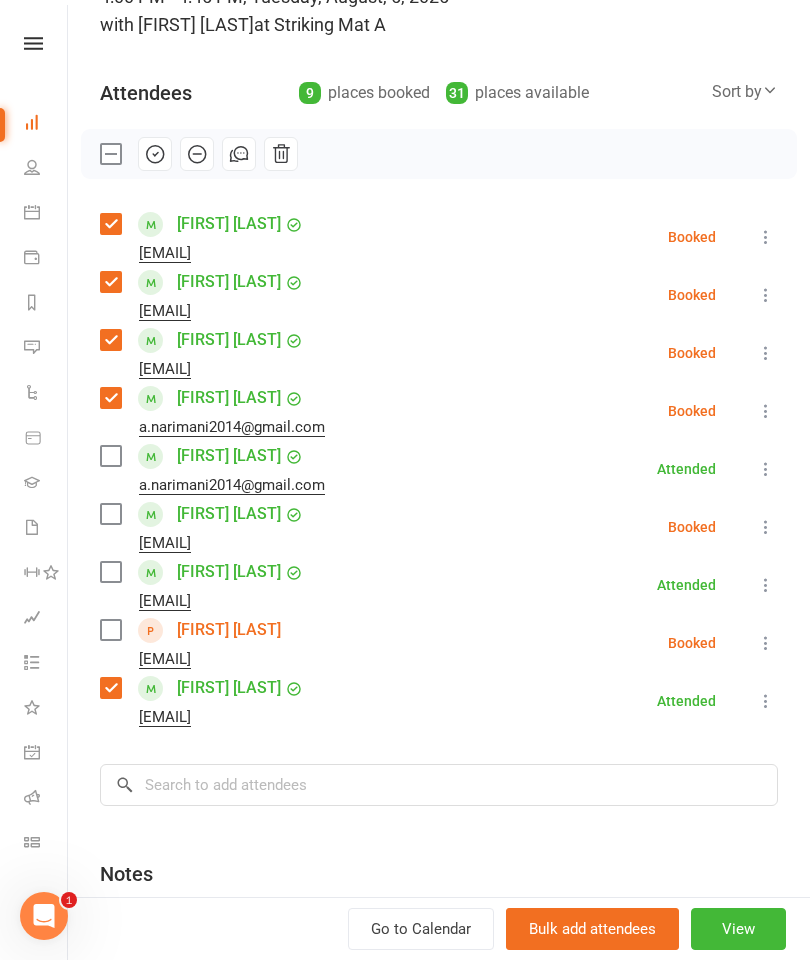 click at bounding box center [110, 514] 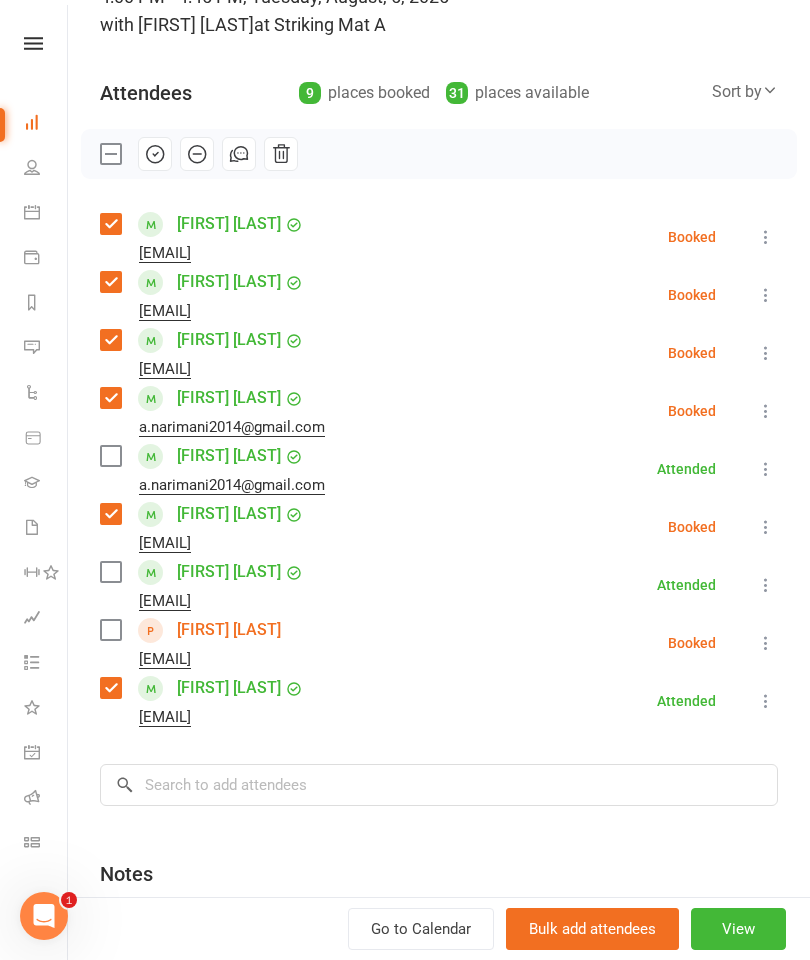 click at bounding box center [110, 572] 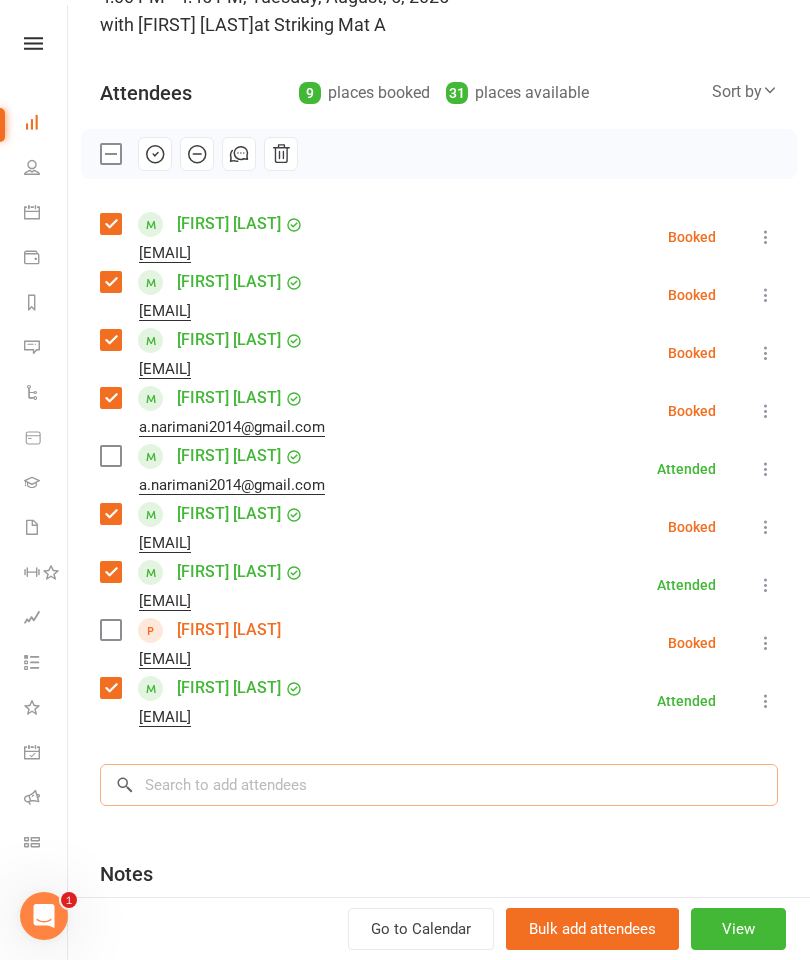 click at bounding box center [439, 785] 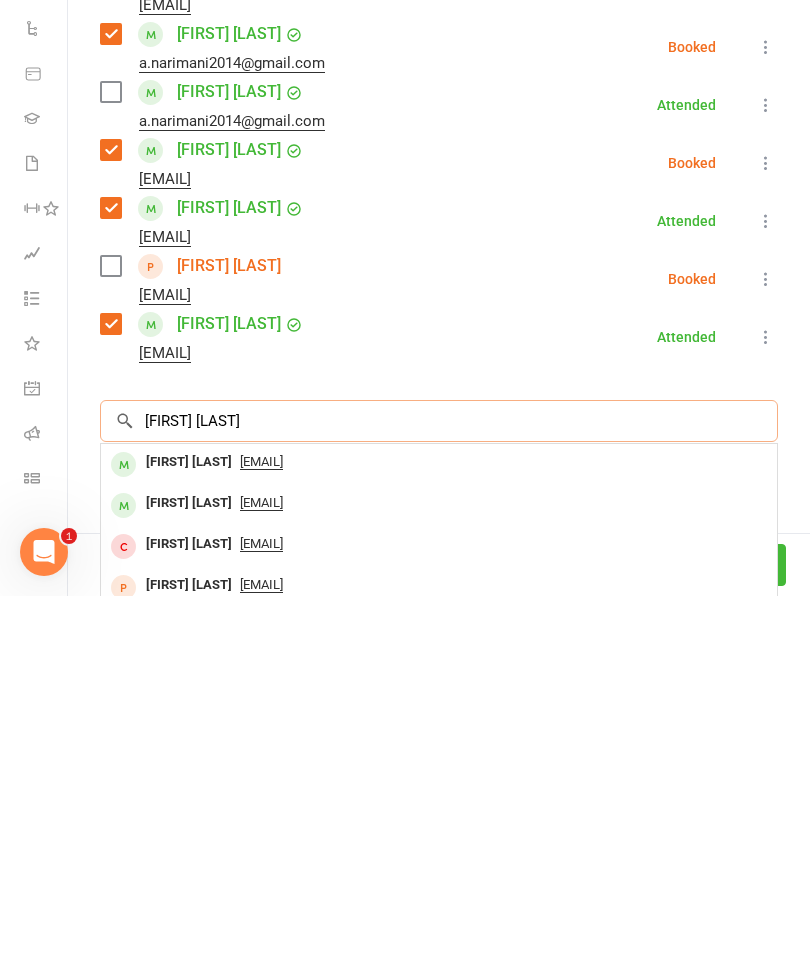 type on "[FIRST] [LAST]" 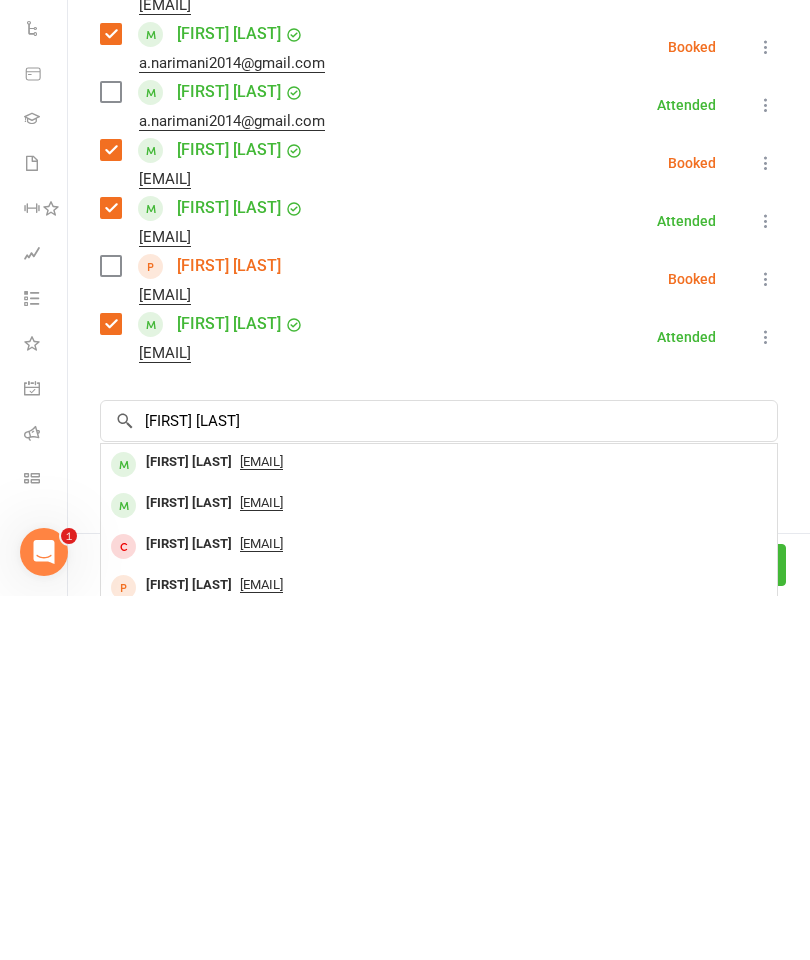 click on "[FIRST] [LAST]" at bounding box center (189, 826) 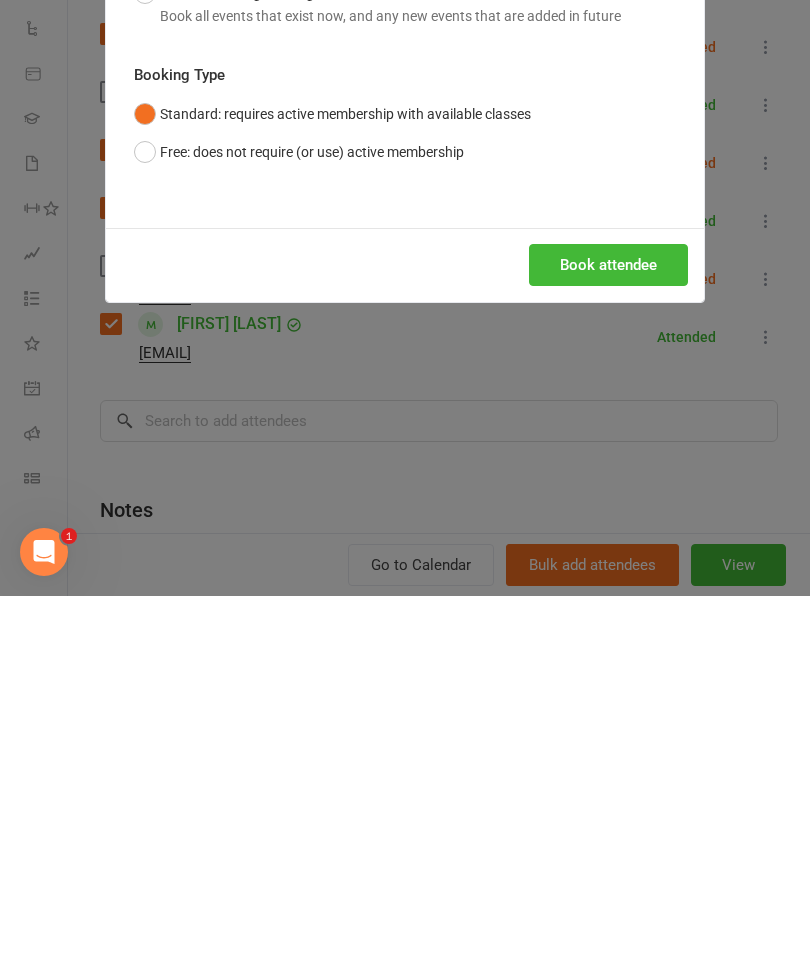 scroll, scrollTop: 1928, scrollLeft: 0, axis: vertical 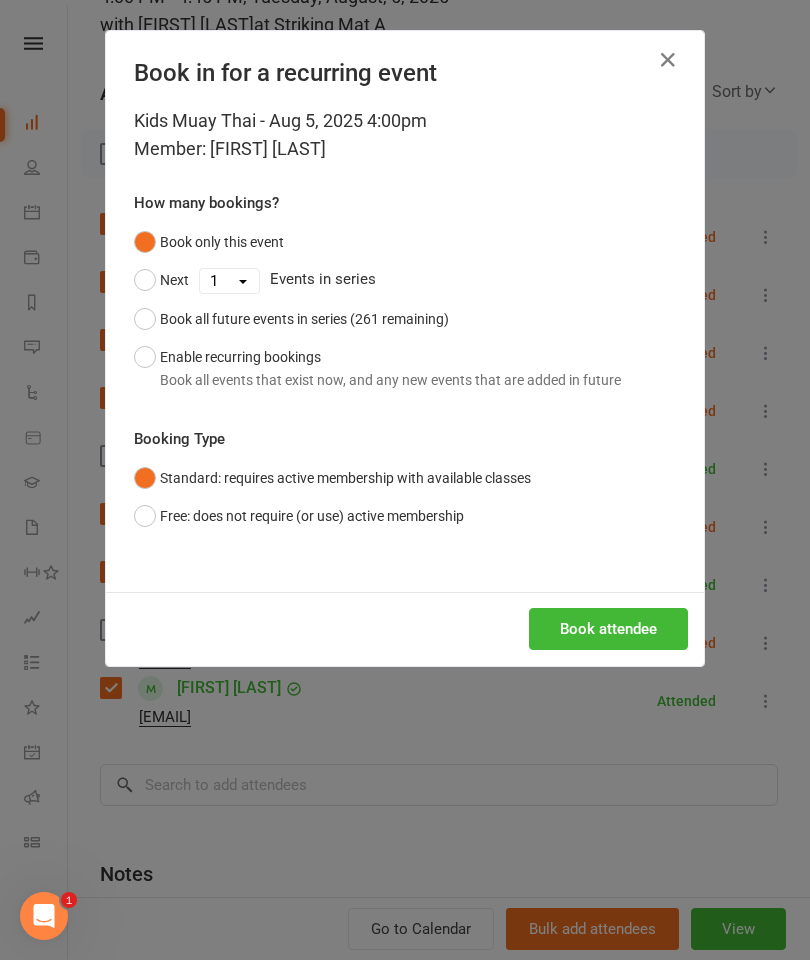 click on "Book attendee" at bounding box center (608, 629) 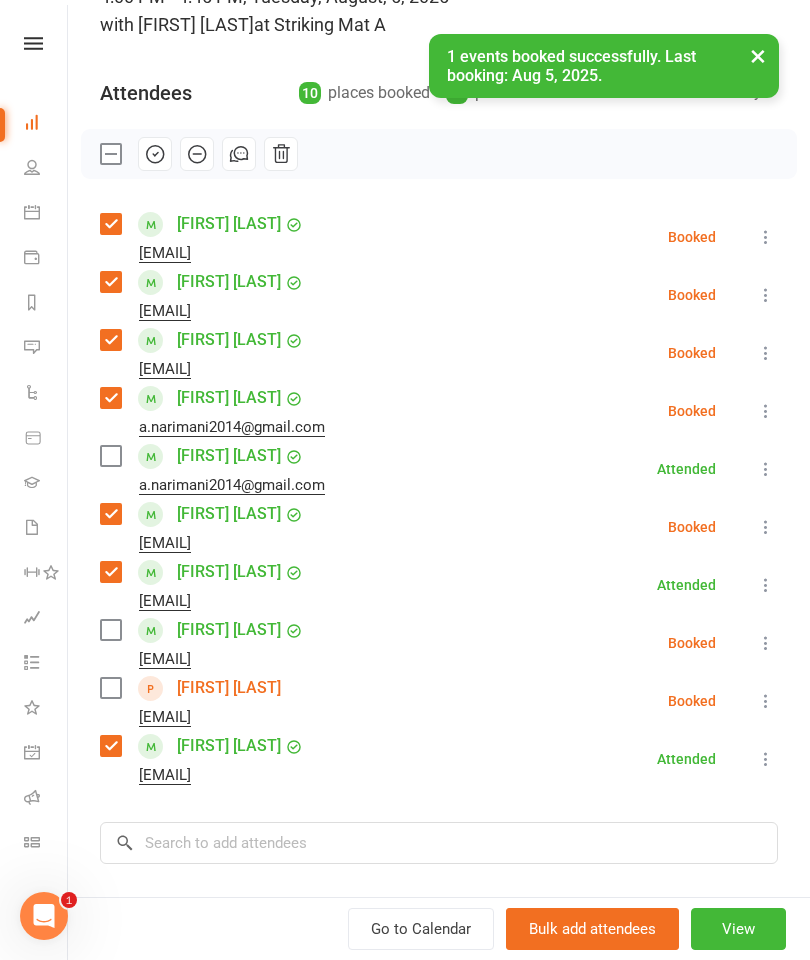 click at bounding box center (110, 630) 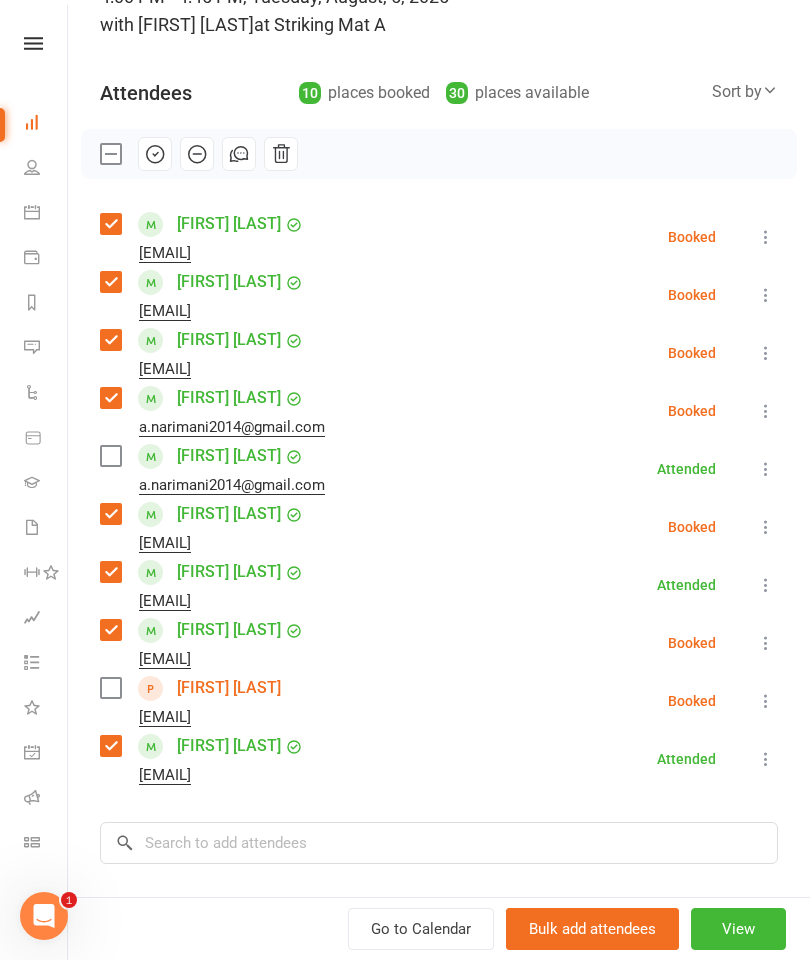 click at bounding box center (110, 688) 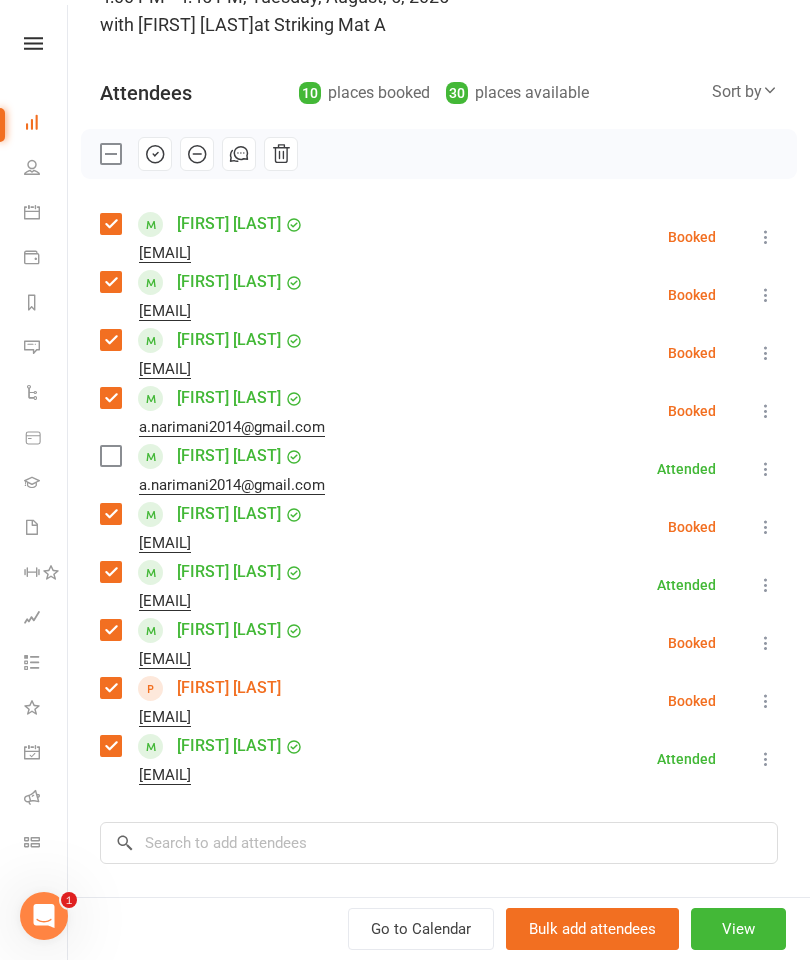 click at bounding box center (110, 456) 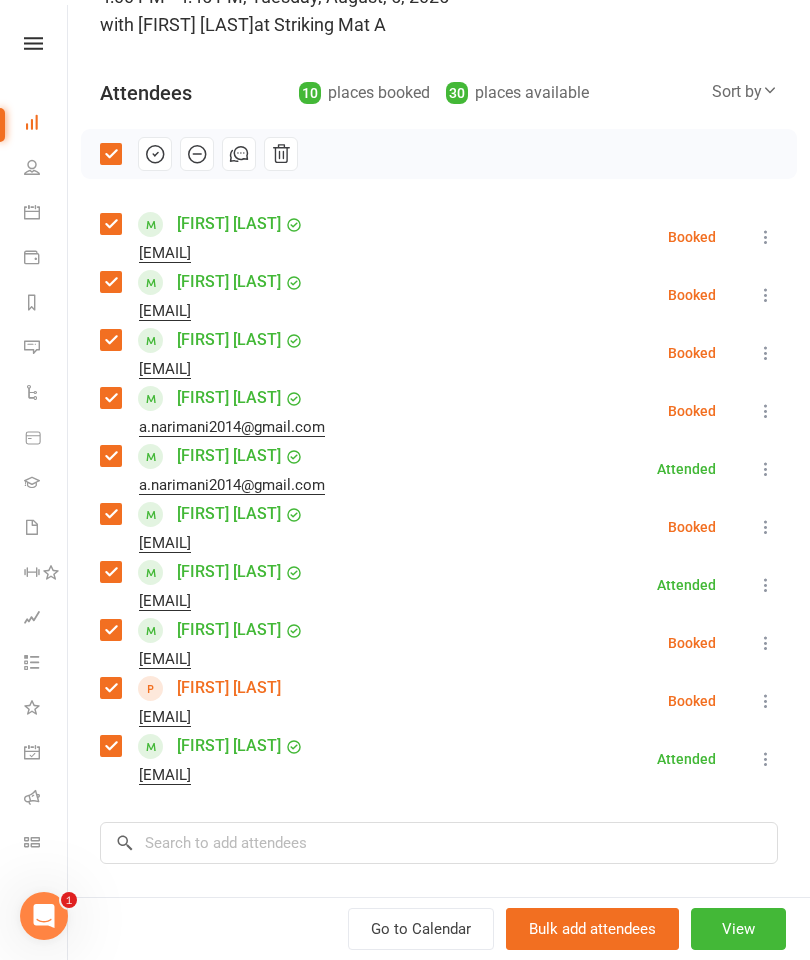click on "Class kiosk mode  Roll call  4:00 PM - 4:45 PM, Tuesday, August, 5, 2025 with [FIRST] [LAST]  at  Striking Mat A  Attendees  10  places booked 30  places available Sort by  Last name  First name  Booking created    [FIRST] [LAST]  [EMAIL] Booked More info  Remove  Check in  Mark absent  Send message  Enable recurring bookings  All bookings for series    [FIRST] [LAST]  [EMAIL] Booked More info  Remove  Check in  Mark absent  Send message  Enable recurring bookings  All bookings for series    [FIRST] [LAST]  [EMAIL] Booked More info  Remove  Check in  Mark absent  Send message  Enable recurring bookings  All bookings for series    [FIRST] [LAST]  [EMAIL] Booked More info  Remove  Check in  Mark absent  Send message  Enable recurring bookings  All bookings for series    [FIRST] [LAST]  [EMAIL] Attended More info  Remove  Mark absent  Undo check-in  Send message  Enable recurring bookings  All bookings for series    [FIRST] [LAST]  Booked More info" at bounding box center (439, 534) 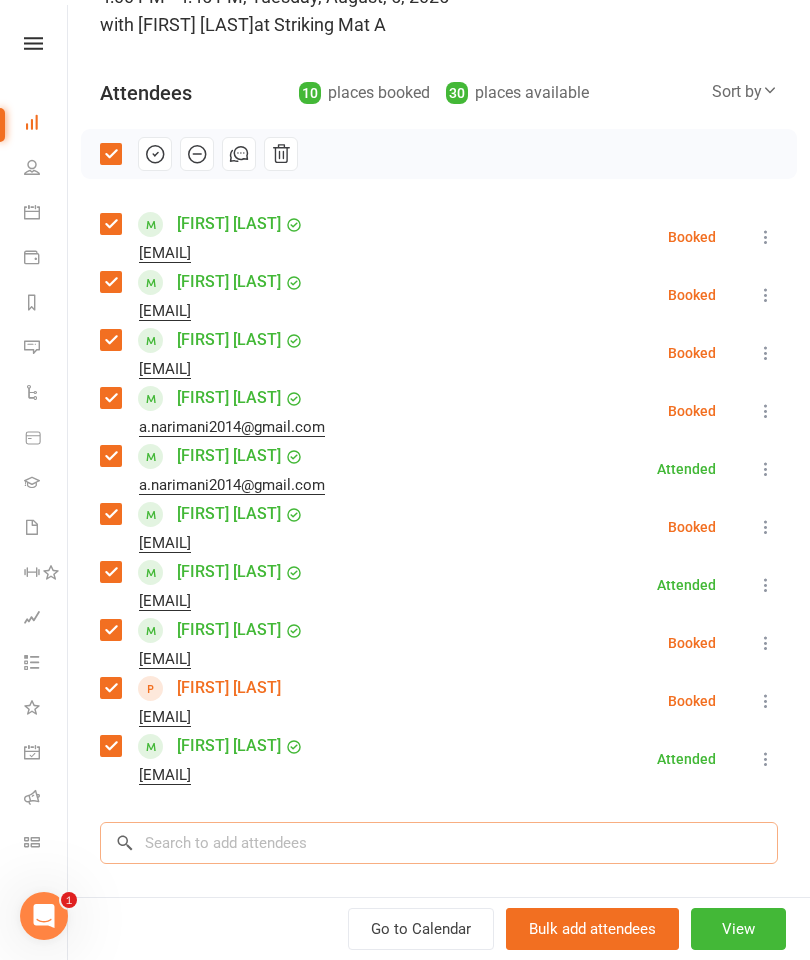click at bounding box center [439, 843] 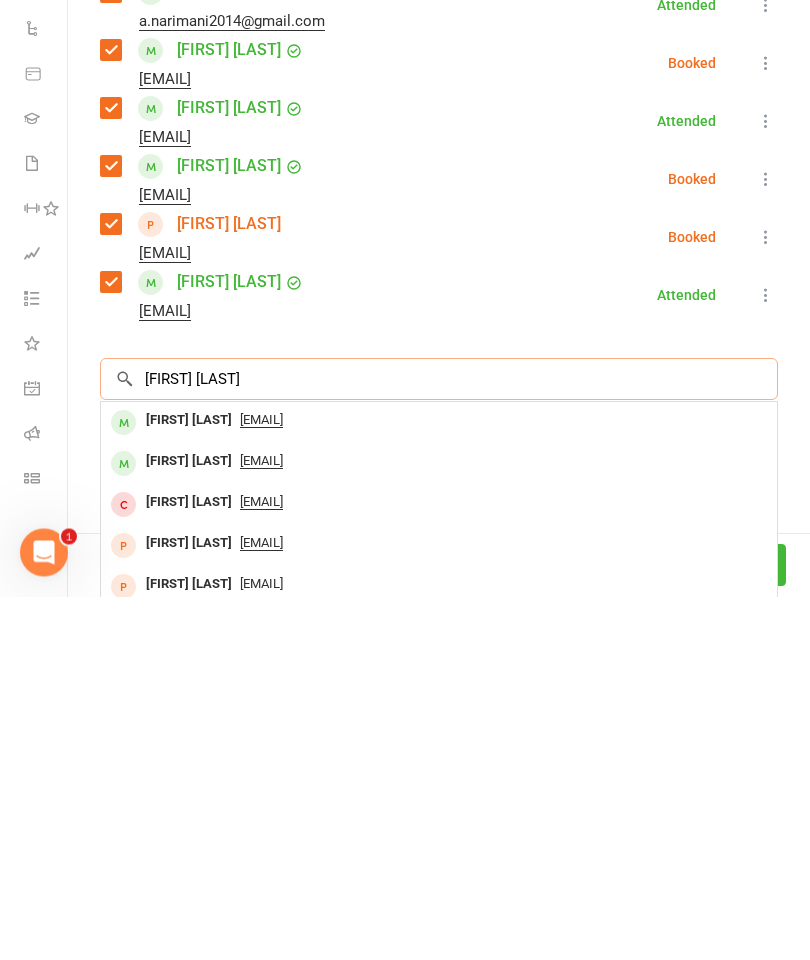 scroll, scrollTop: 269, scrollLeft: 0, axis: vertical 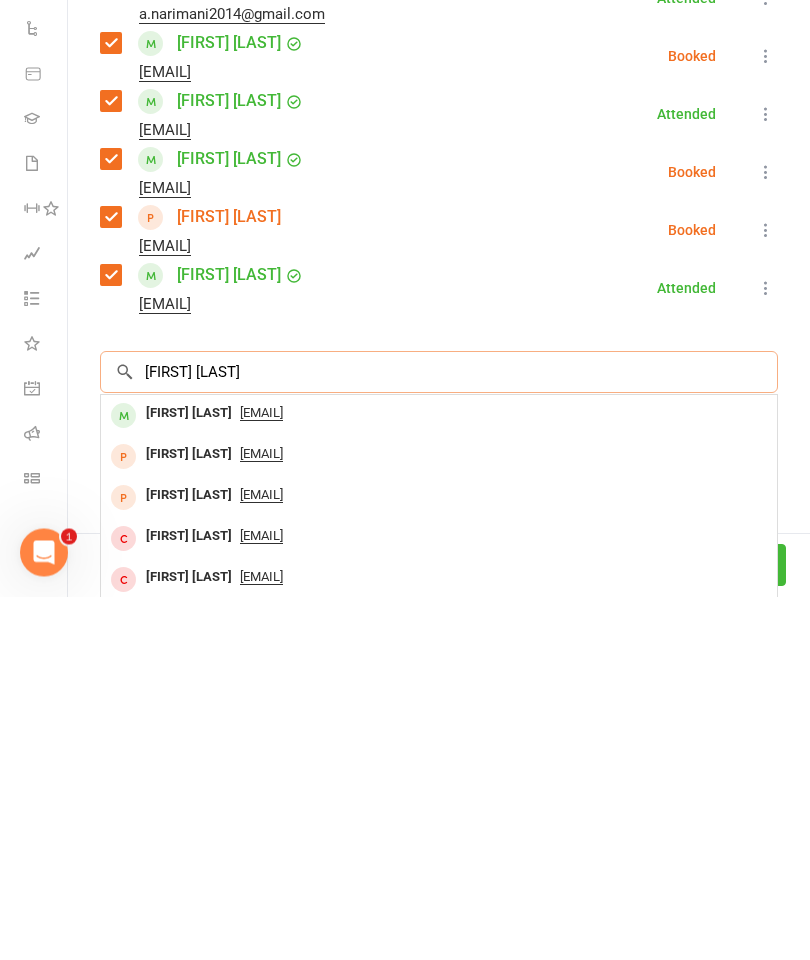 type on "[FIRST] [LAST]" 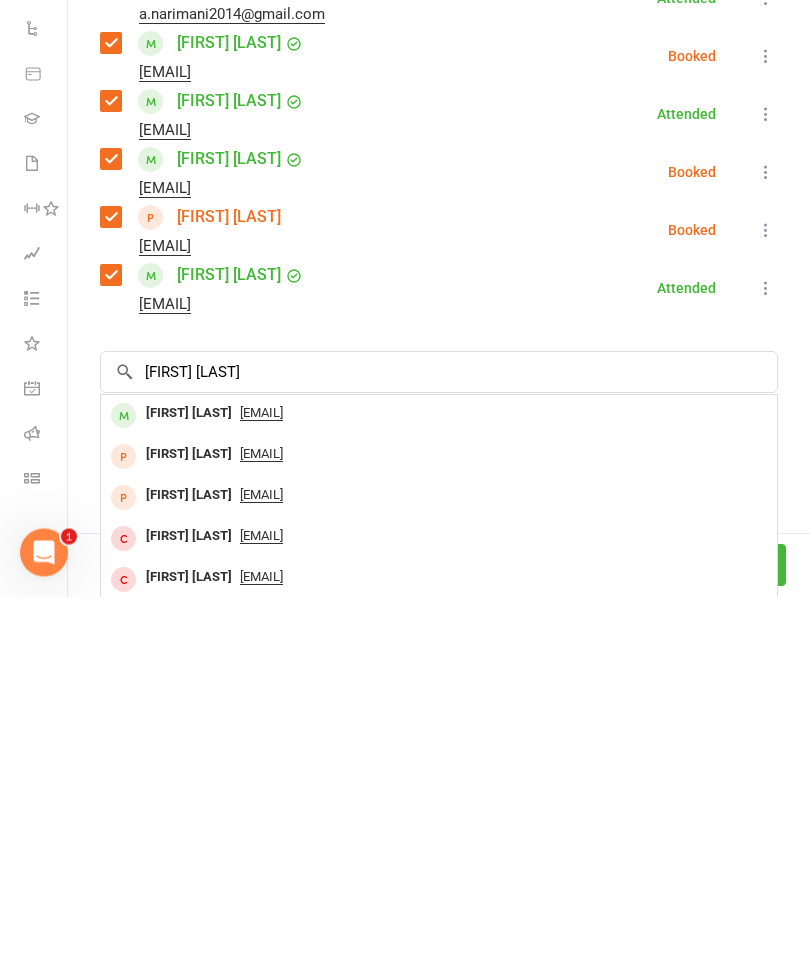 click on "[FIRST] [LAST]" at bounding box center (189, 777) 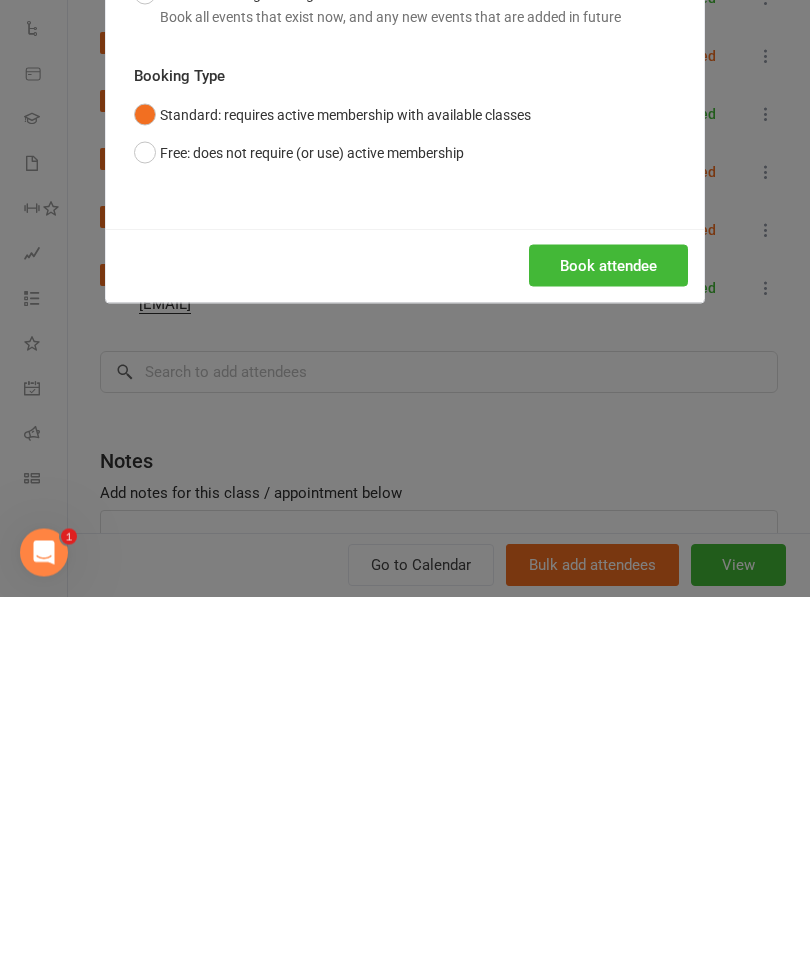 scroll, scrollTop: 2436, scrollLeft: 0, axis: vertical 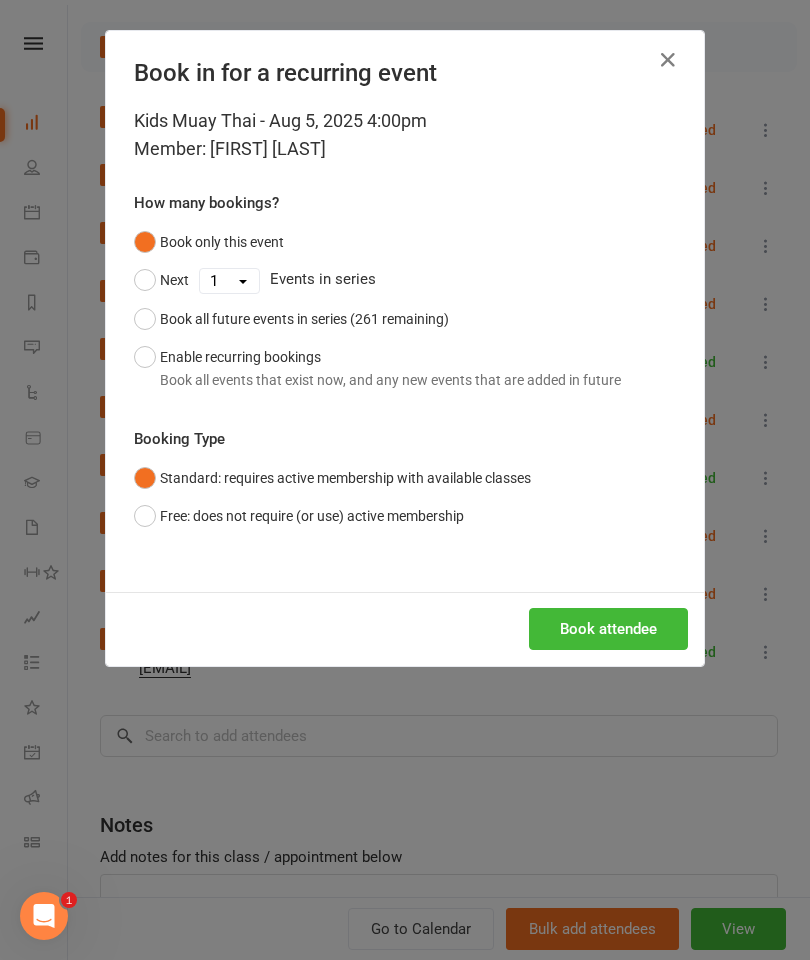 click on "Book attendee" at bounding box center [608, 629] 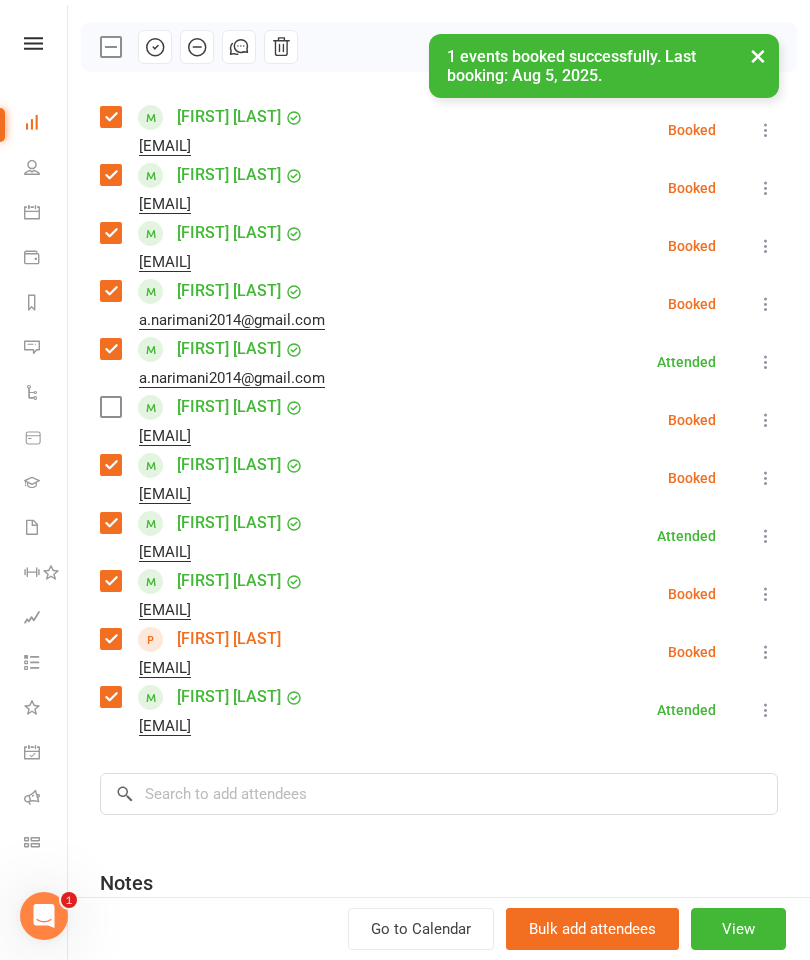 click at bounding box center [110, 407] 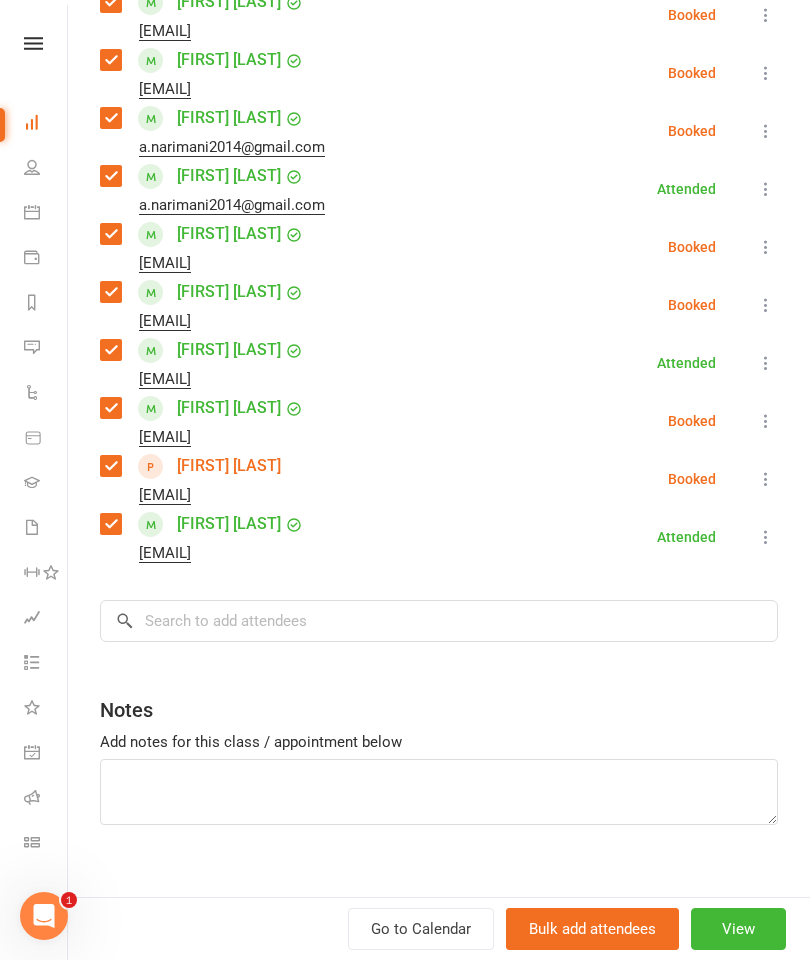 scroll, scrollTop: 458, scrollLeft: 0, axis: vertical 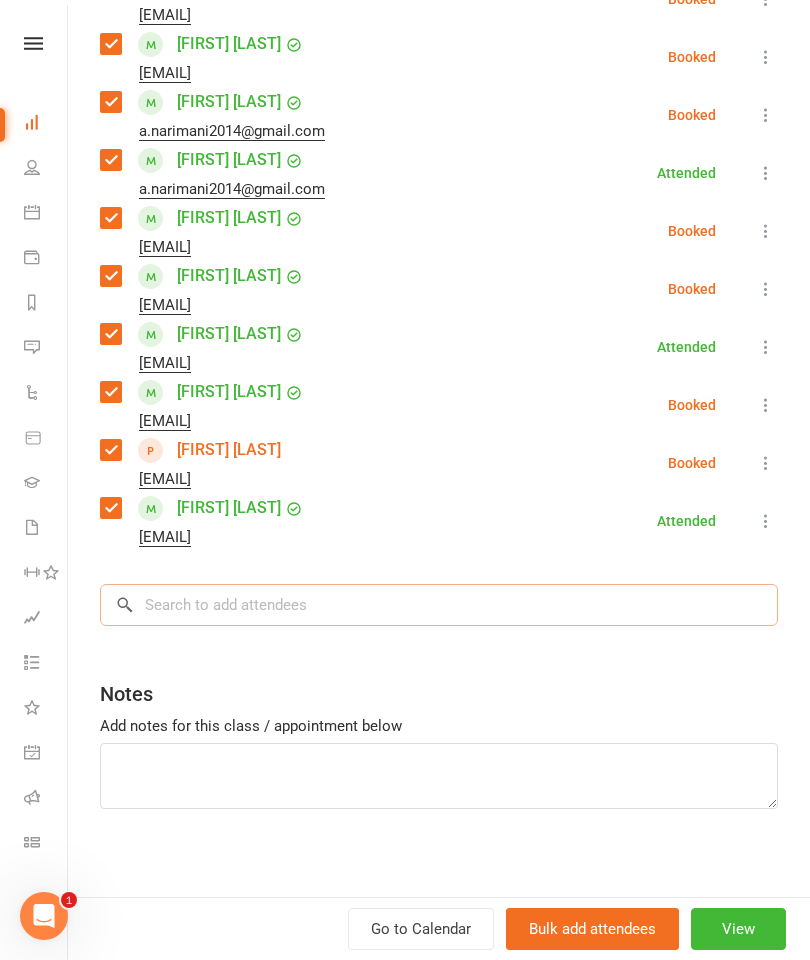 click at bounding box center (439, 605) 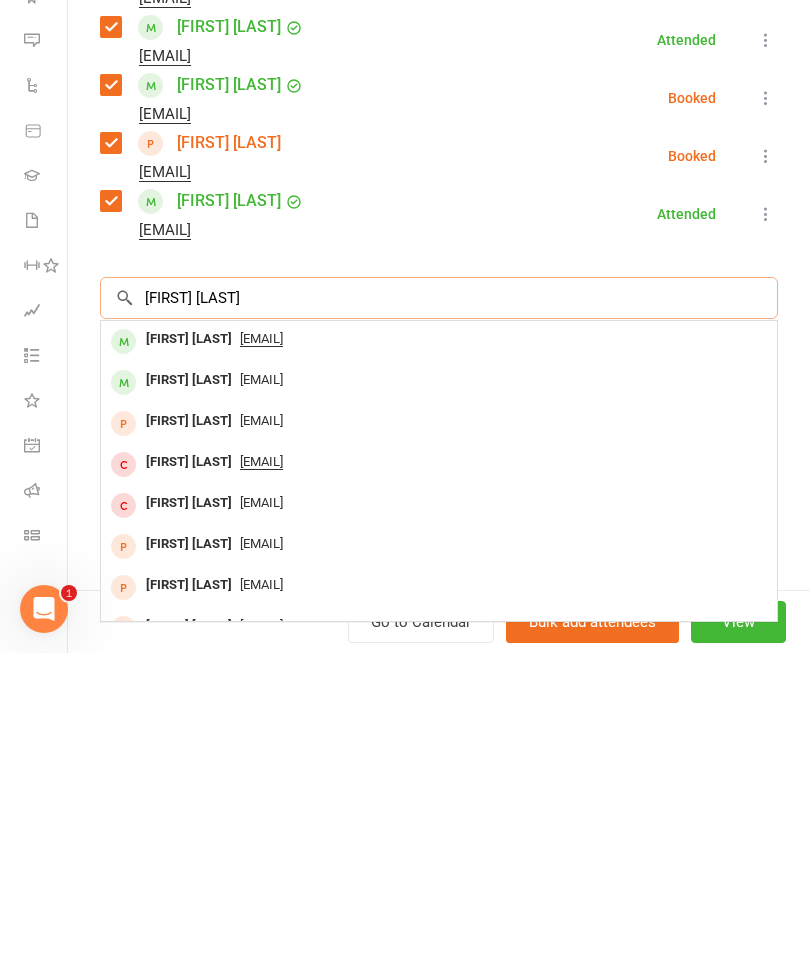 type on "[FIRST] [LAST]" 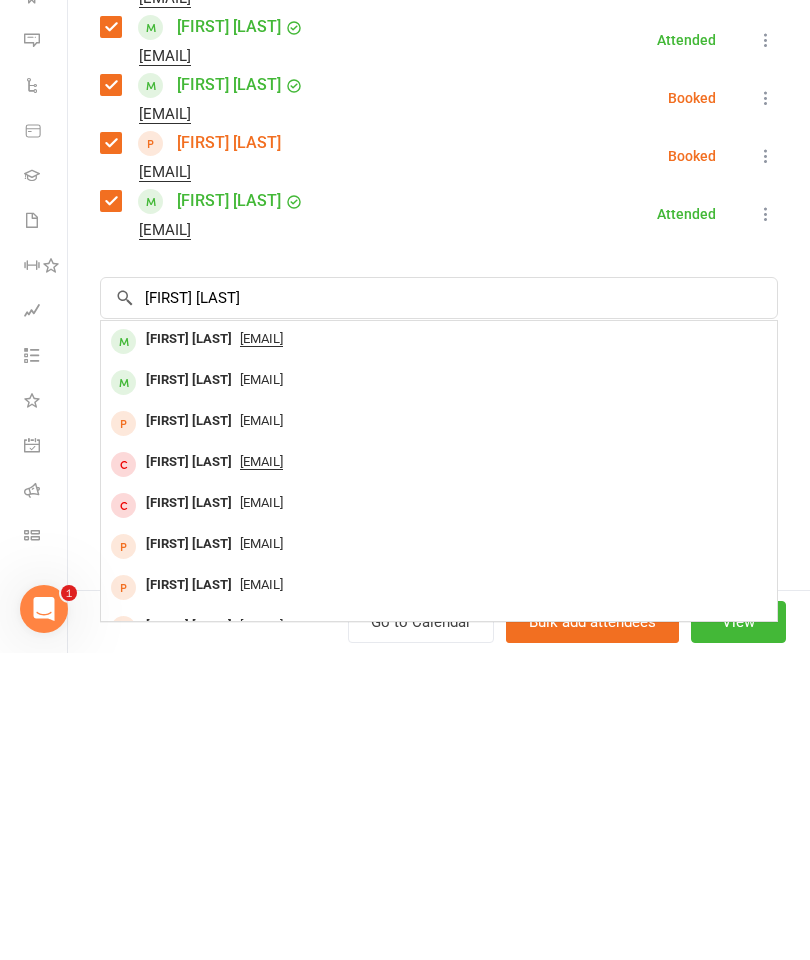 click on "[FIRST] [LAST]" at bounding box center (189, 646) 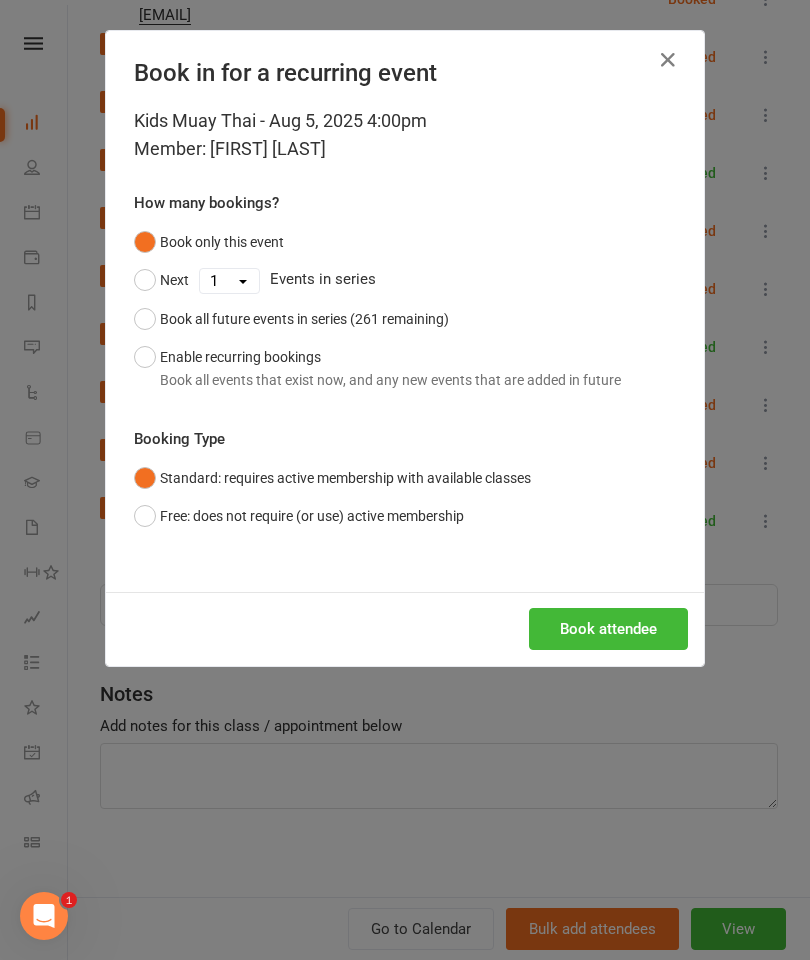 click on "Book attendee" at bounding box center (608, 629) 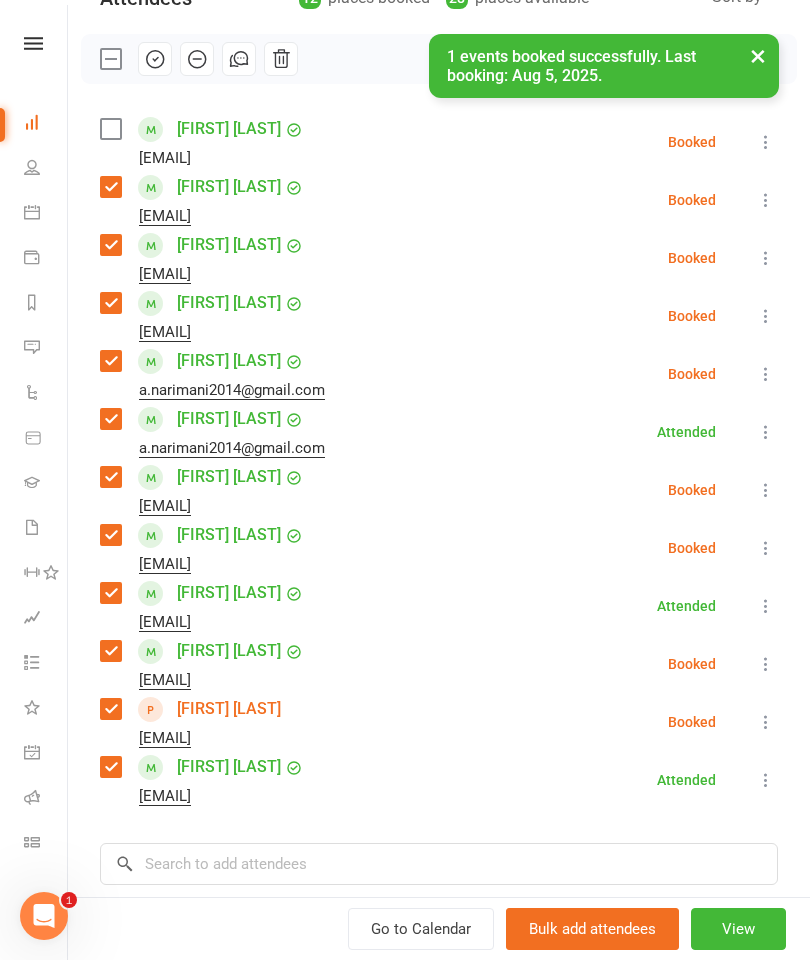 scroll, scrollTop: 171, scrollLeft: 0, axis: vertical 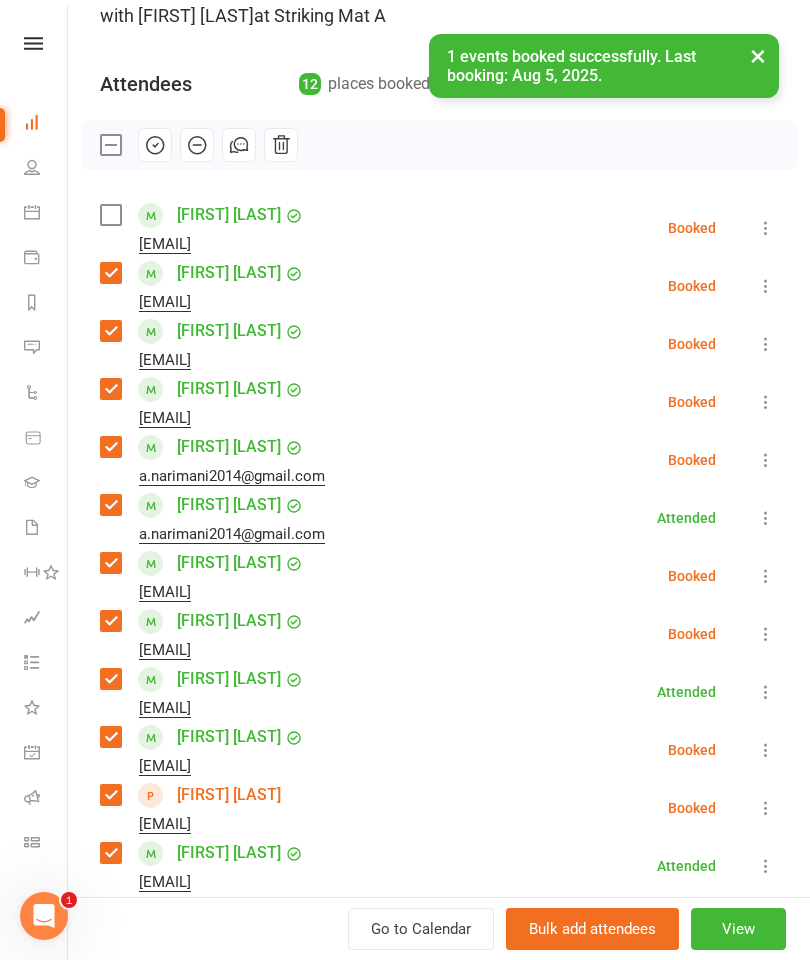 click at bounding box center [110, 215] 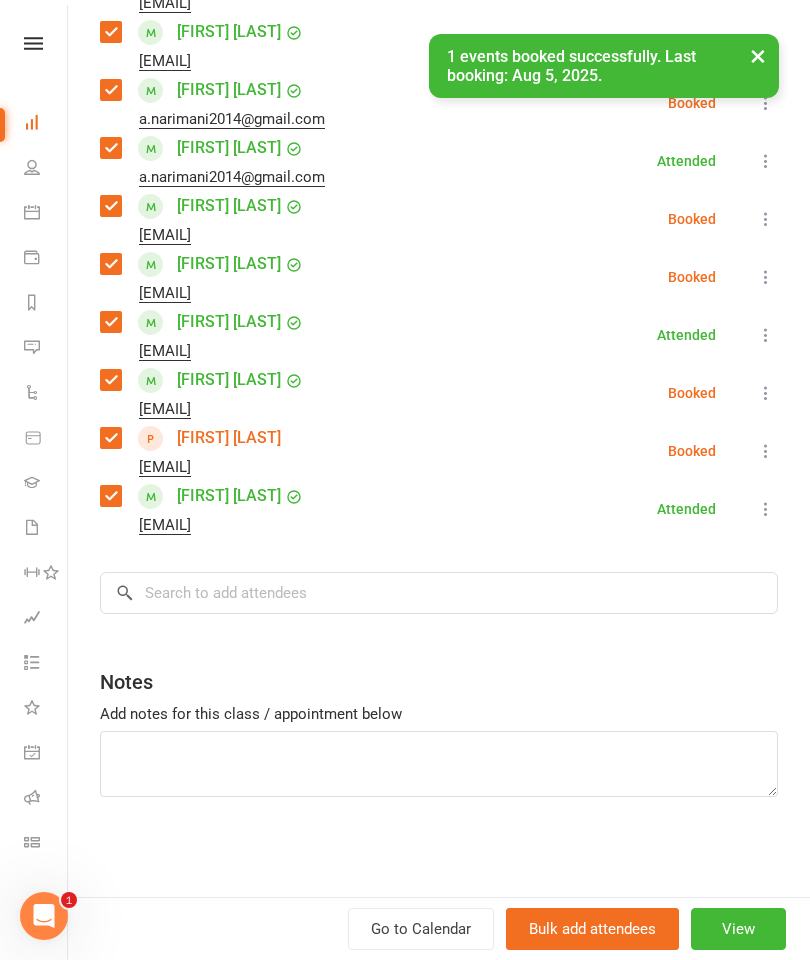 scroll, scrollTop: 528, scrollLeft: 0, axis: vertical 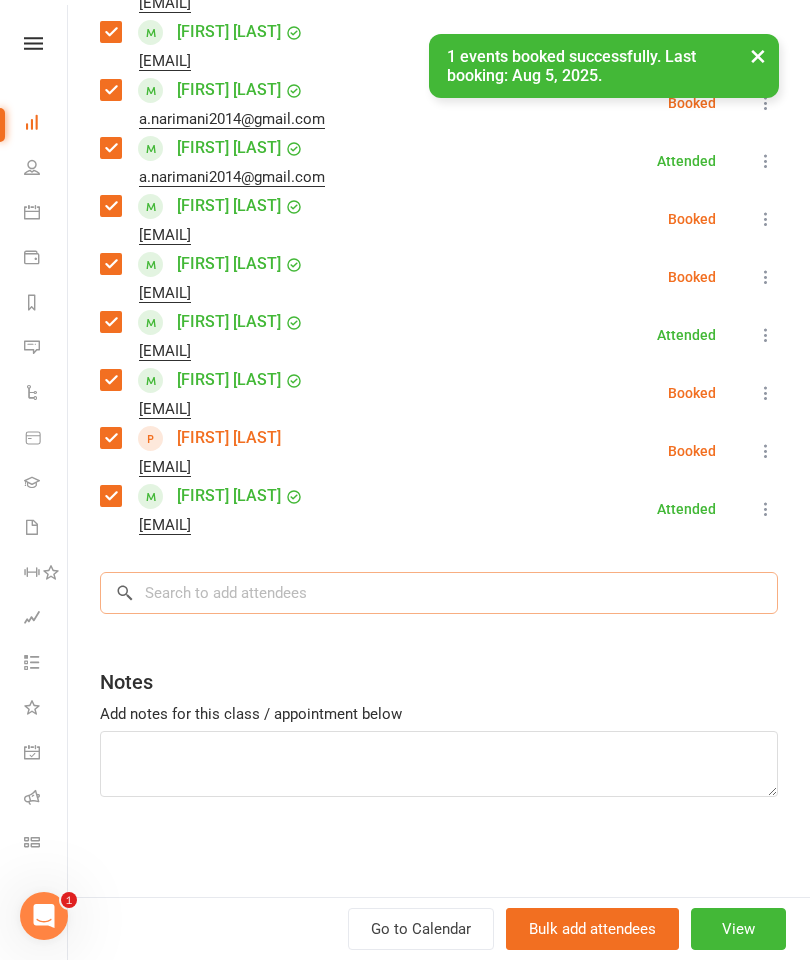 click at bounding box center [439, 593] 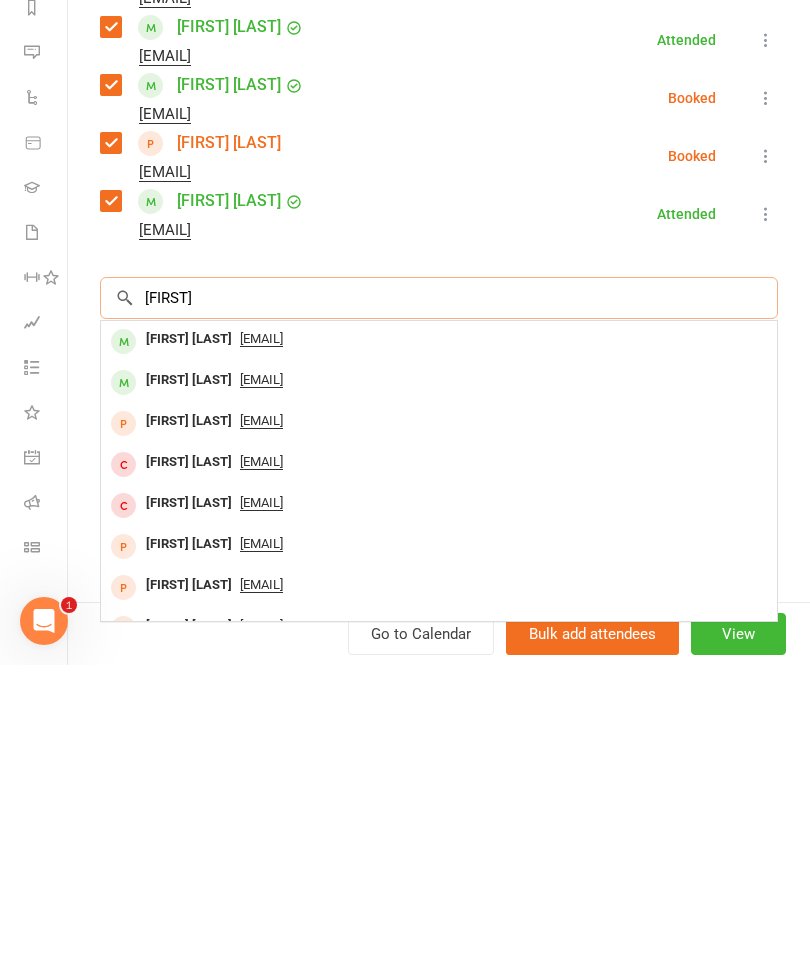 scroll, scrollTop: 2436, scrollLeft: 0, axis: vertical 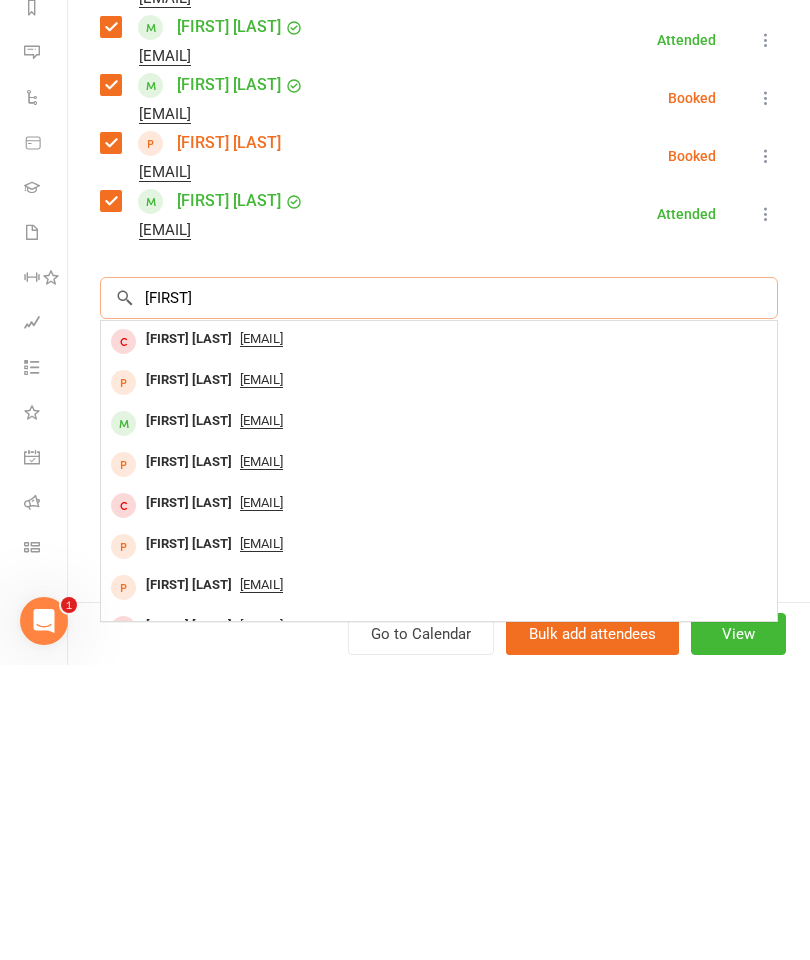 type on "[FIRST]" 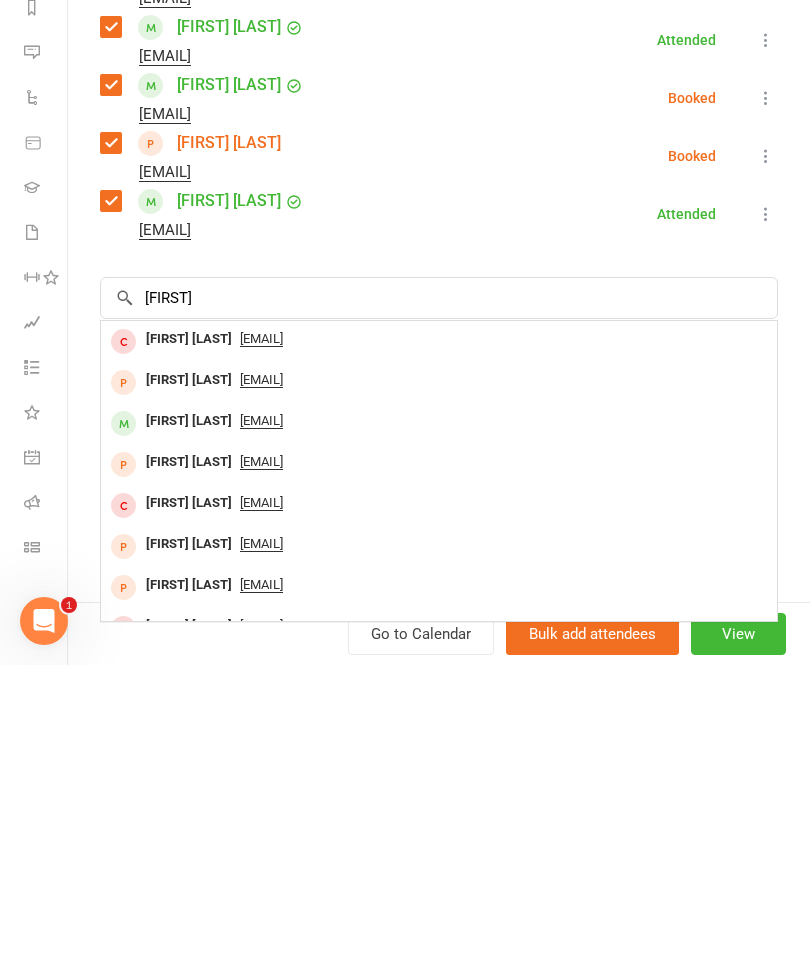 click on "[FIRST] [LAST]" at bounding box center (189, 716) 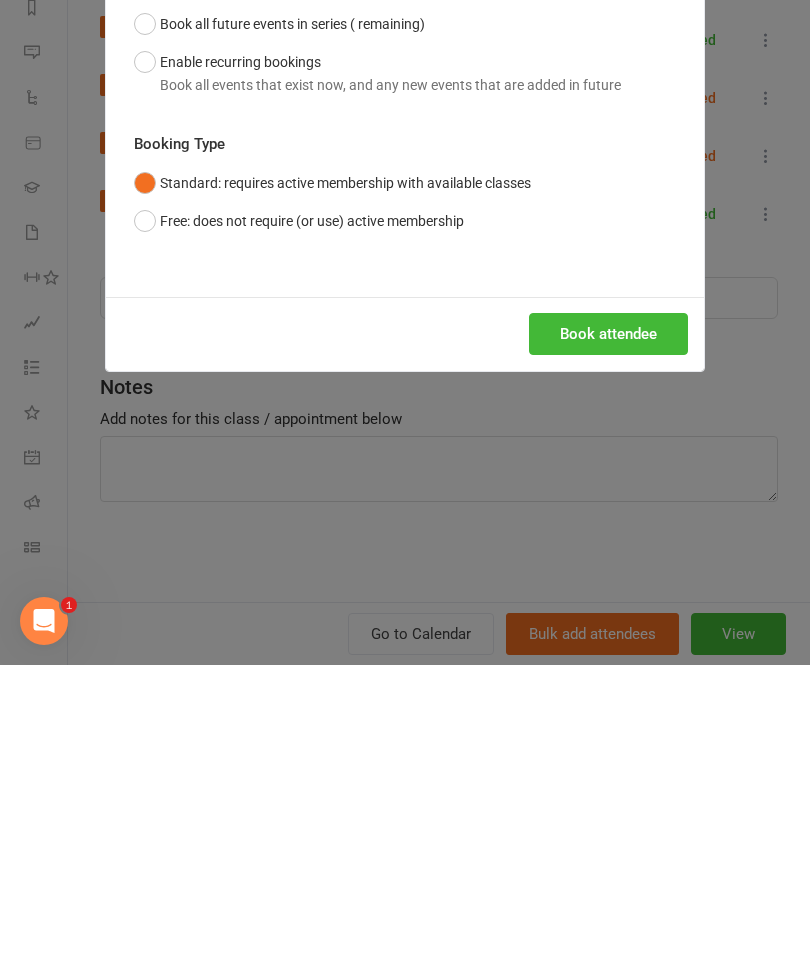 type 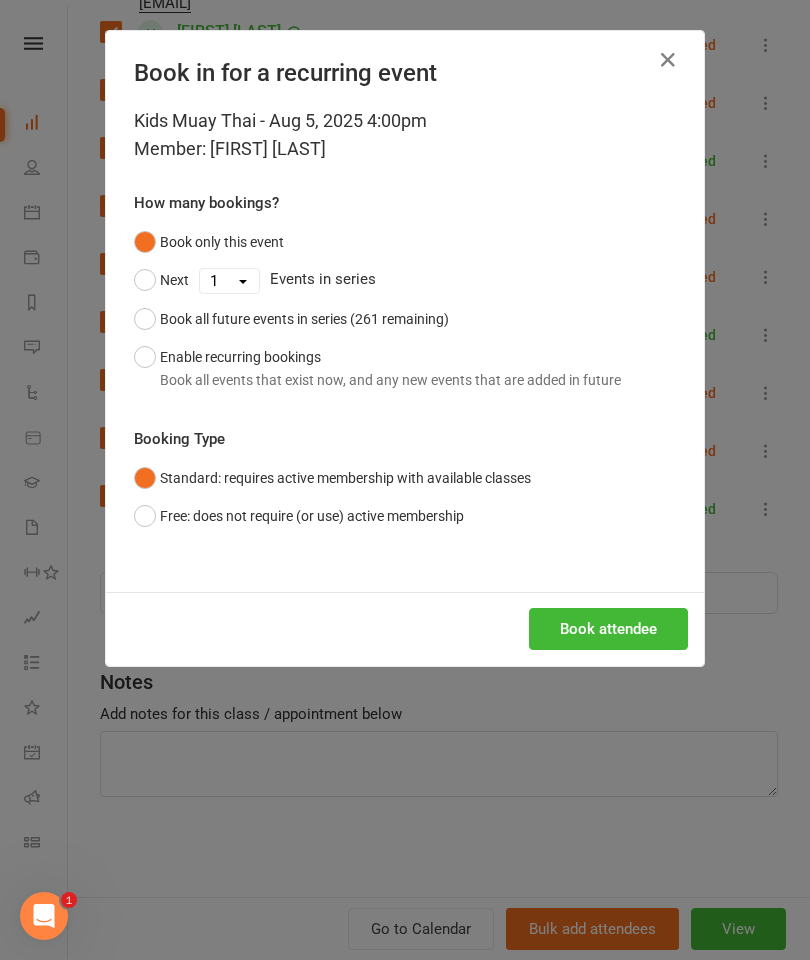 click on "Book attendee" at bounding box center (608, 629) 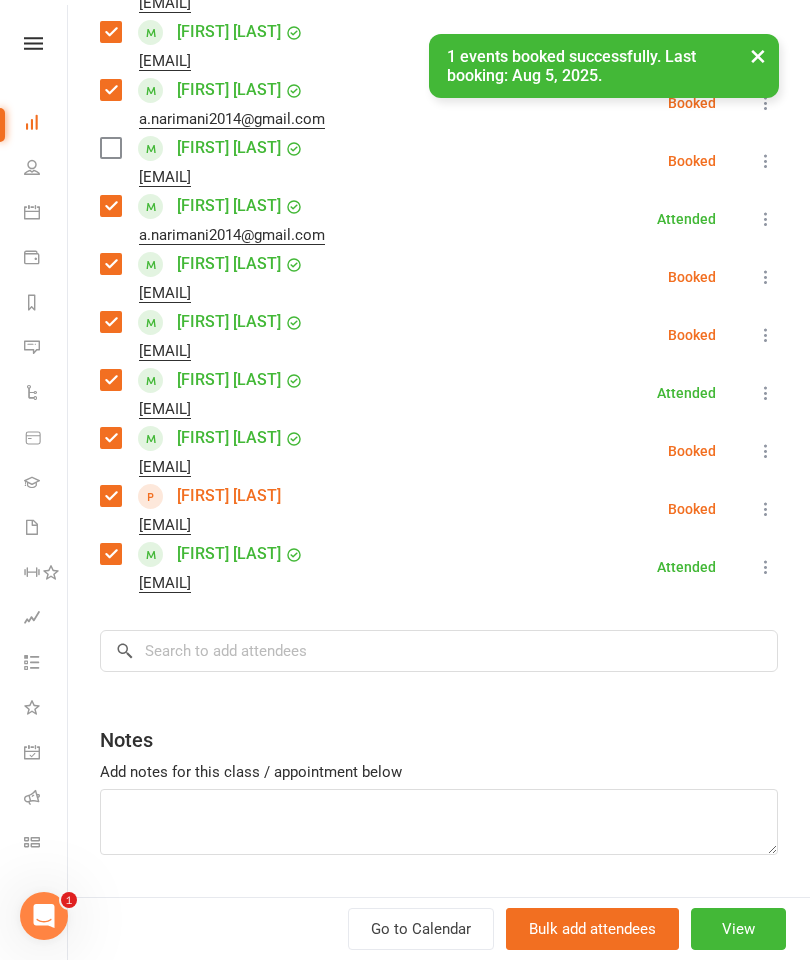 click at bounding box center [110, 148] 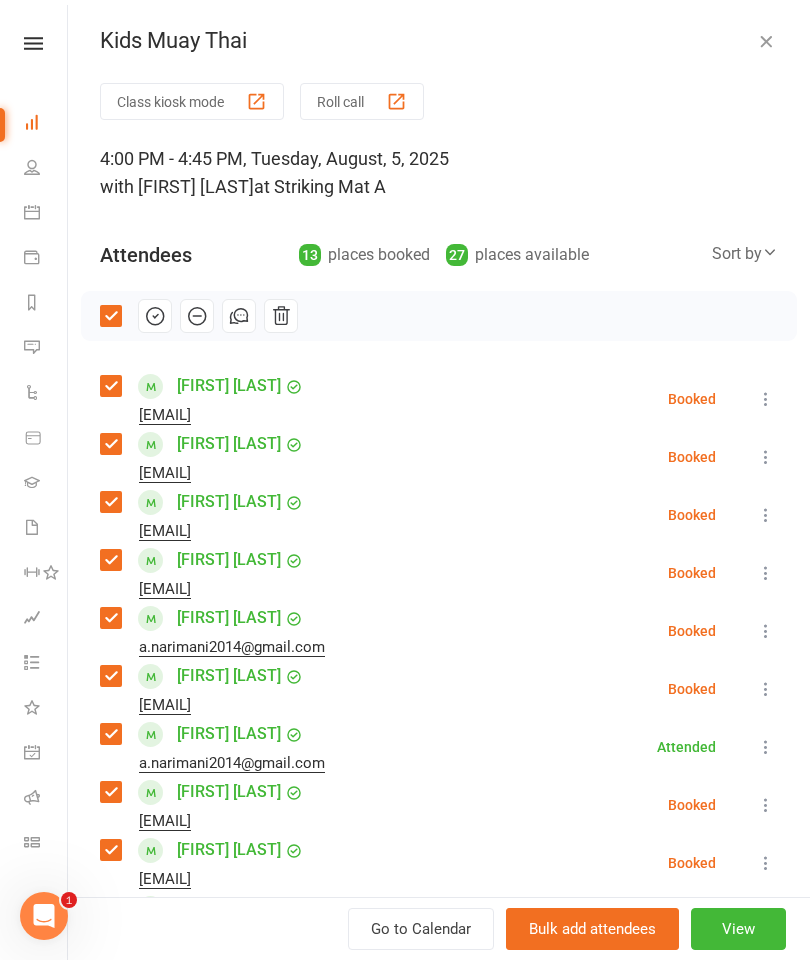scroll, scrollTop: -2, scrollLeft: 0, axis: vertical 